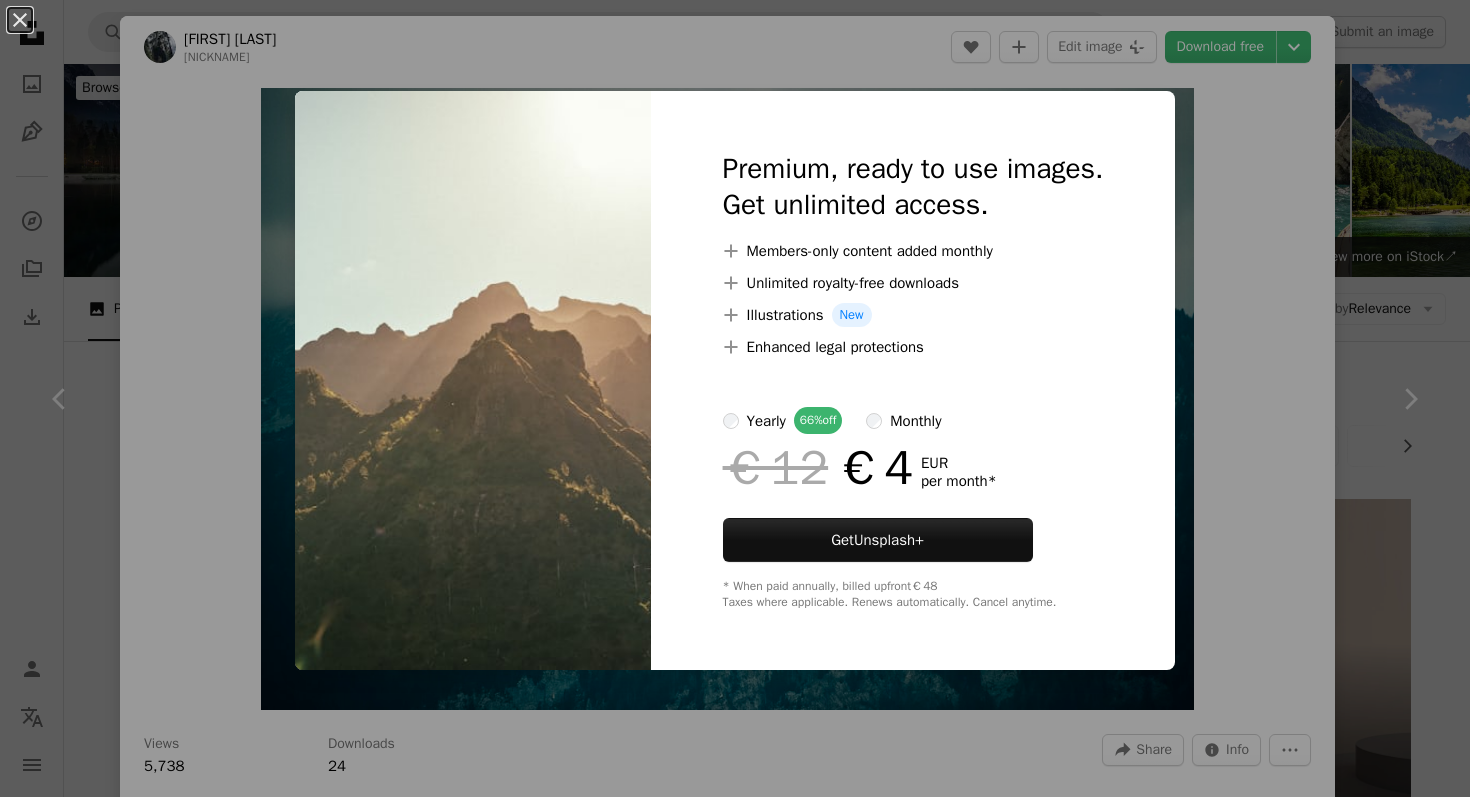 scroll, scrollTop: 672, scrollLeft: 0, axis: vertical 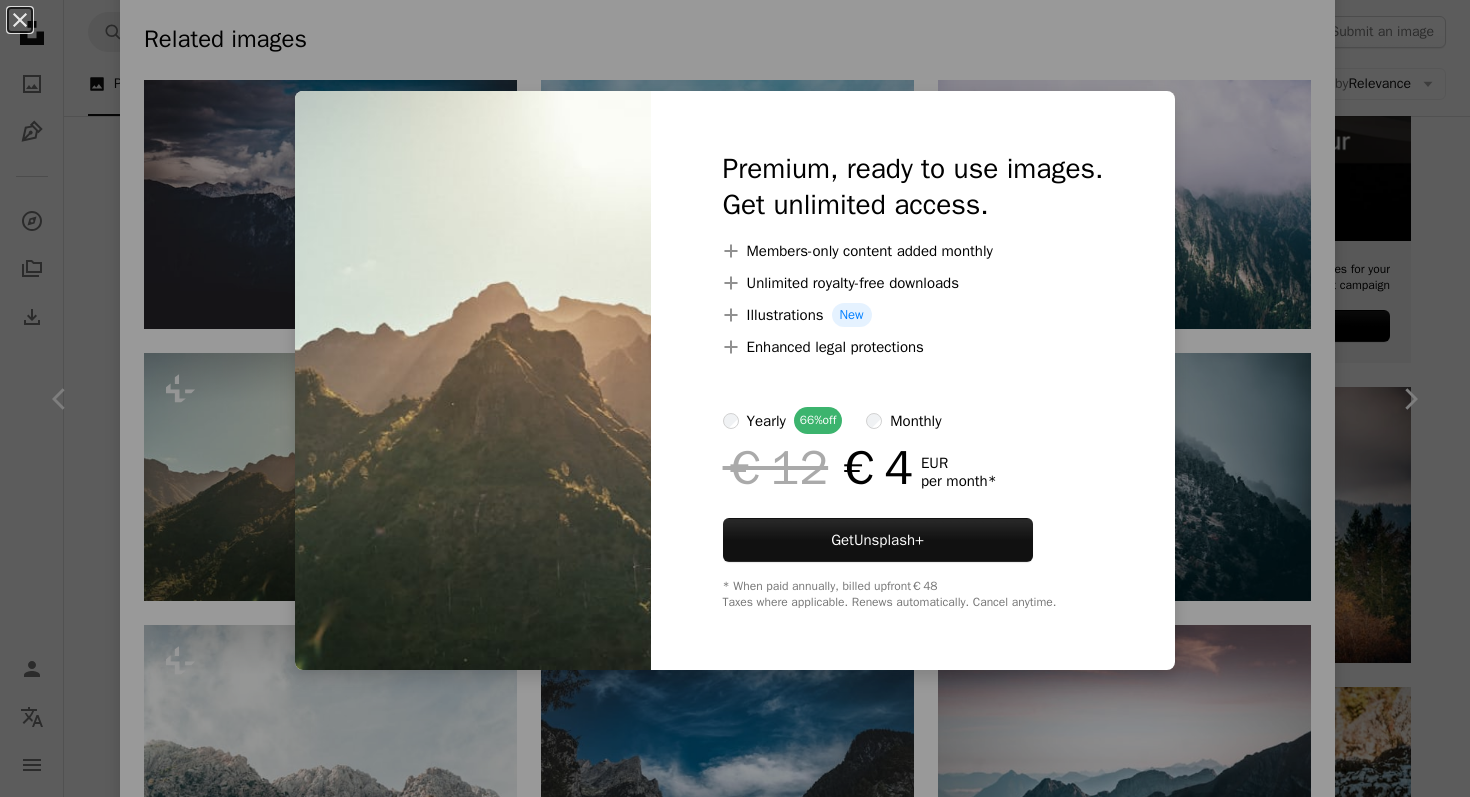 click on "An X shape Premium, ready to use images. Get unlimited access. A plus sign Members-only content added monthly A plus sign Unlimited royalty-free downloads A plus sign Illustrations  New A plus sign Enhanced legal protections yearly 66%  off monthly €12   €4 EUR per month * Get  Unsplash+ * When paid annually, billed upfront  €48 Taxes where applicable. Renews automatically. Cancel anytime." at bounding box center (735, 398) 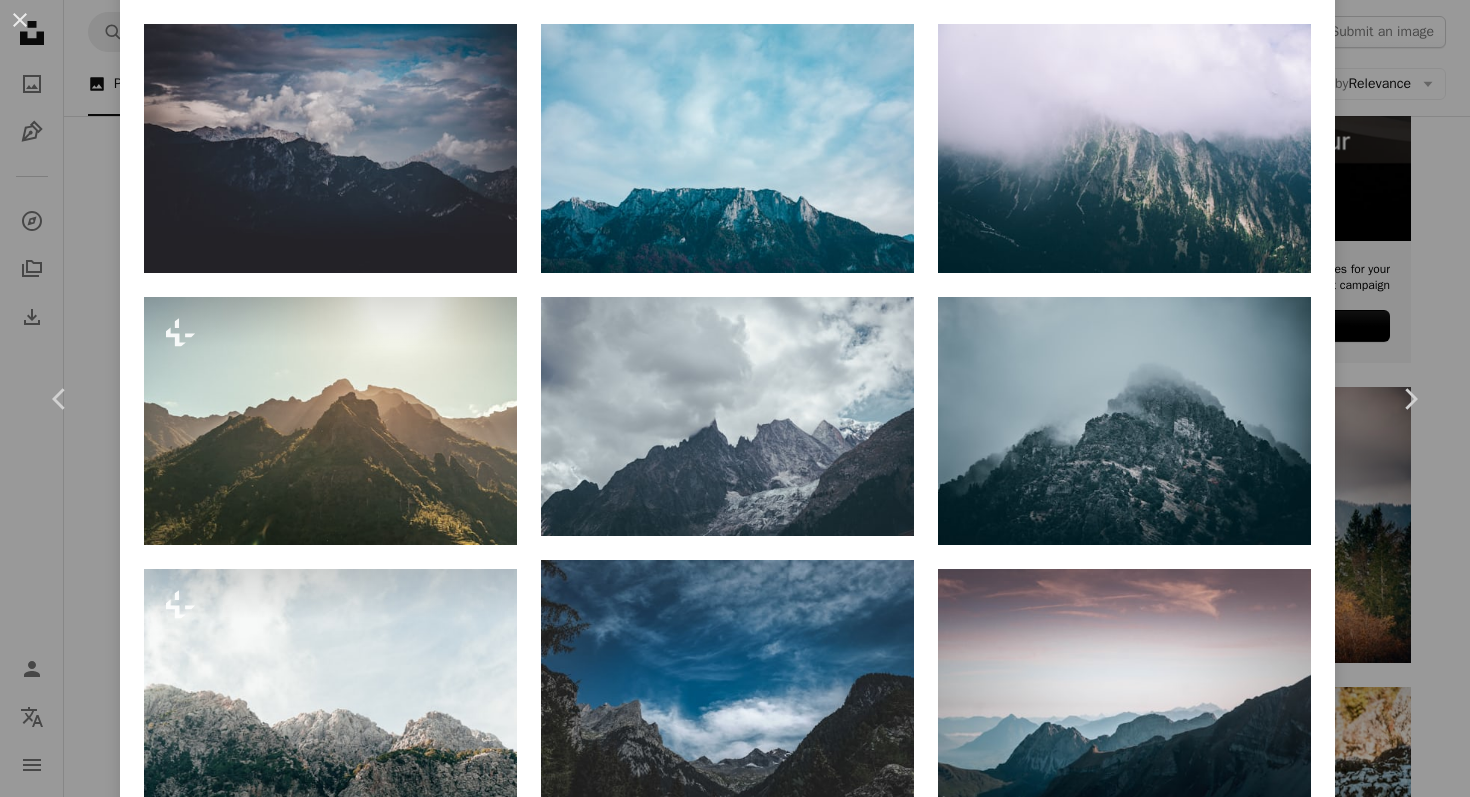 scroll, scrollTop: 1354, scrollLeft: 0, axis: vertical 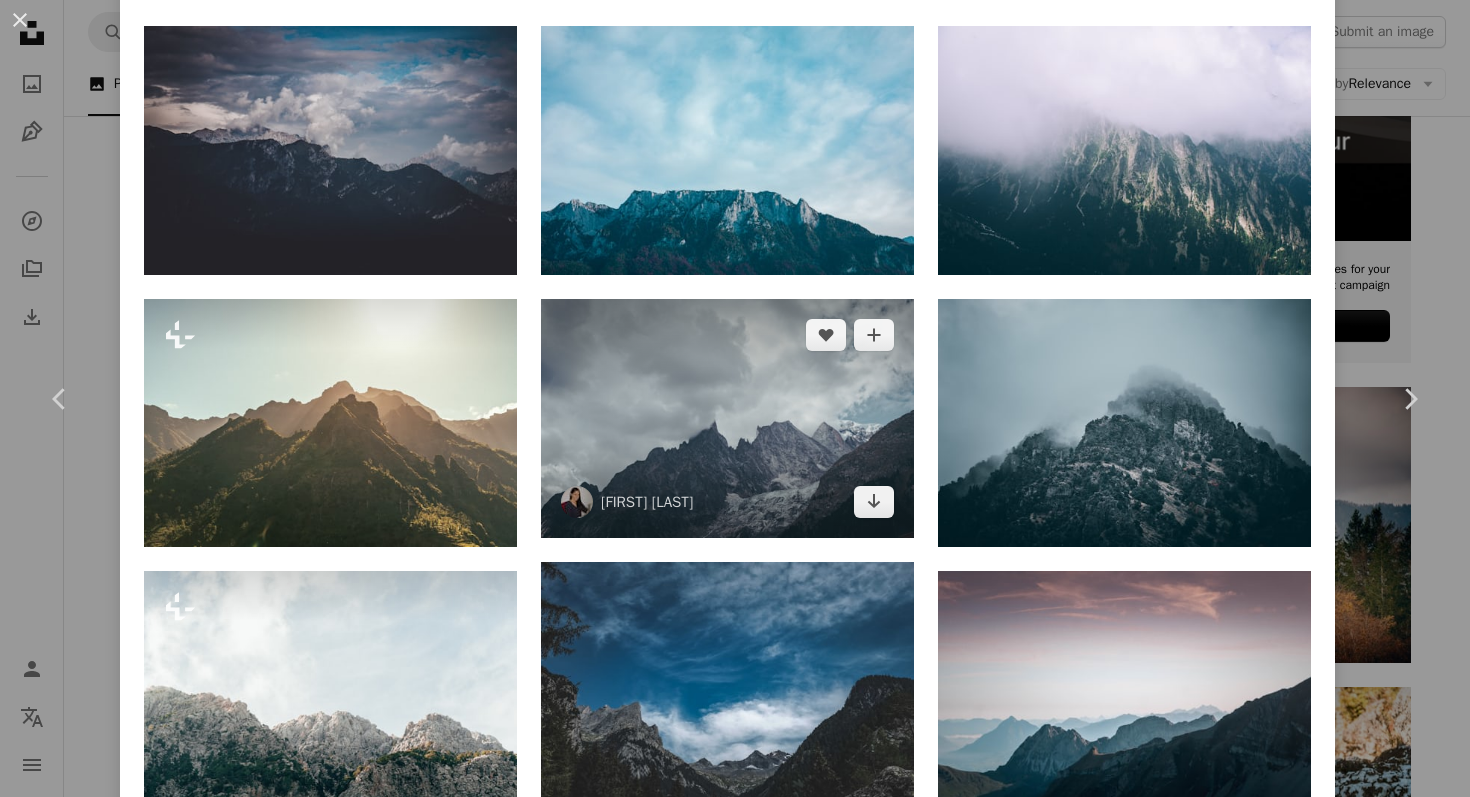 click at bounding box center [727, 418] 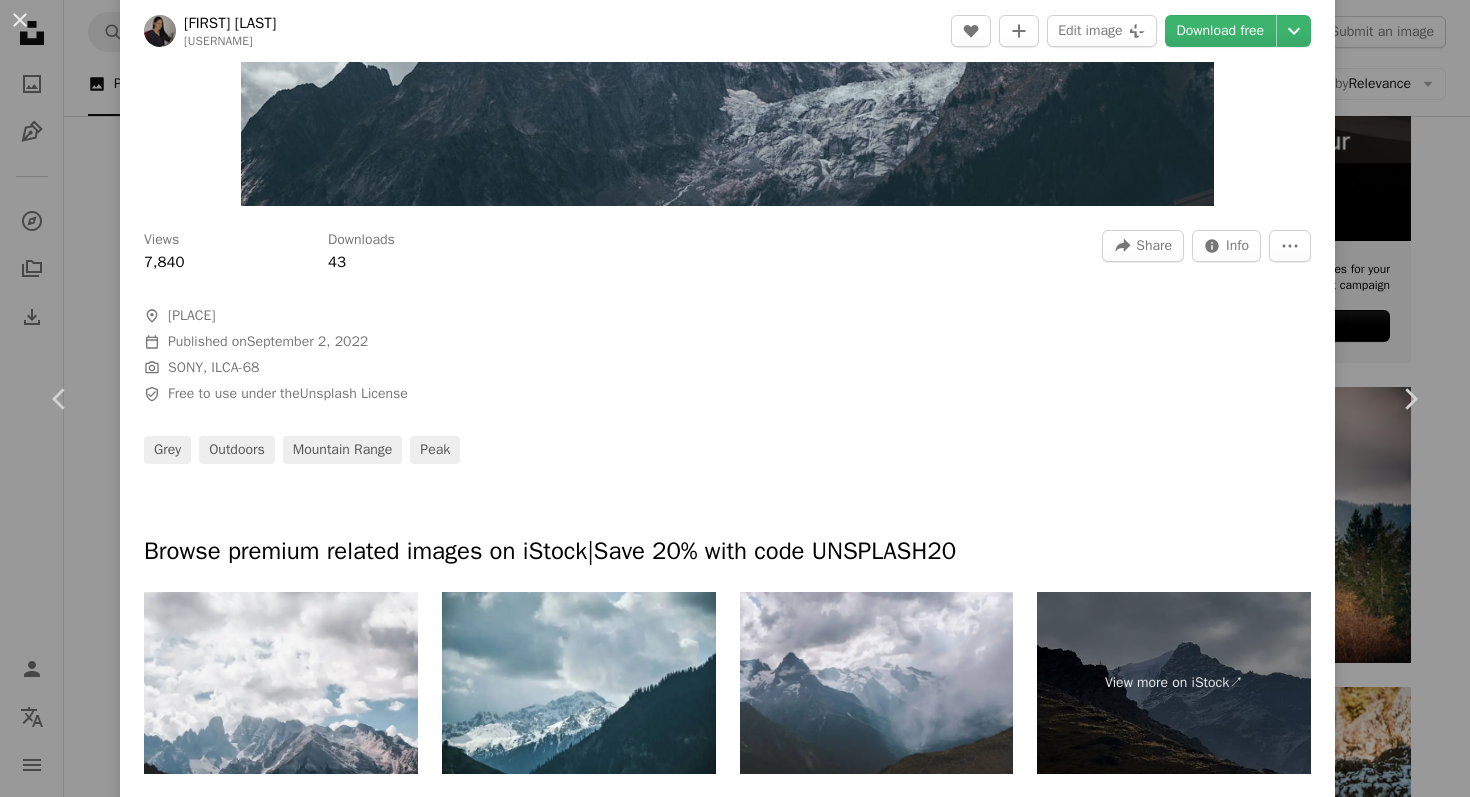 scroll, scrollTop: 505, scrollLeft: 0, axis: vertical 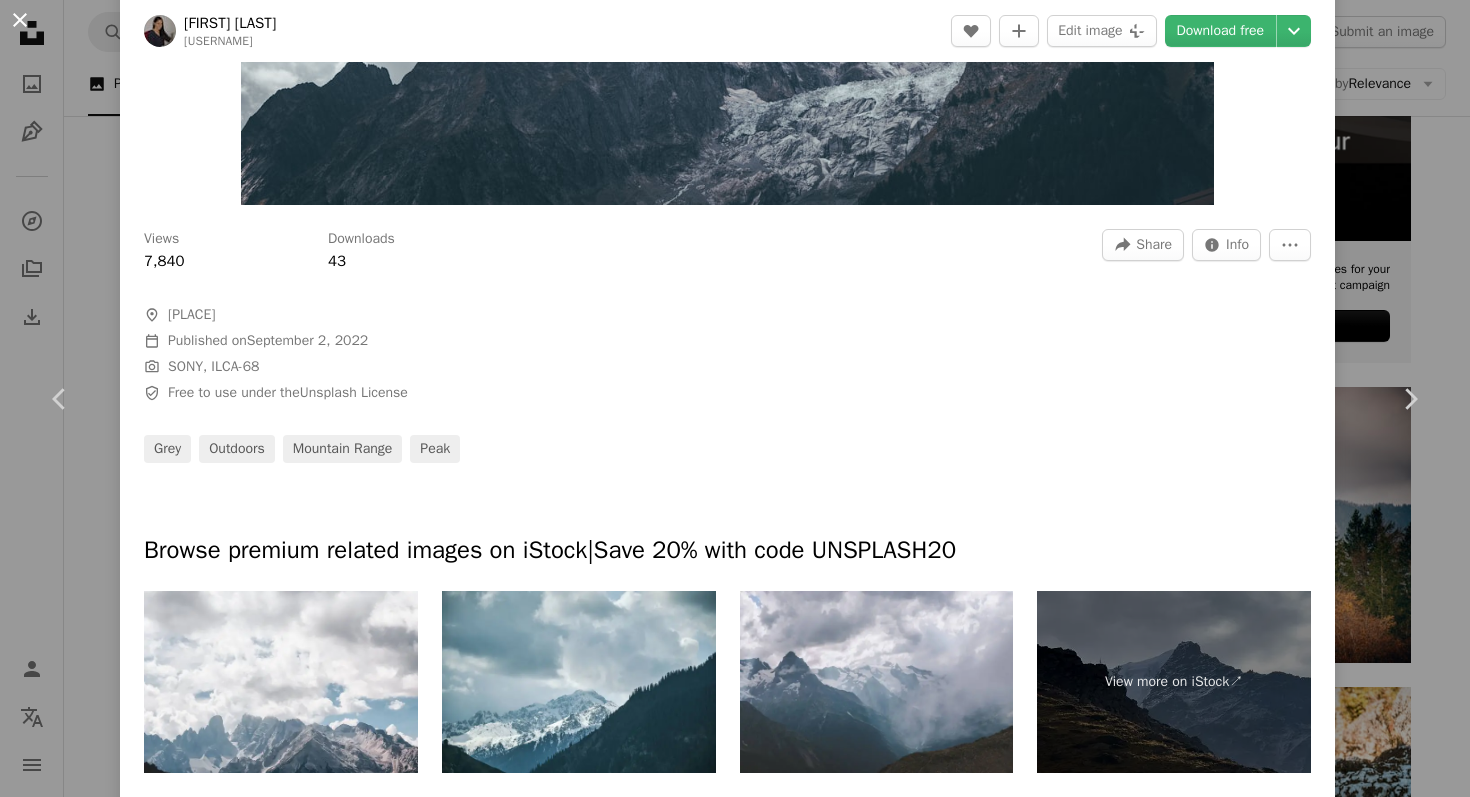 click on "An X shape" at bounding box center [20, 20] 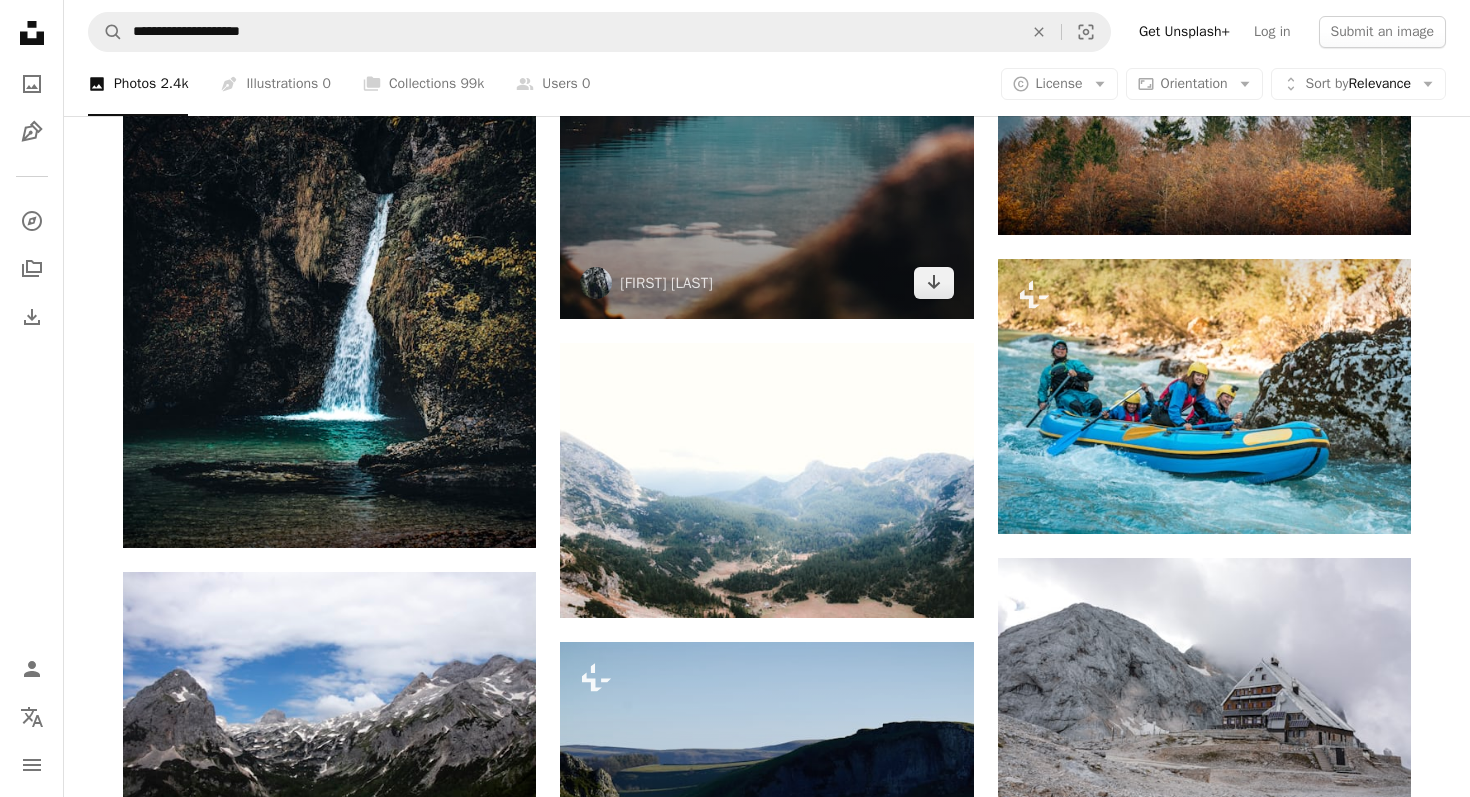 scroll, scrollTop: 1106, scrollLeft: 0, axis: vertical 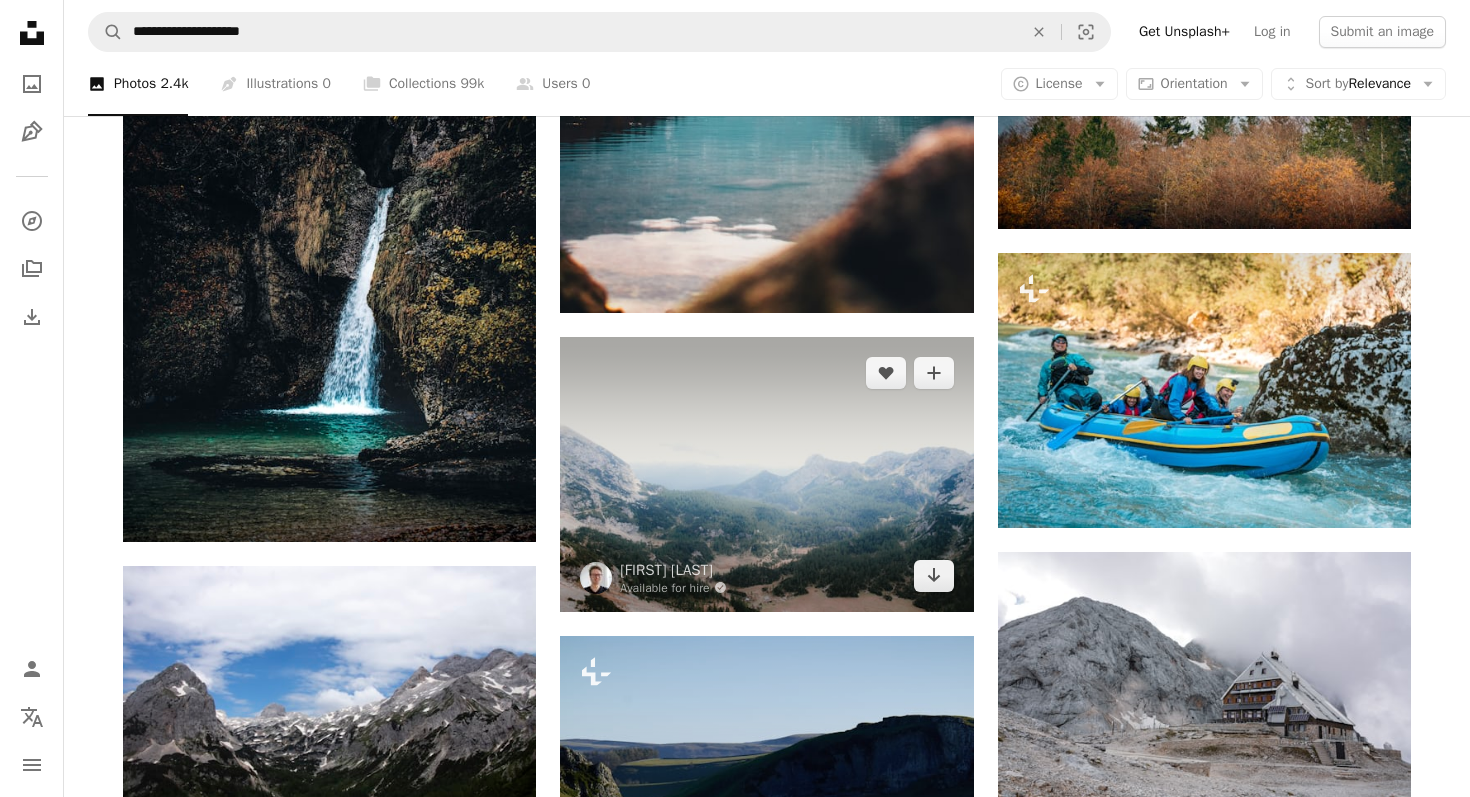 click at bounding box center [766, 474] 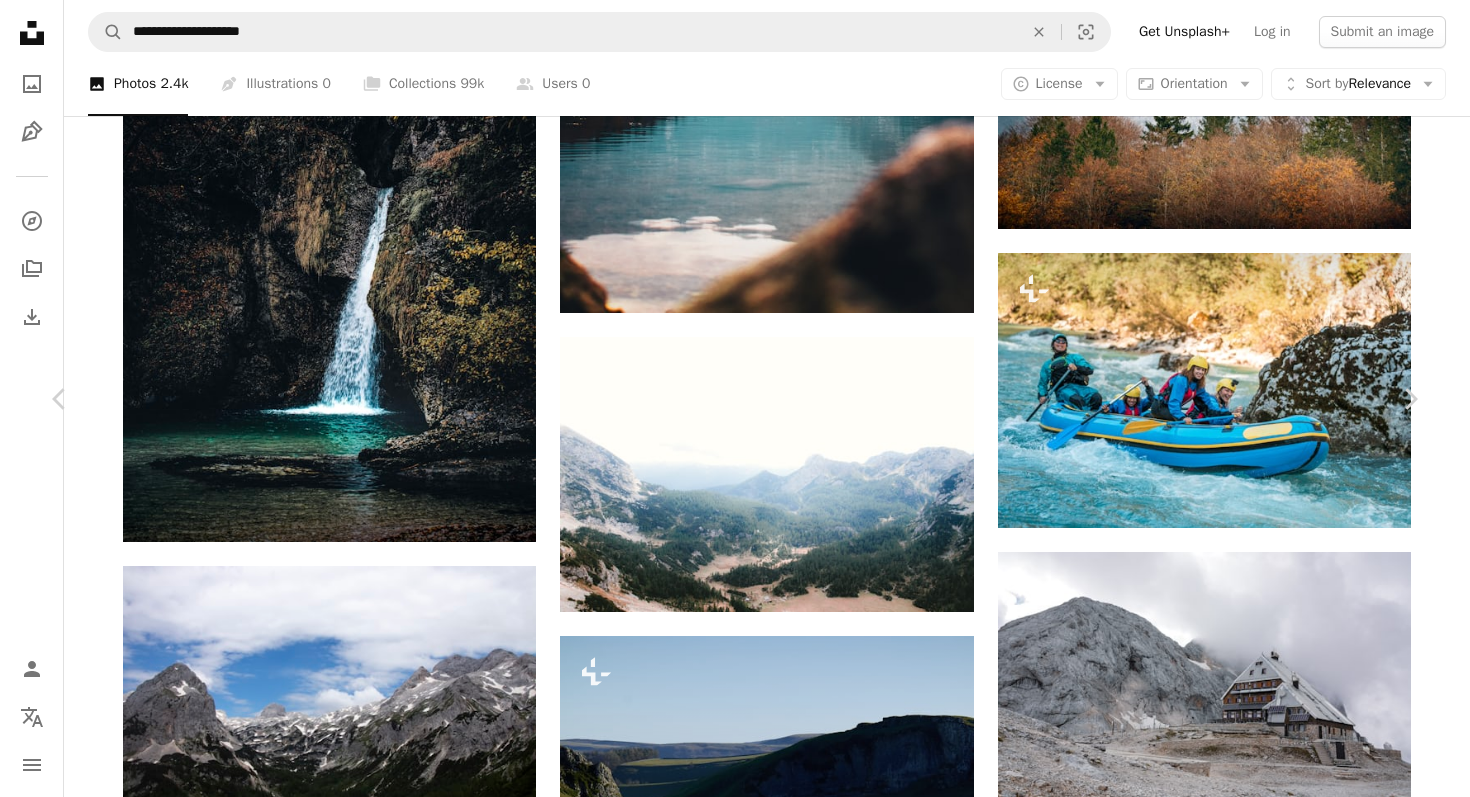 scroll, scrollTop: 331, scrollLeft: 0, axis: vertical 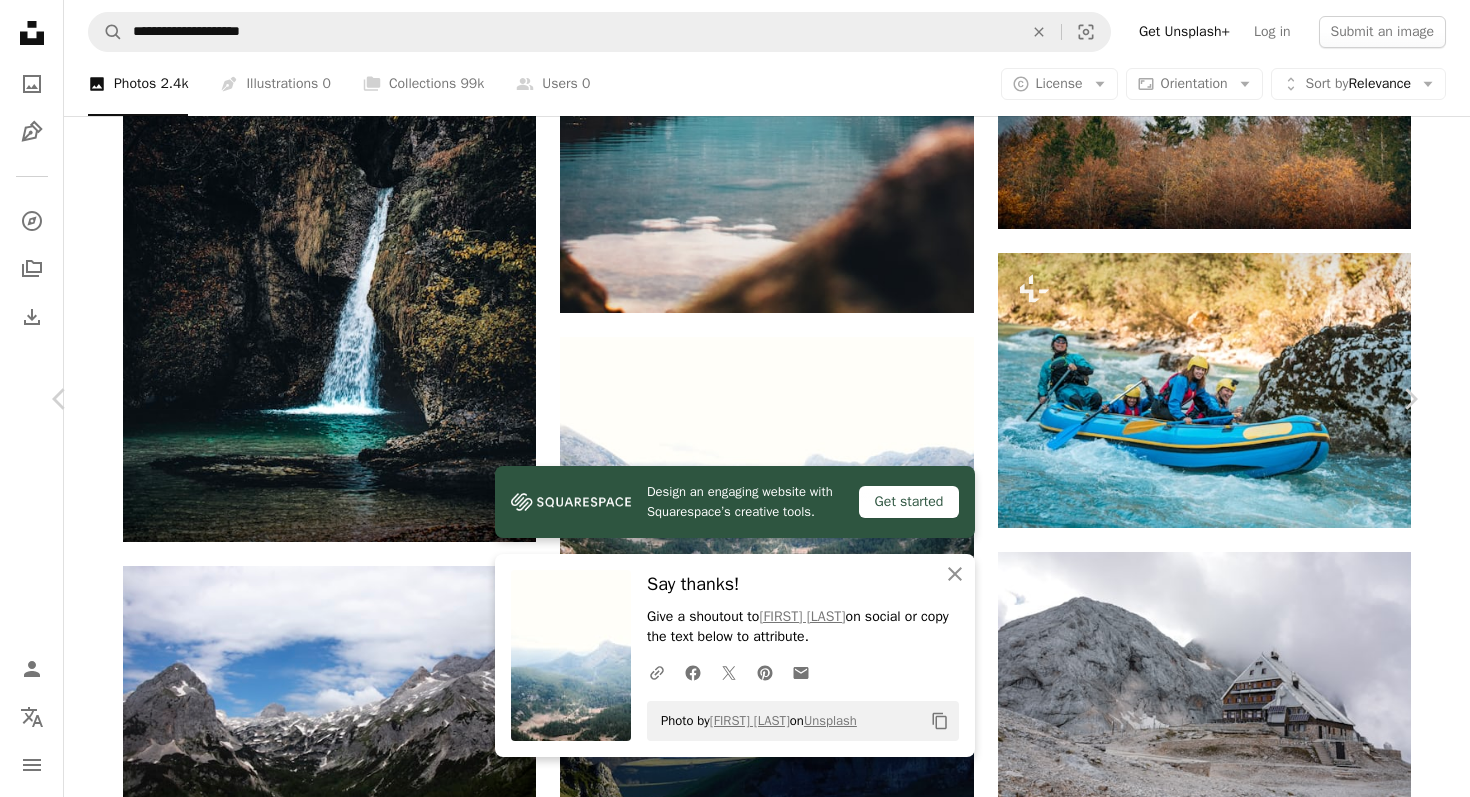 drag, startPoint x: 1321, startPoint y: 213, endPoint x: 1320, endPoint y: 239, distance: 26.019224 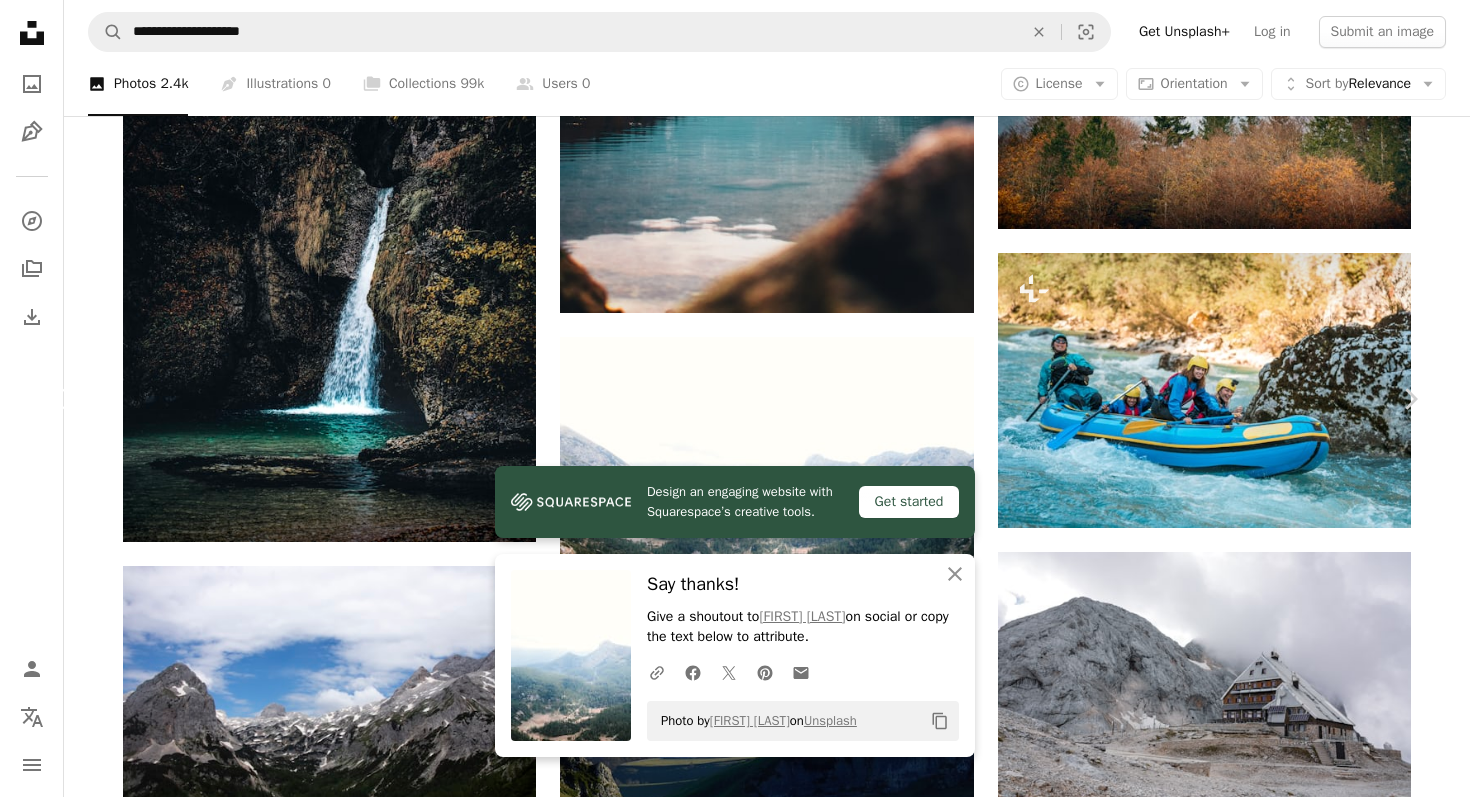 click on "Chevron left" at bounding box center [60, 399] 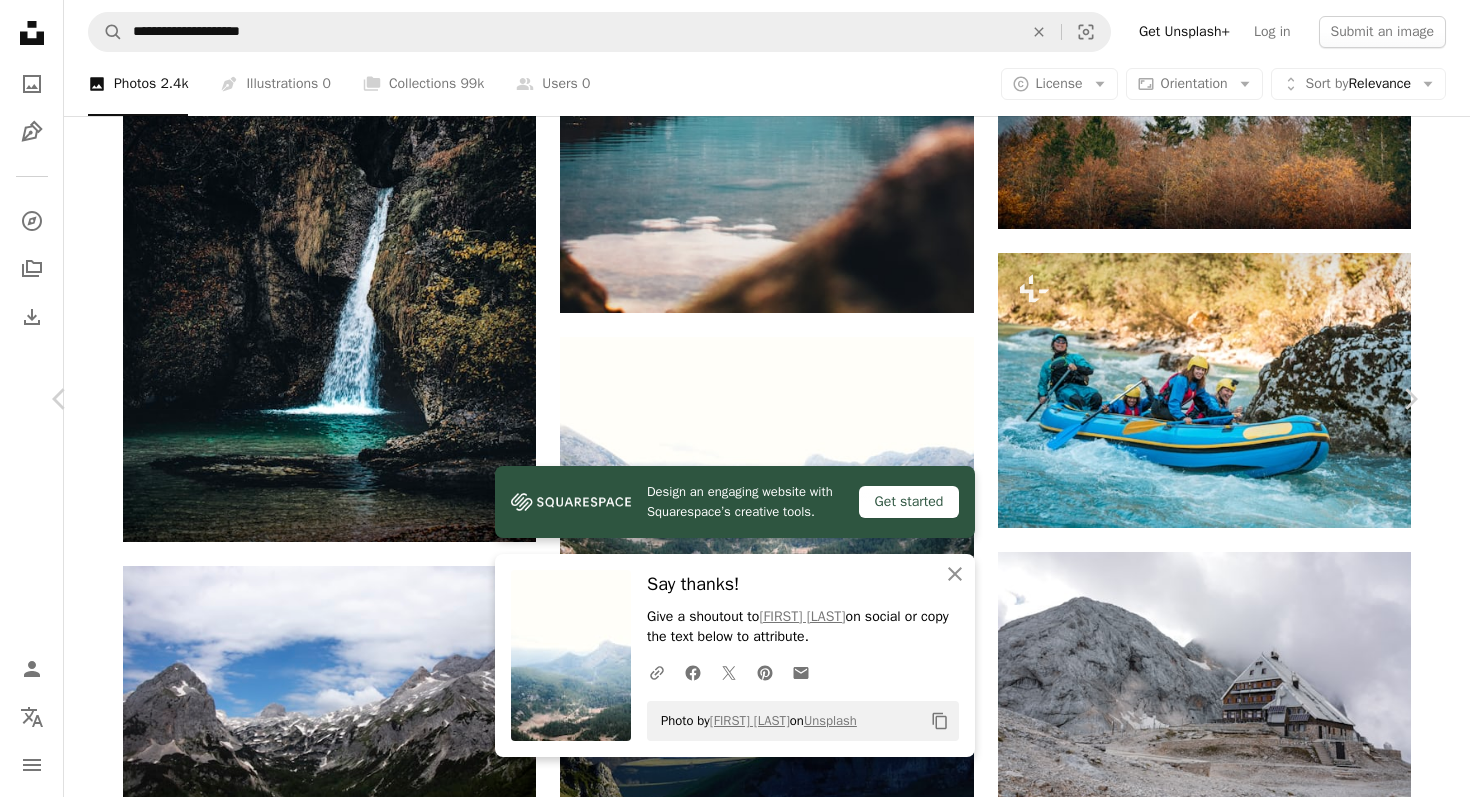 click on "An X shape" at bounding box center [20, 20] 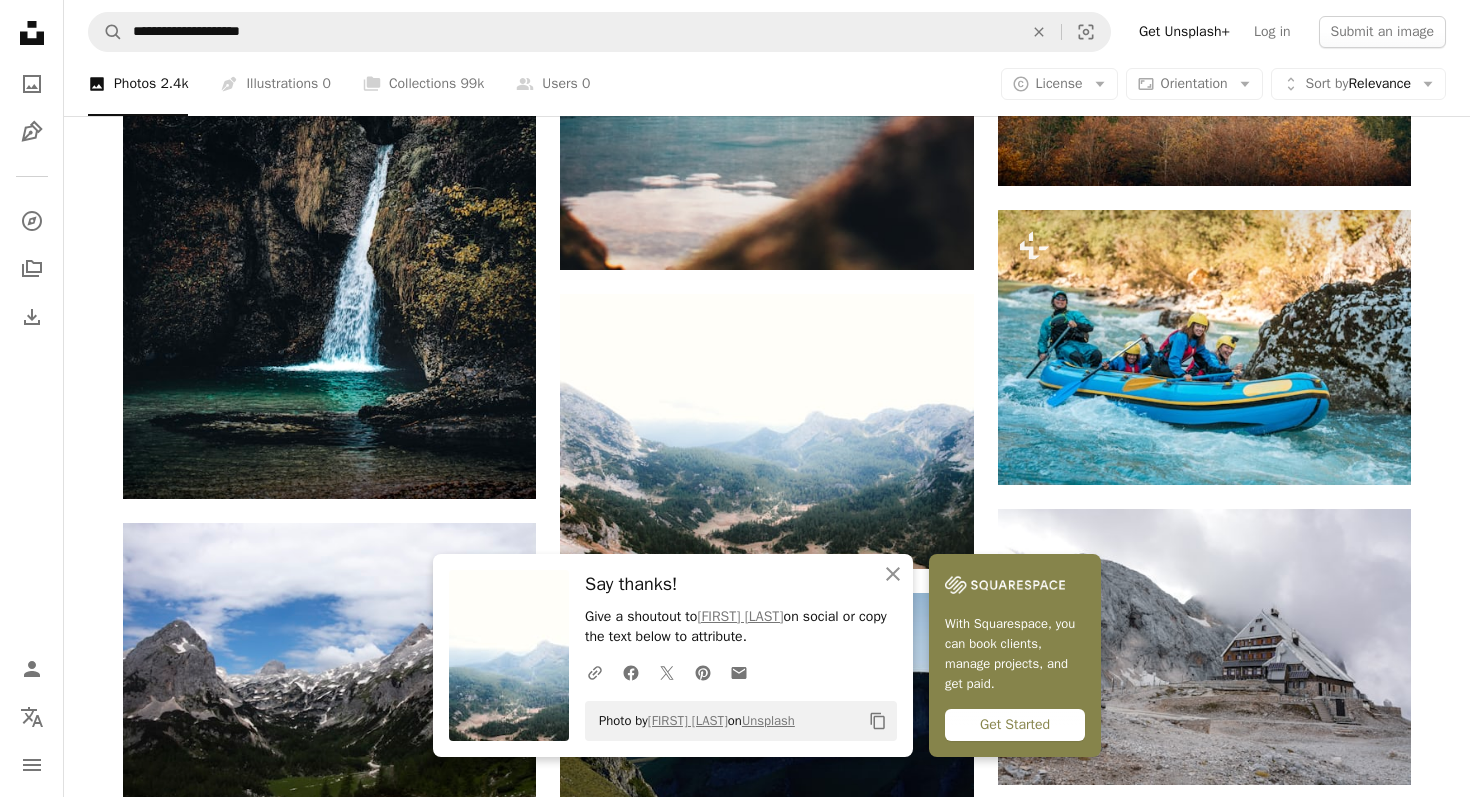 scroll, scrollTop: 1110, scrollLeft: 0, axis: vertical 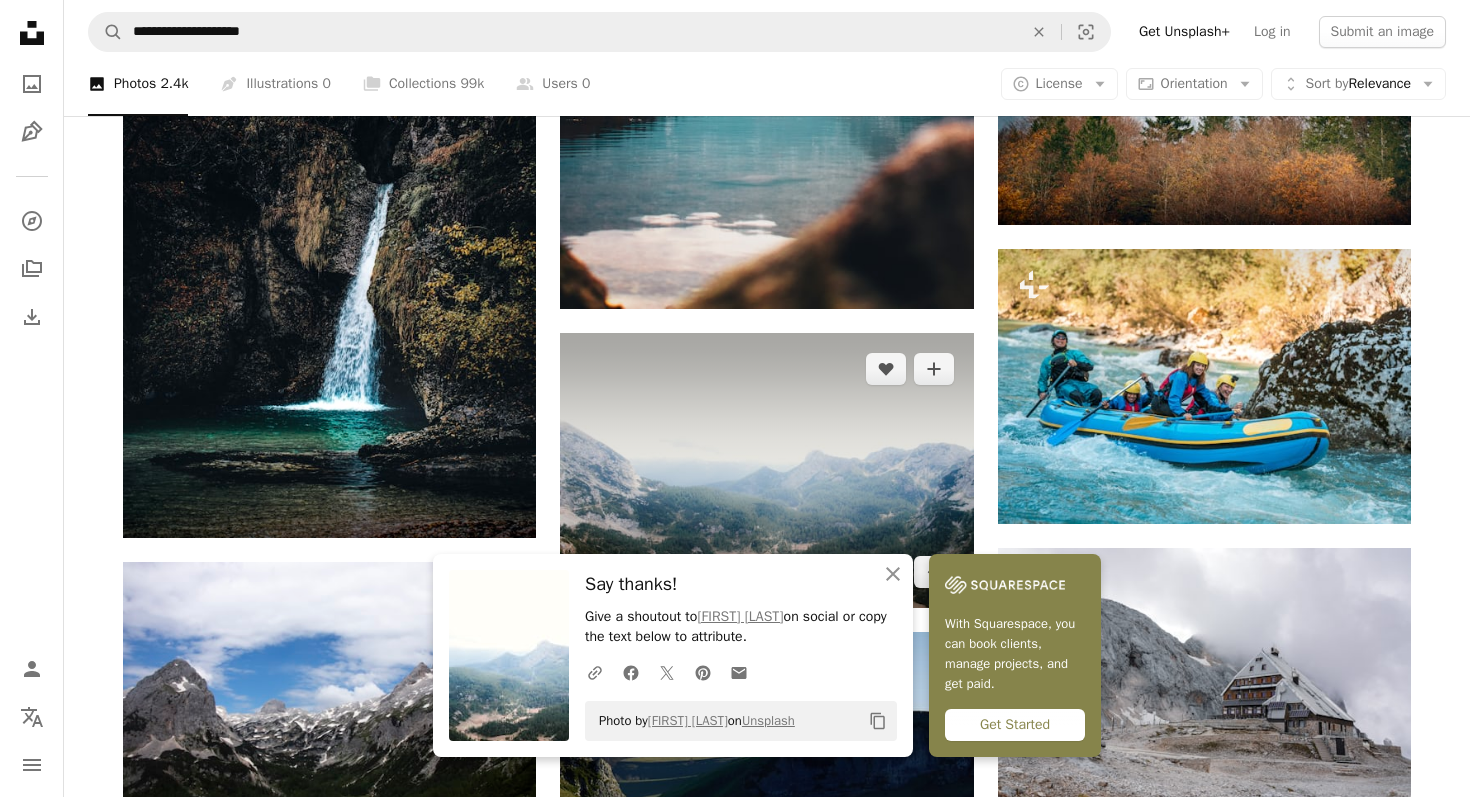 click at bounding box center [766, 470] 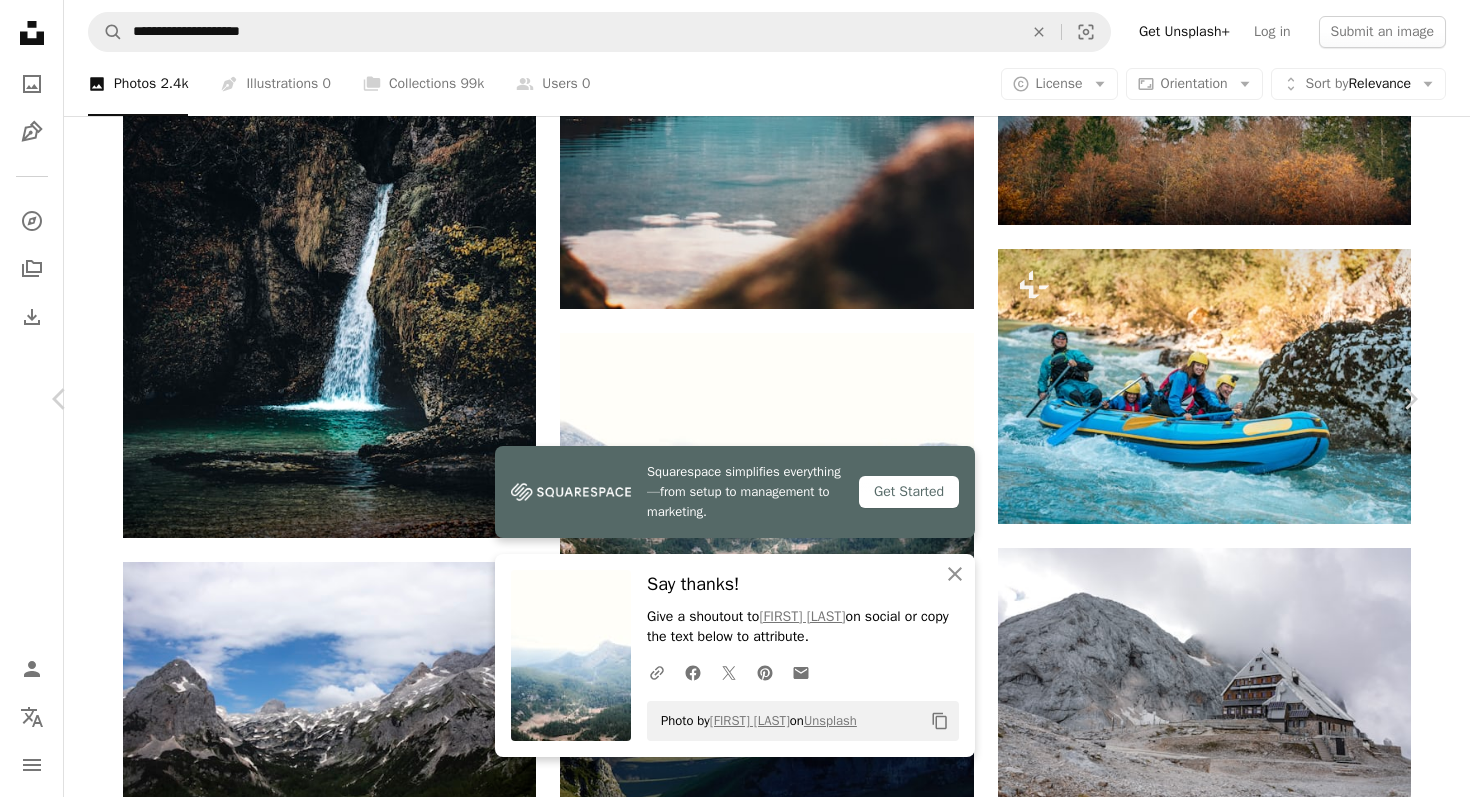 click on "Chevron down" 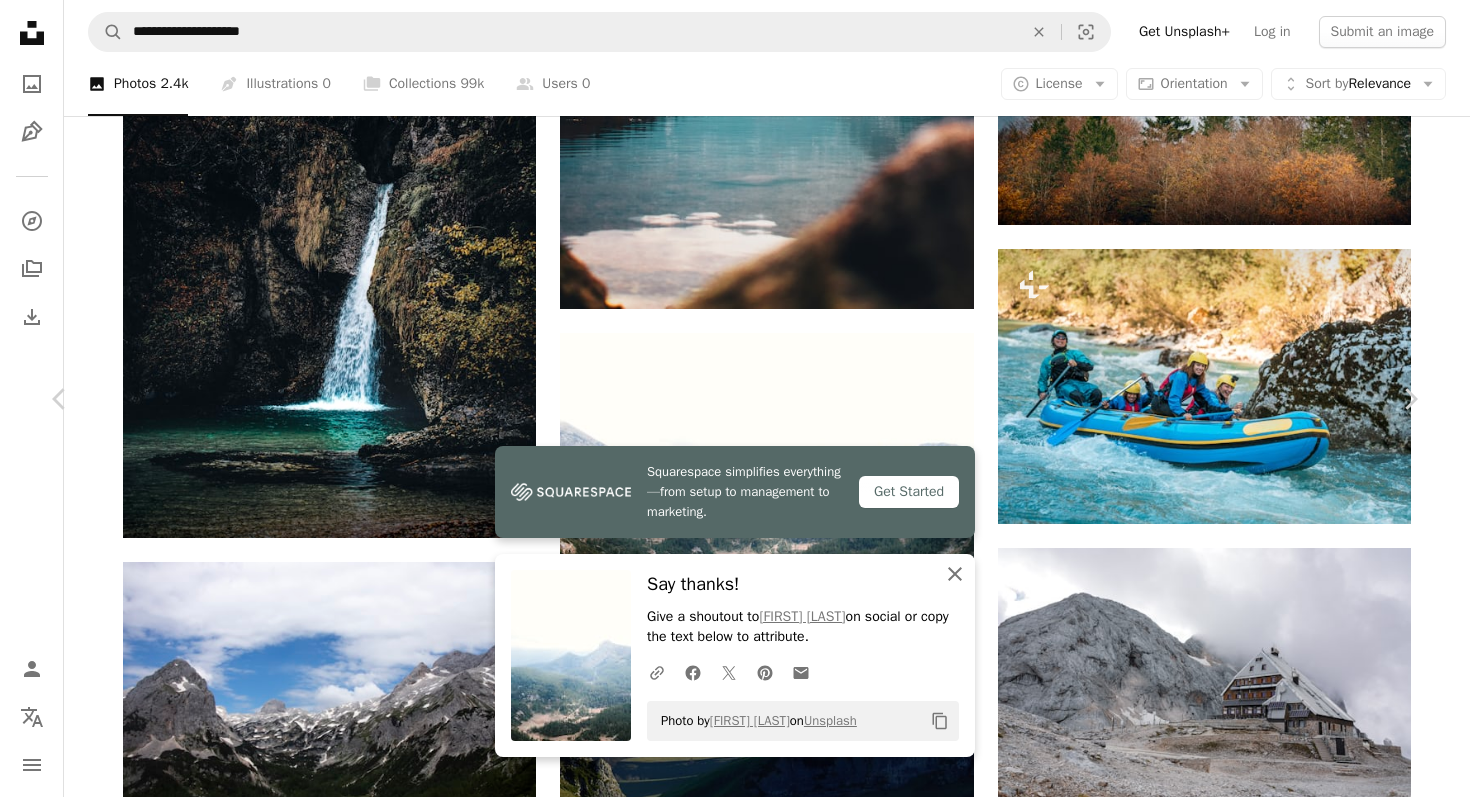 click on "An X shape" 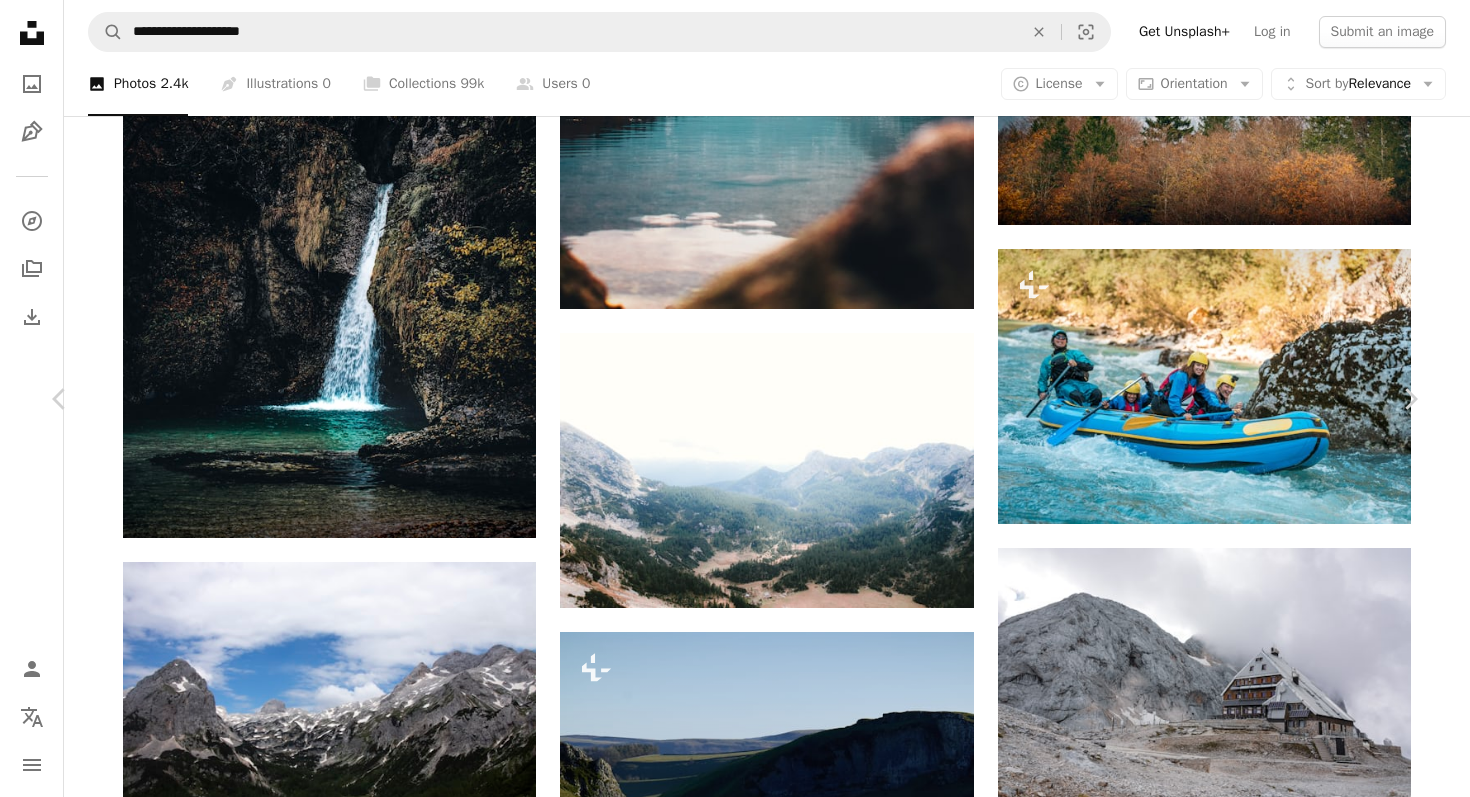 scroll, scrollTop: 837, scrollLeft: 0, axis: vertical 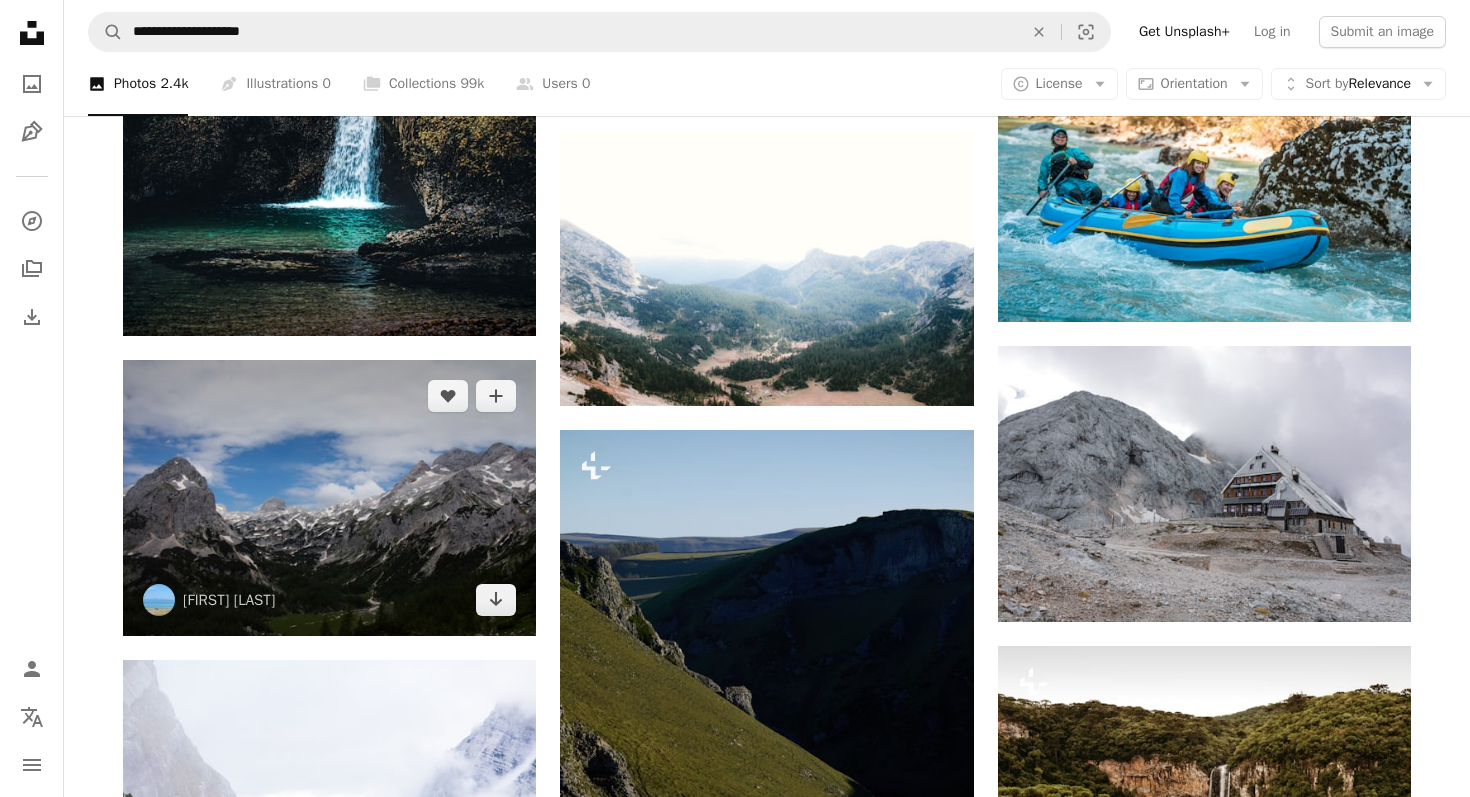 click at bounding box center [329, 497] 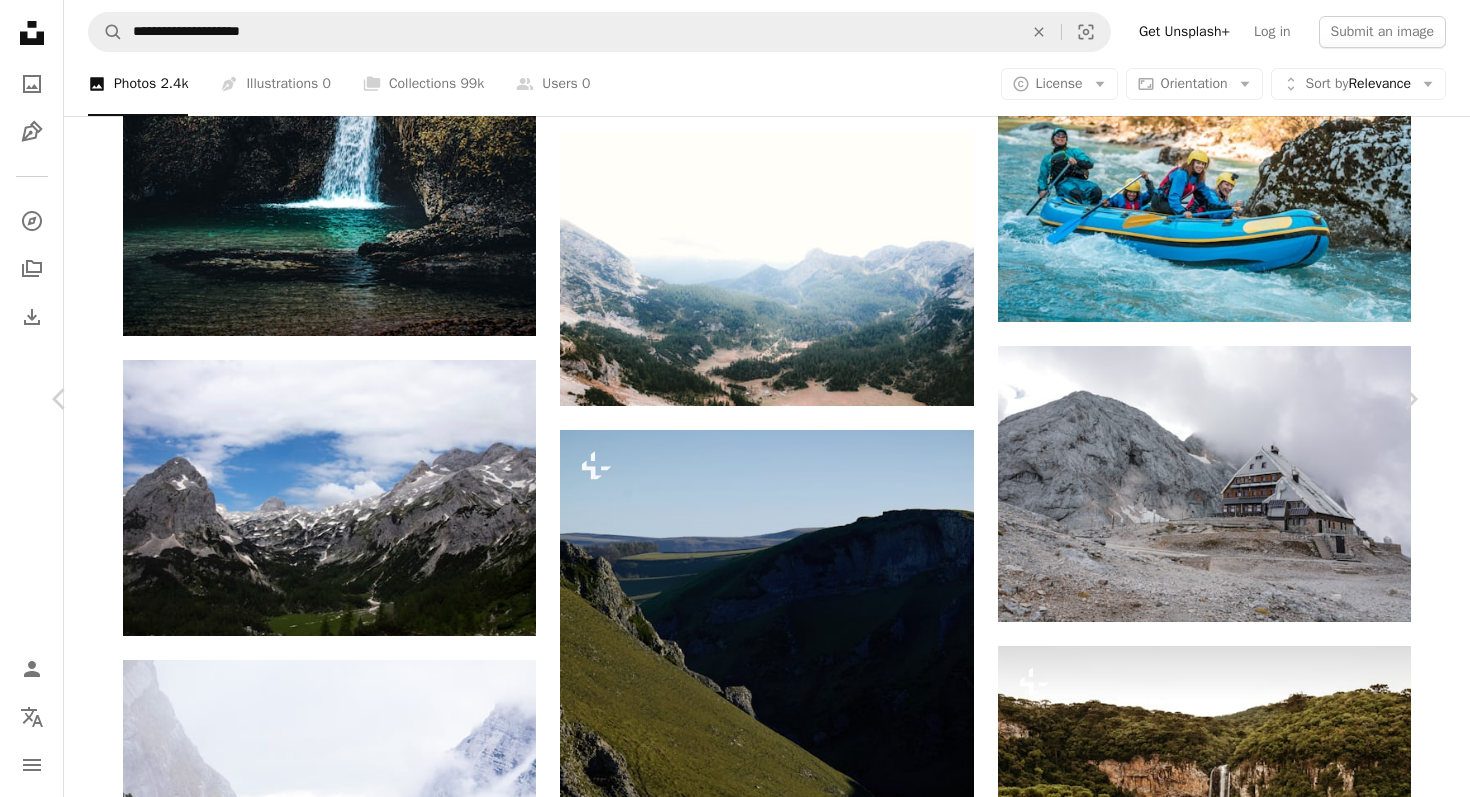 click on "An X shape" at bounding box center [20, 20] 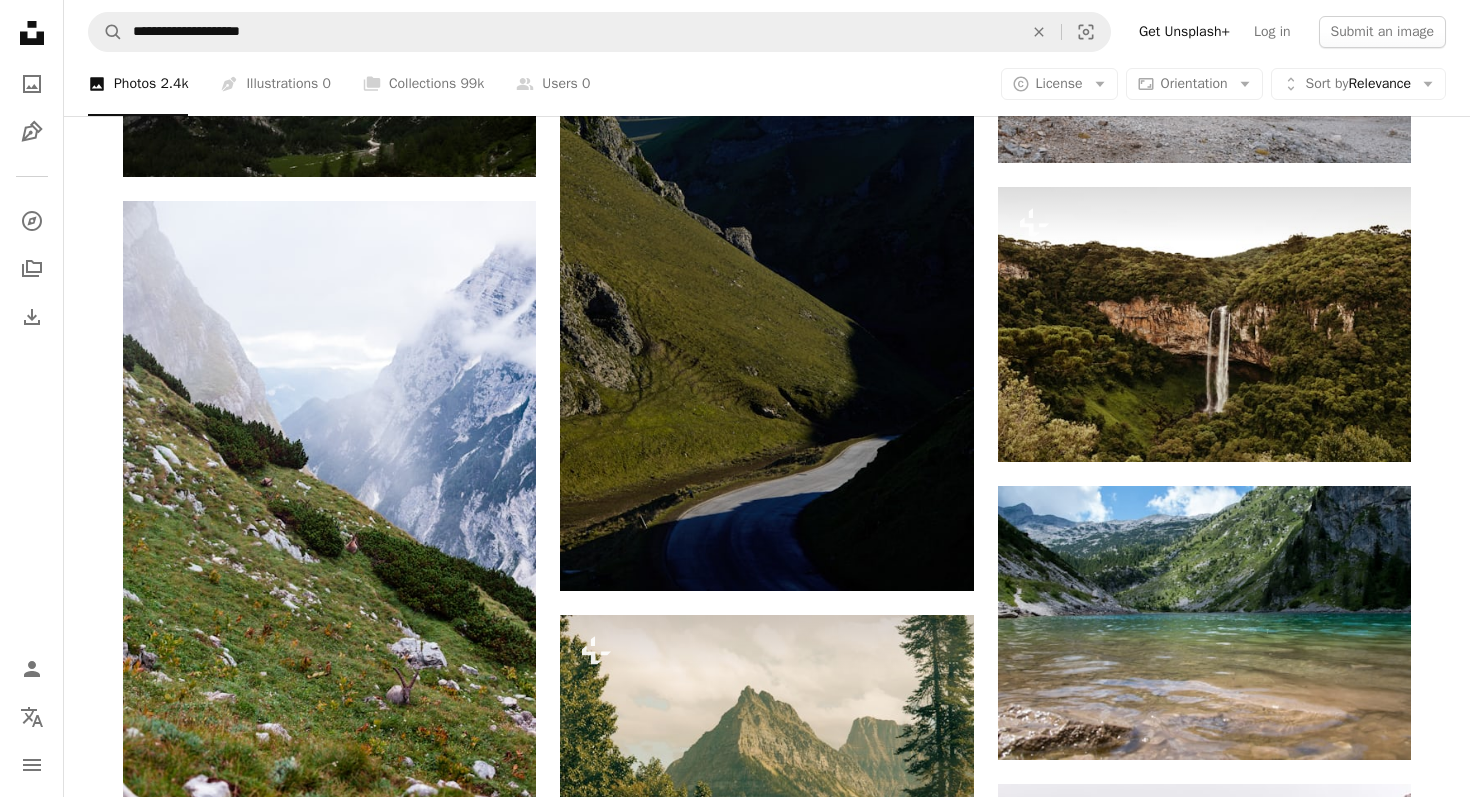 scroll, scrollTop: 1774, scrollLeft: 0, axis: vertical 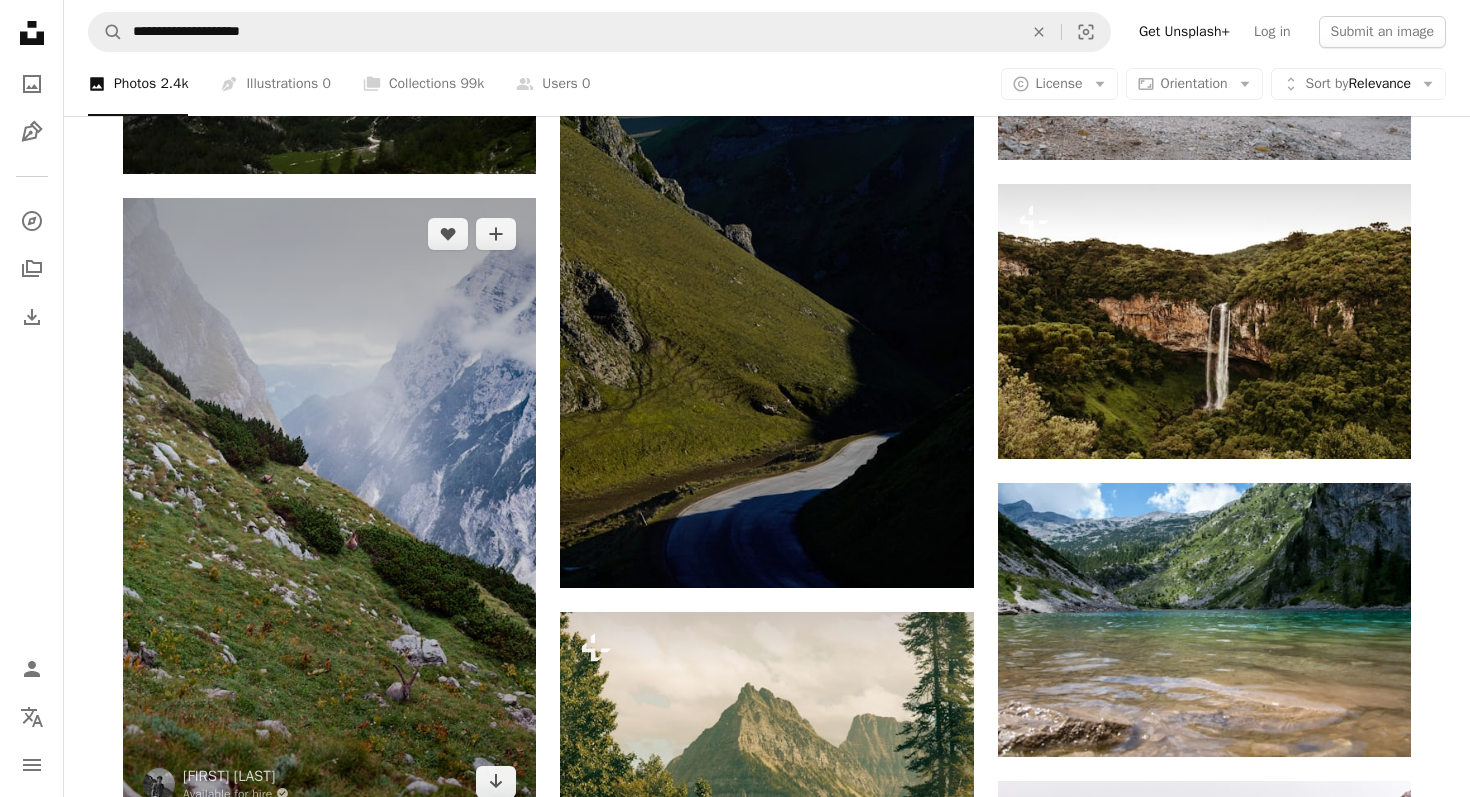 click at bounding box center [329, 508] 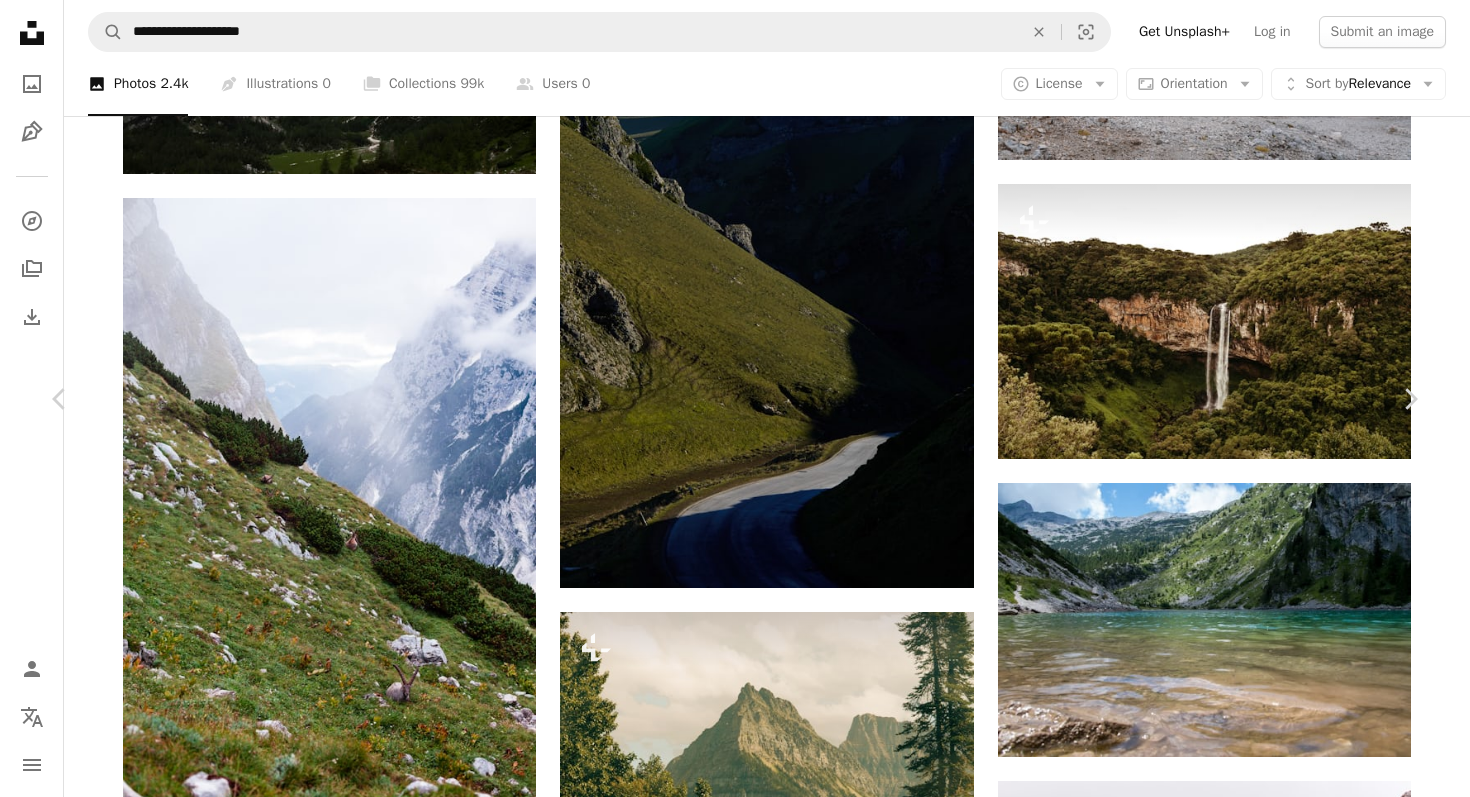 scroll, scrollTop: 2013, scrollLeft: 0, axis: vertical 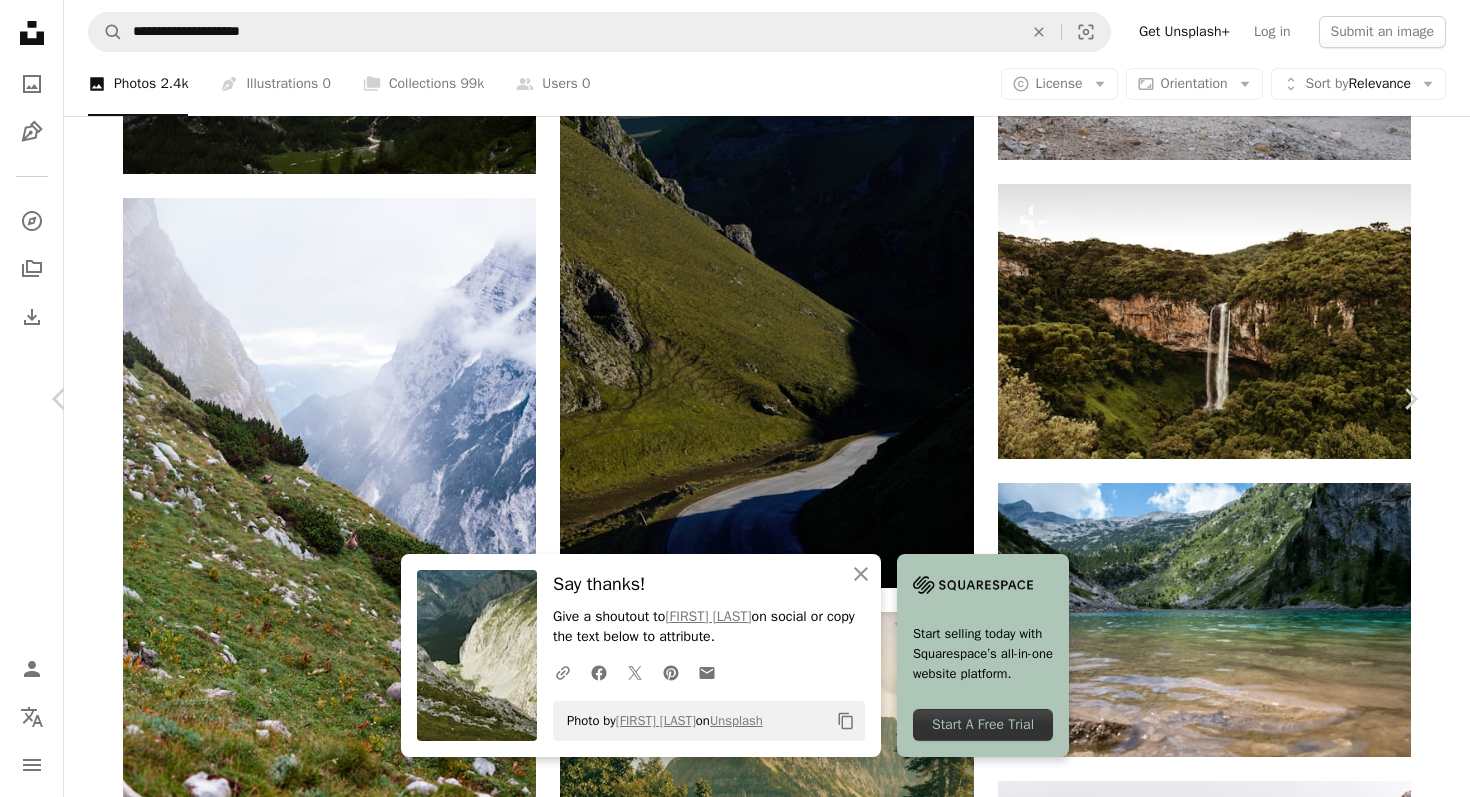 click on "An X shape" at bounding box center (20, 20) 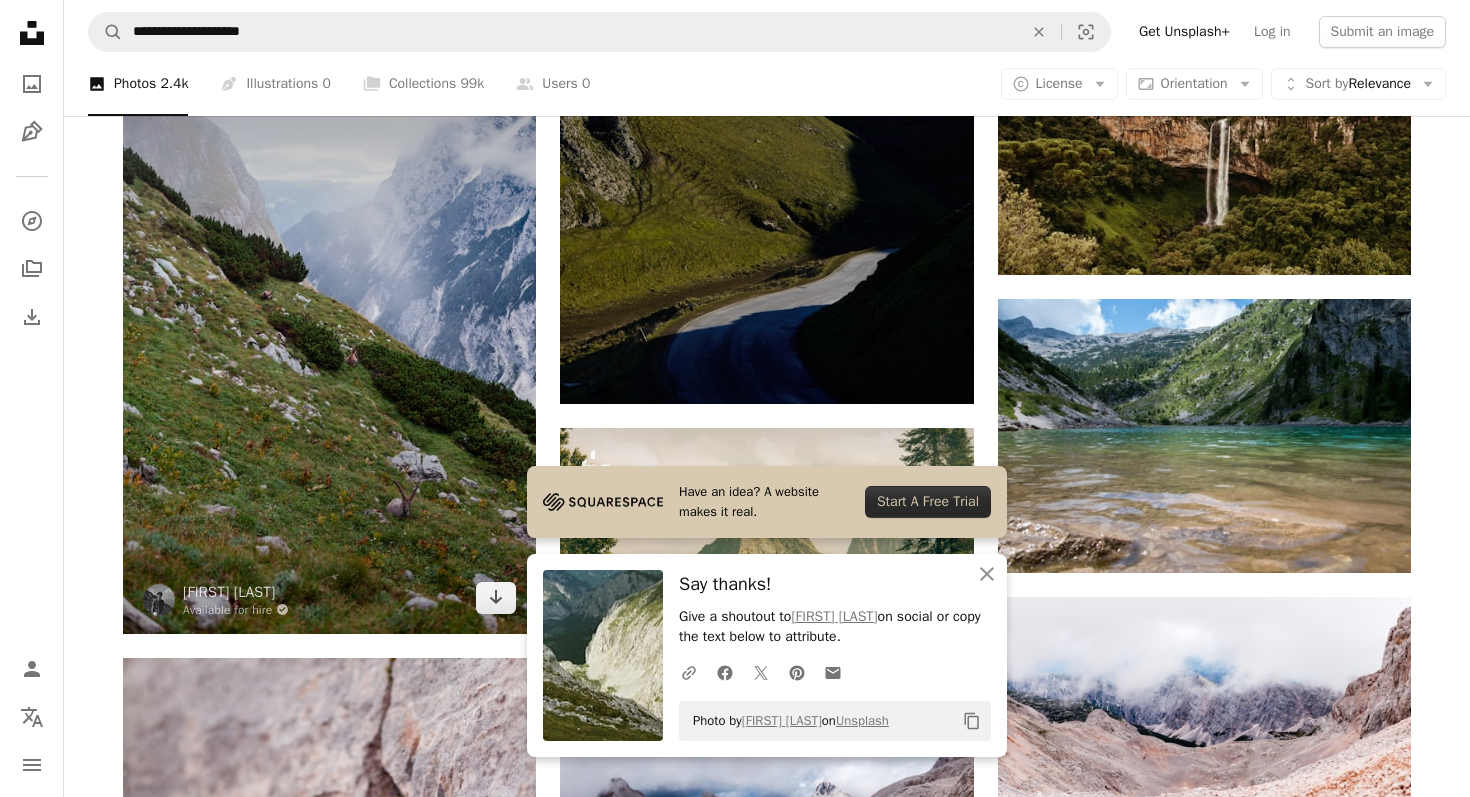 scroll, scrollTop: 1960, scrollLeft: 0, axis: vertical 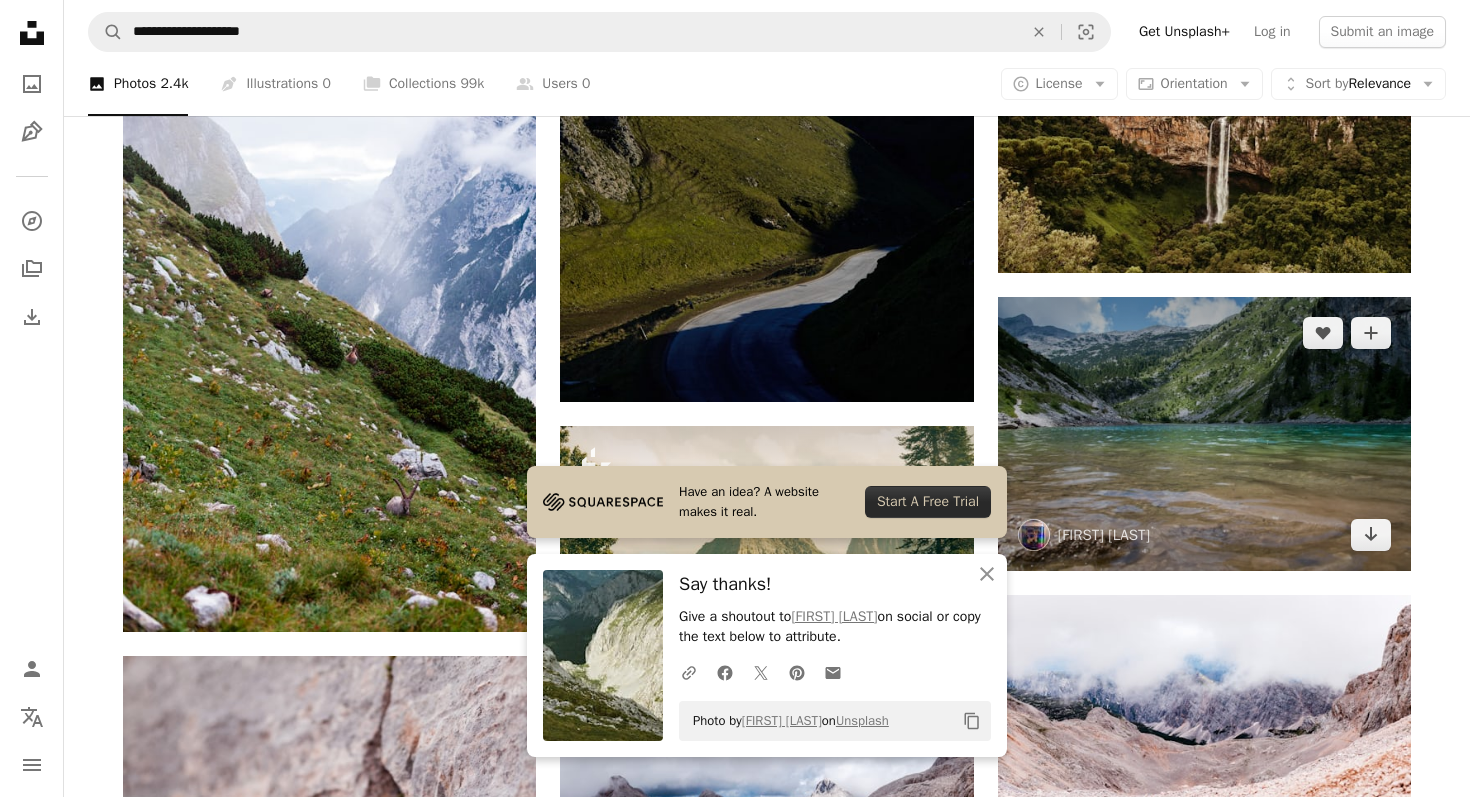click at bounding box center (1204, 434) 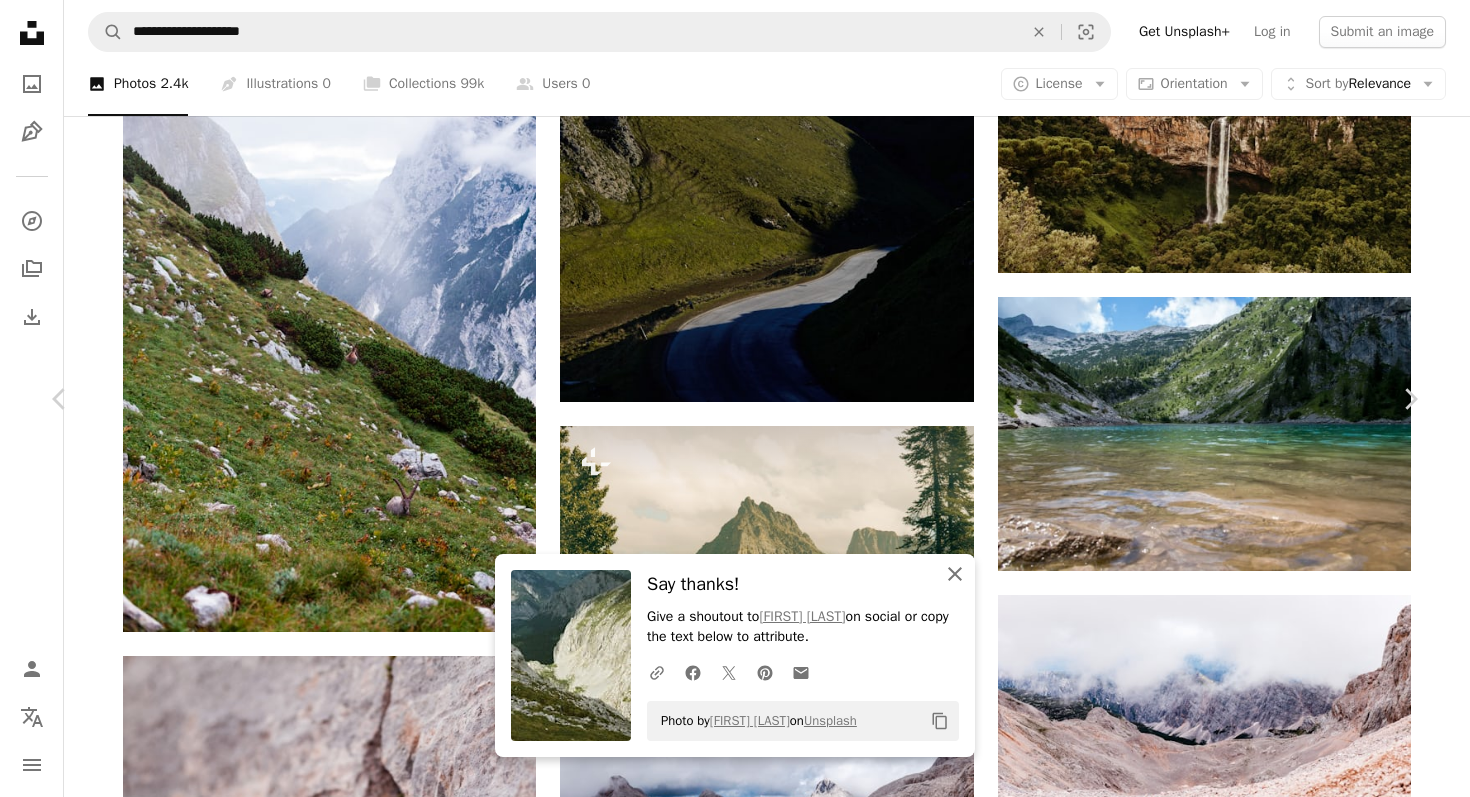 click on "An X shape" 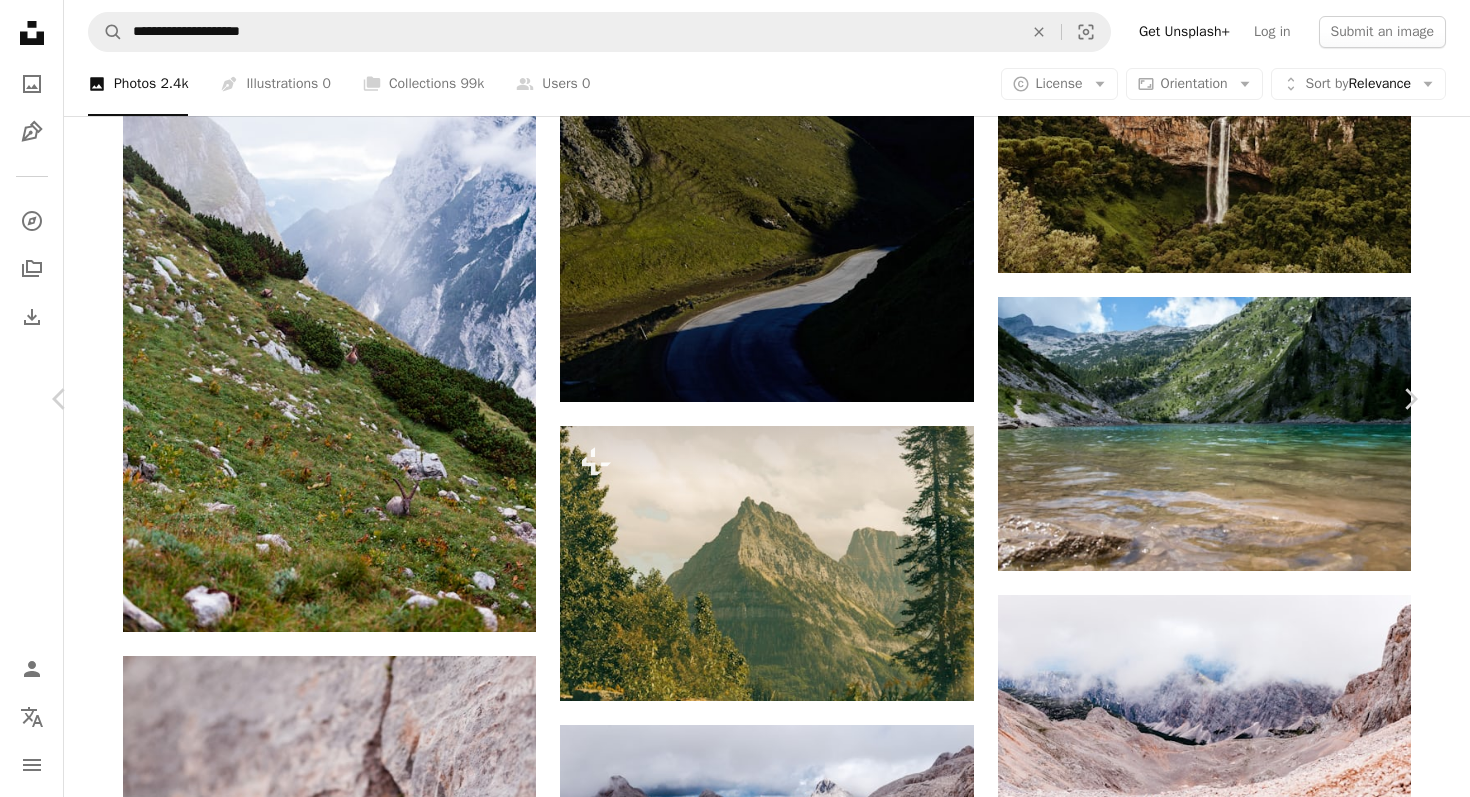 scroll, scrollTop: 1138, scrollLeft: 0, axis: vertical 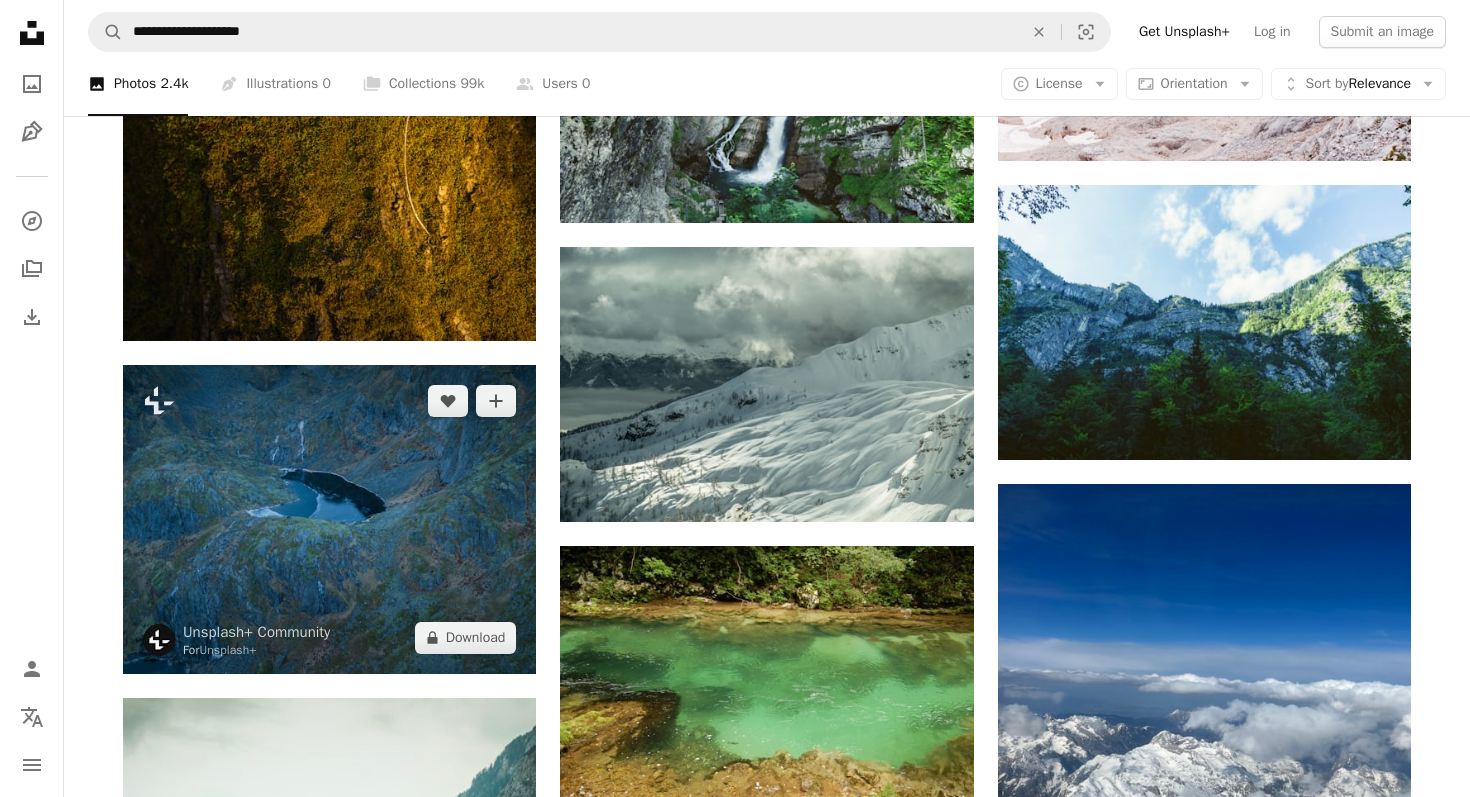 click at bounding box center [329, 519] 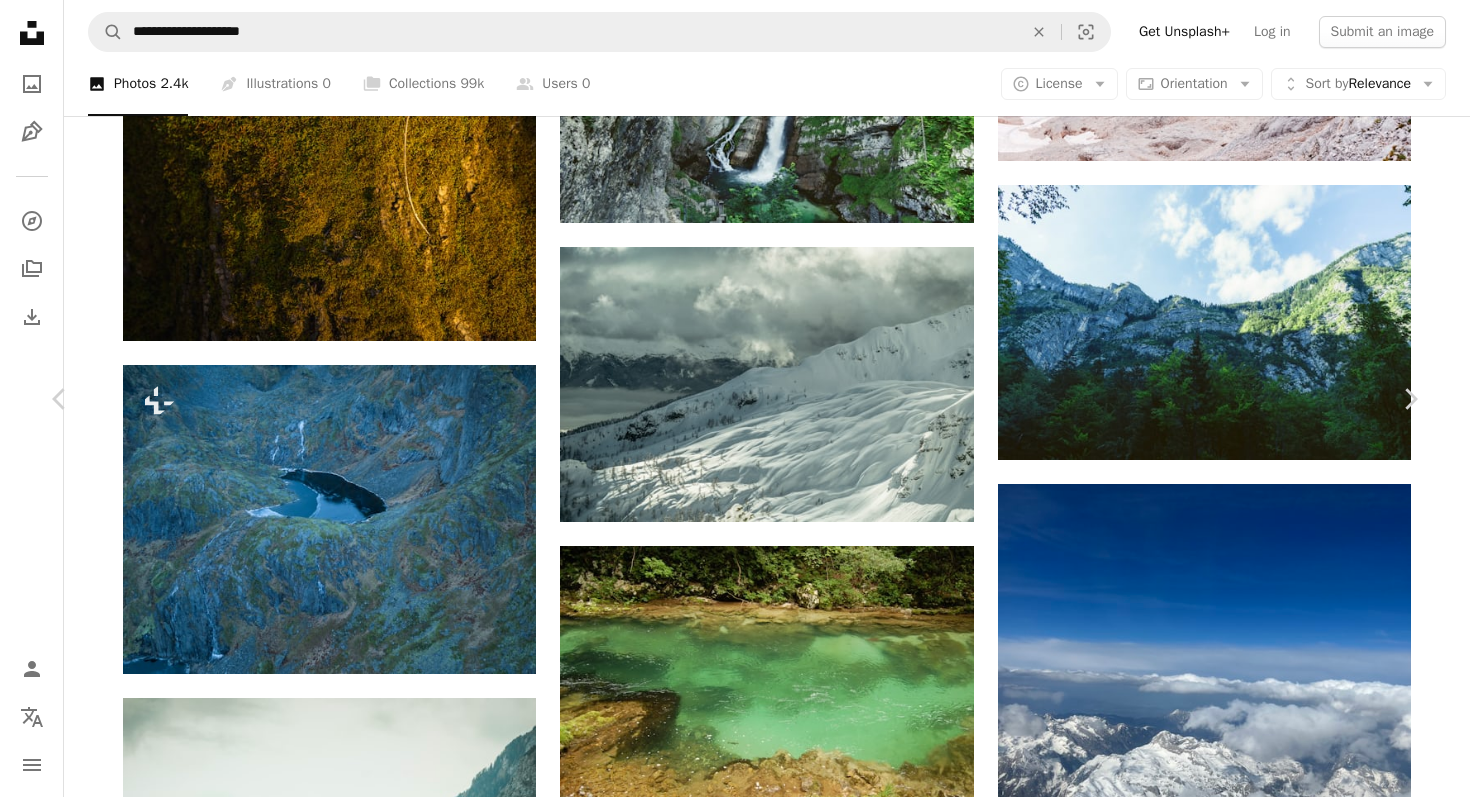scroll, scrollTop: 0, scrollLeft: 0, axis: both 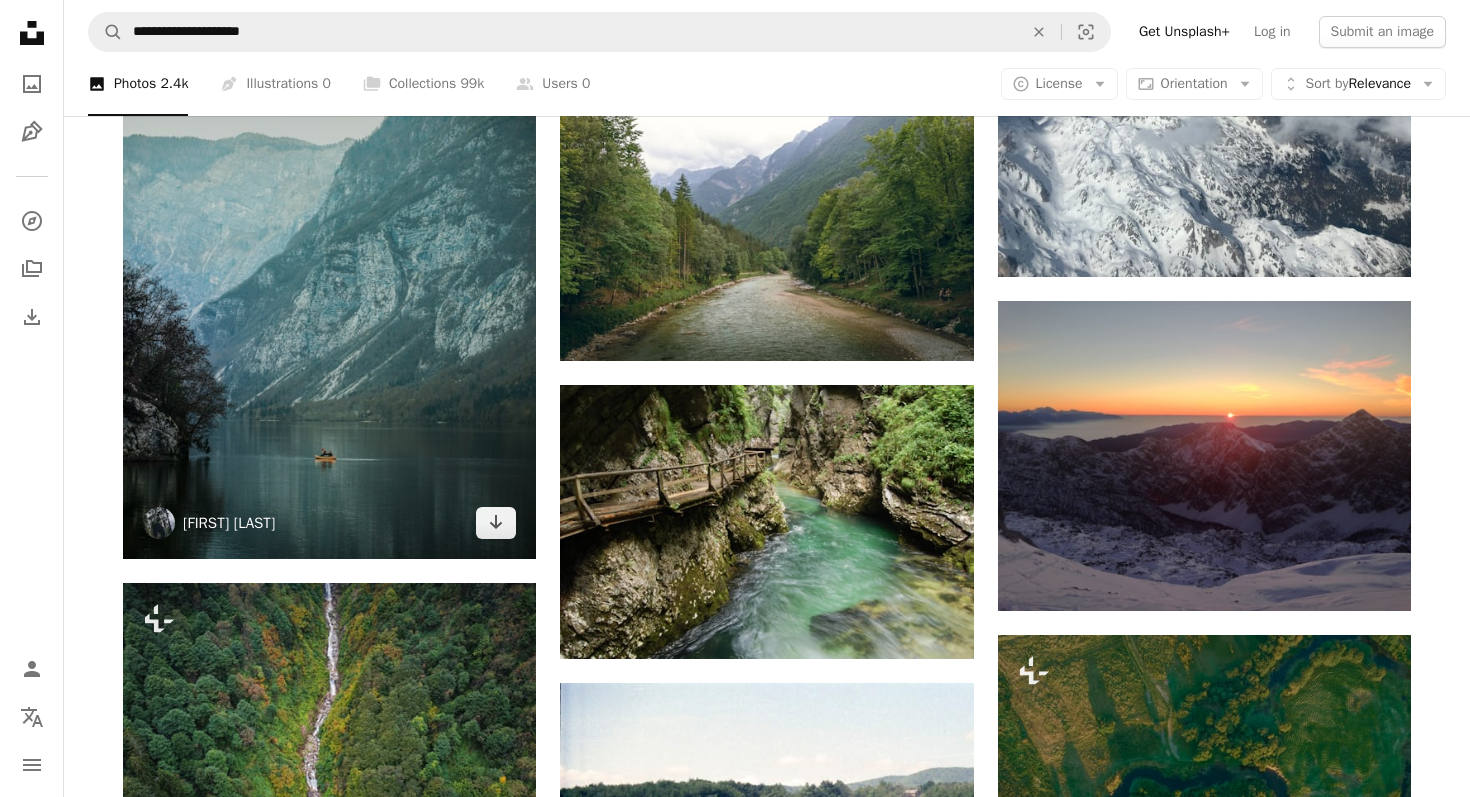 click on "[FIRST] [LAST]" at bounding box center (229, 523) 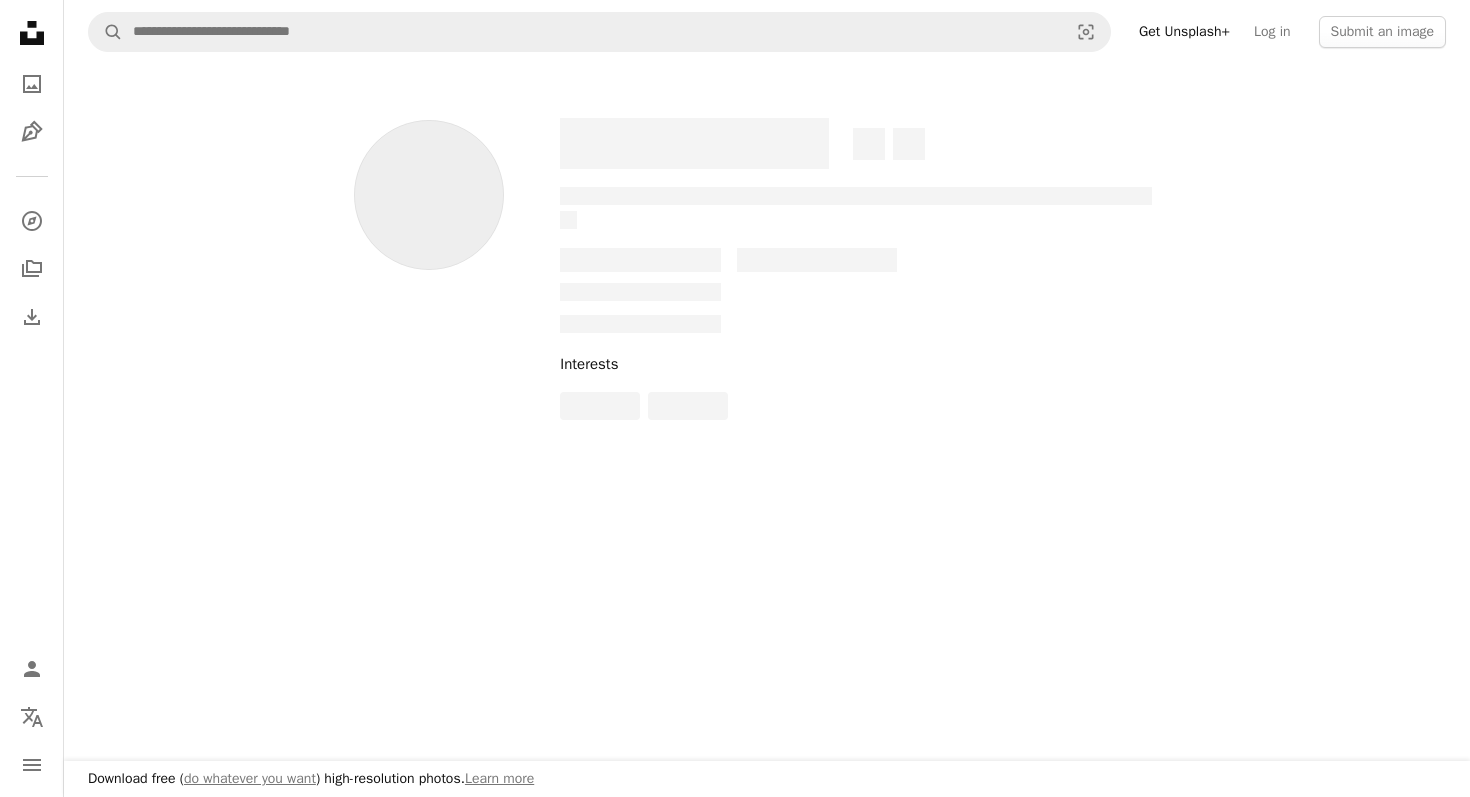 scroll, scrollTop: 0, scrollLeft: 0, axis: both 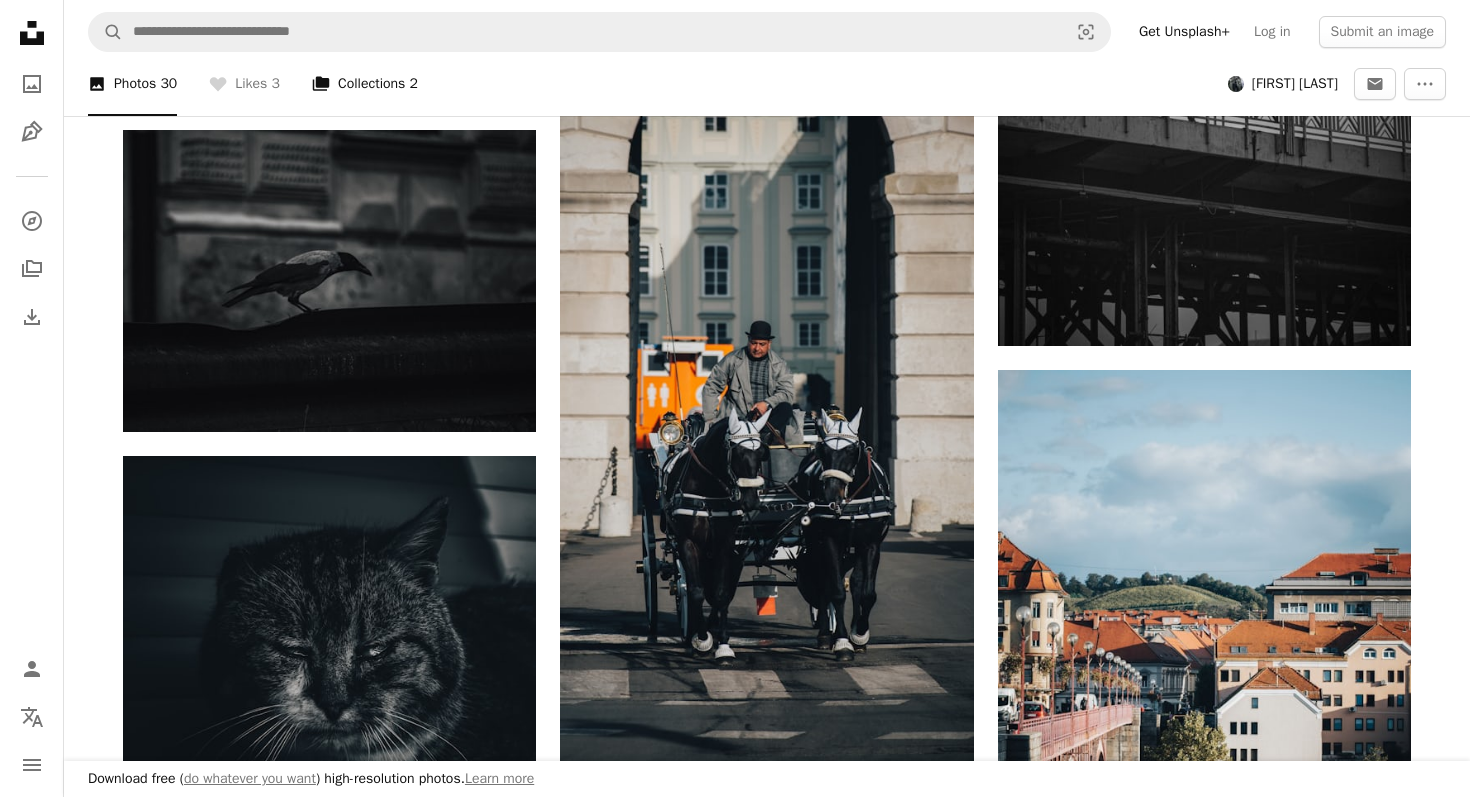click on "A stack of folders Collections   2" at bounding box center [365, 84] 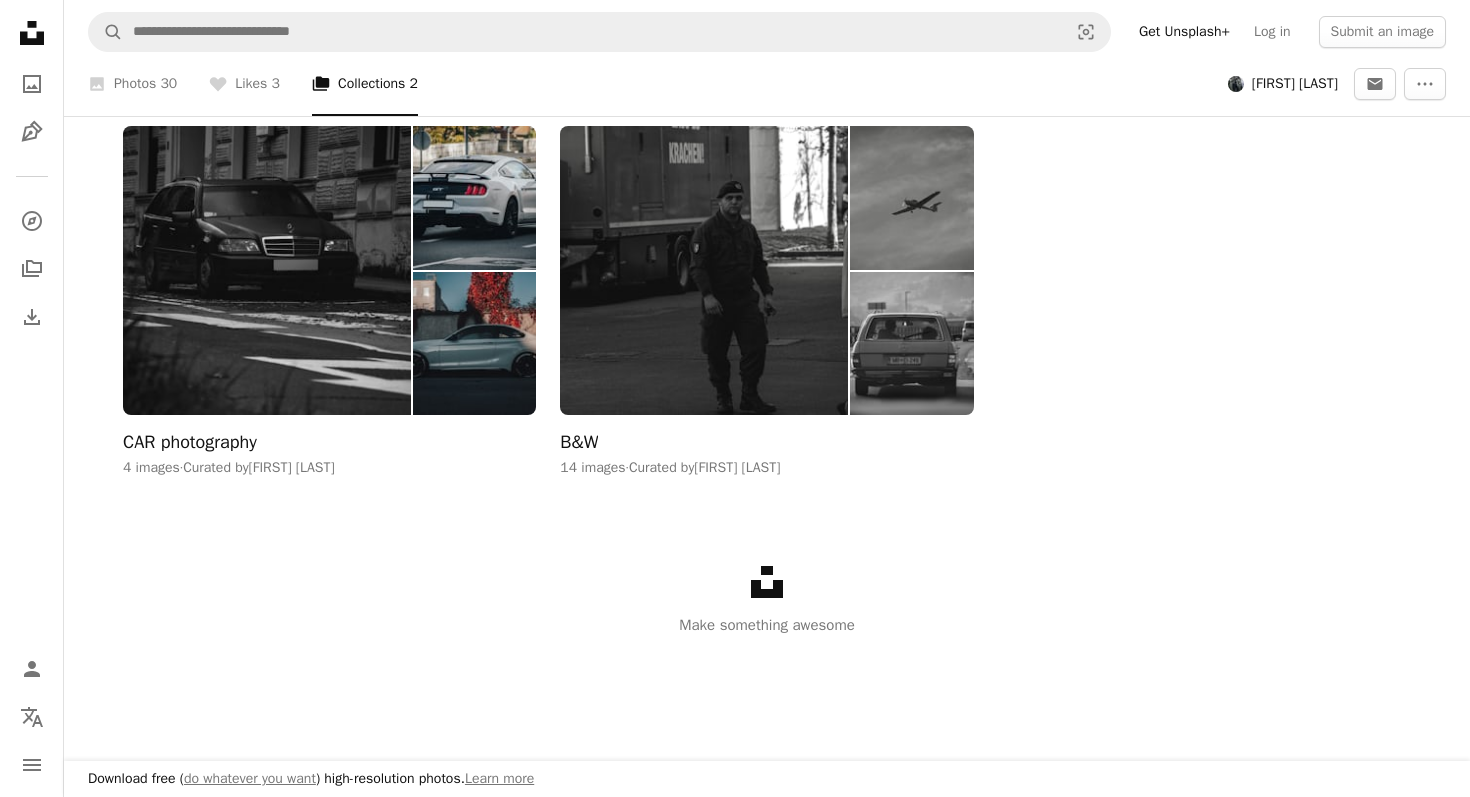 scroll, scrollTop: 418, scrollLeft: 0, axis: vertical 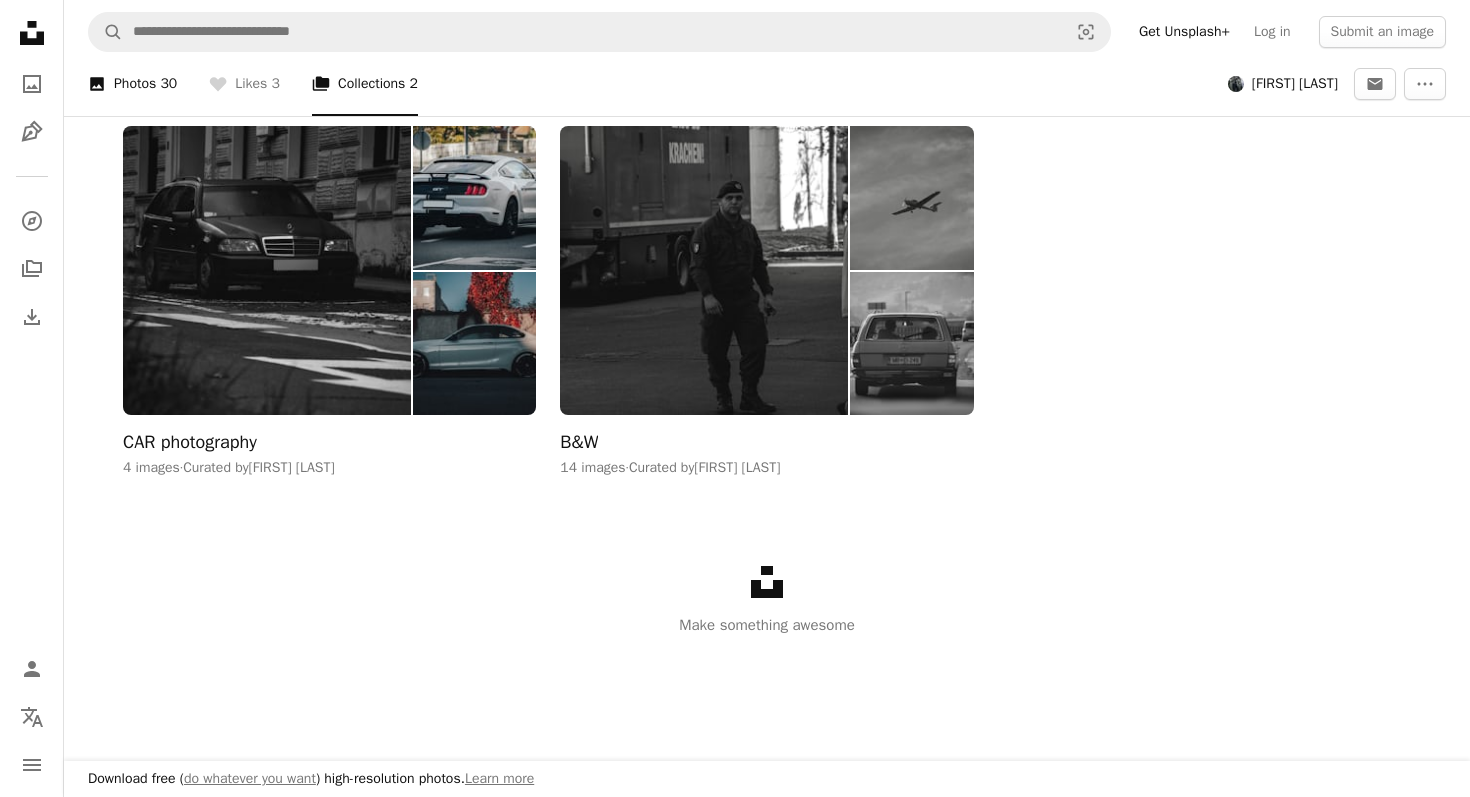 click on "30" at bounding box center (168, 84) 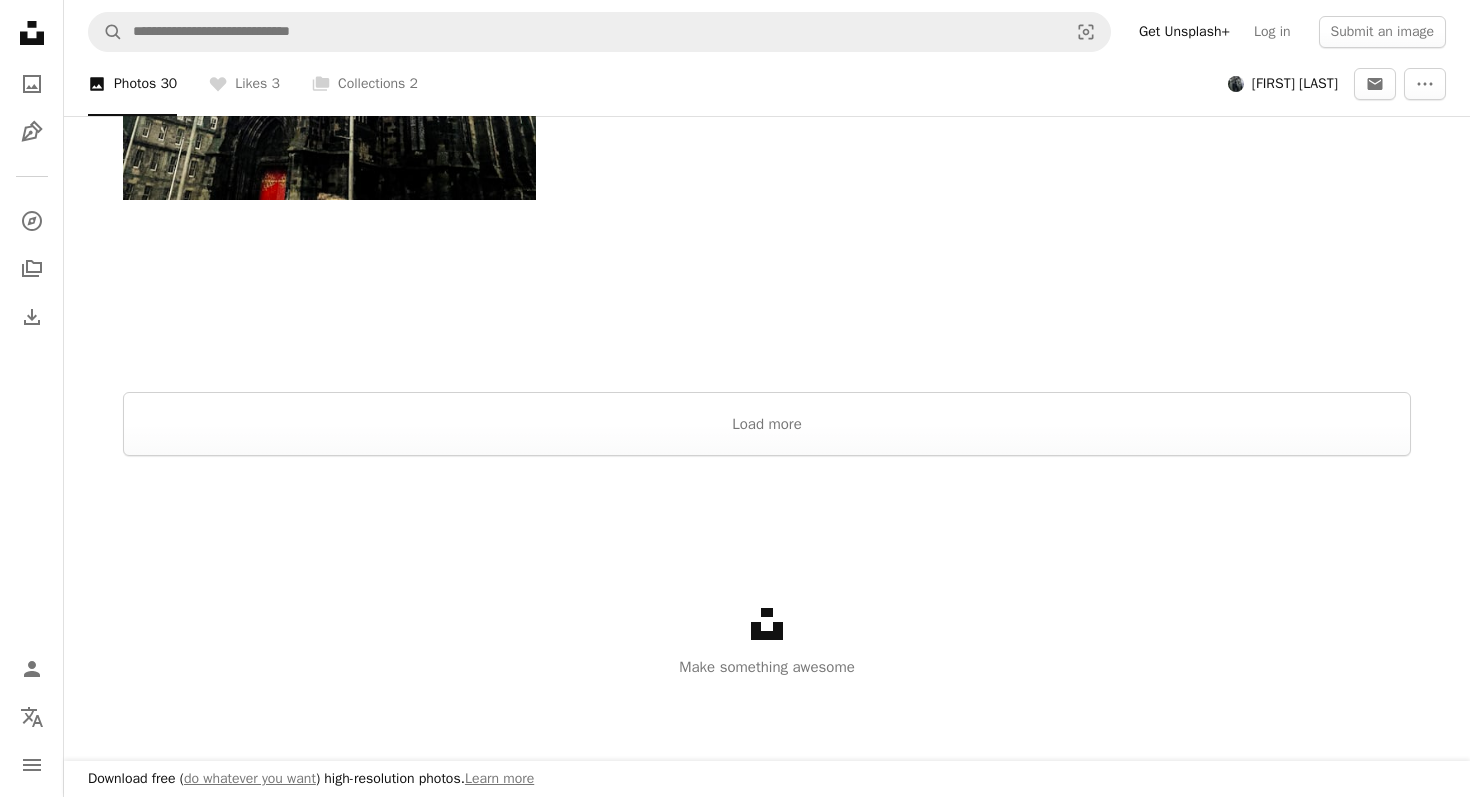 scroll, scrollTop: 4116, scrollLeft: 0, axis: vertical 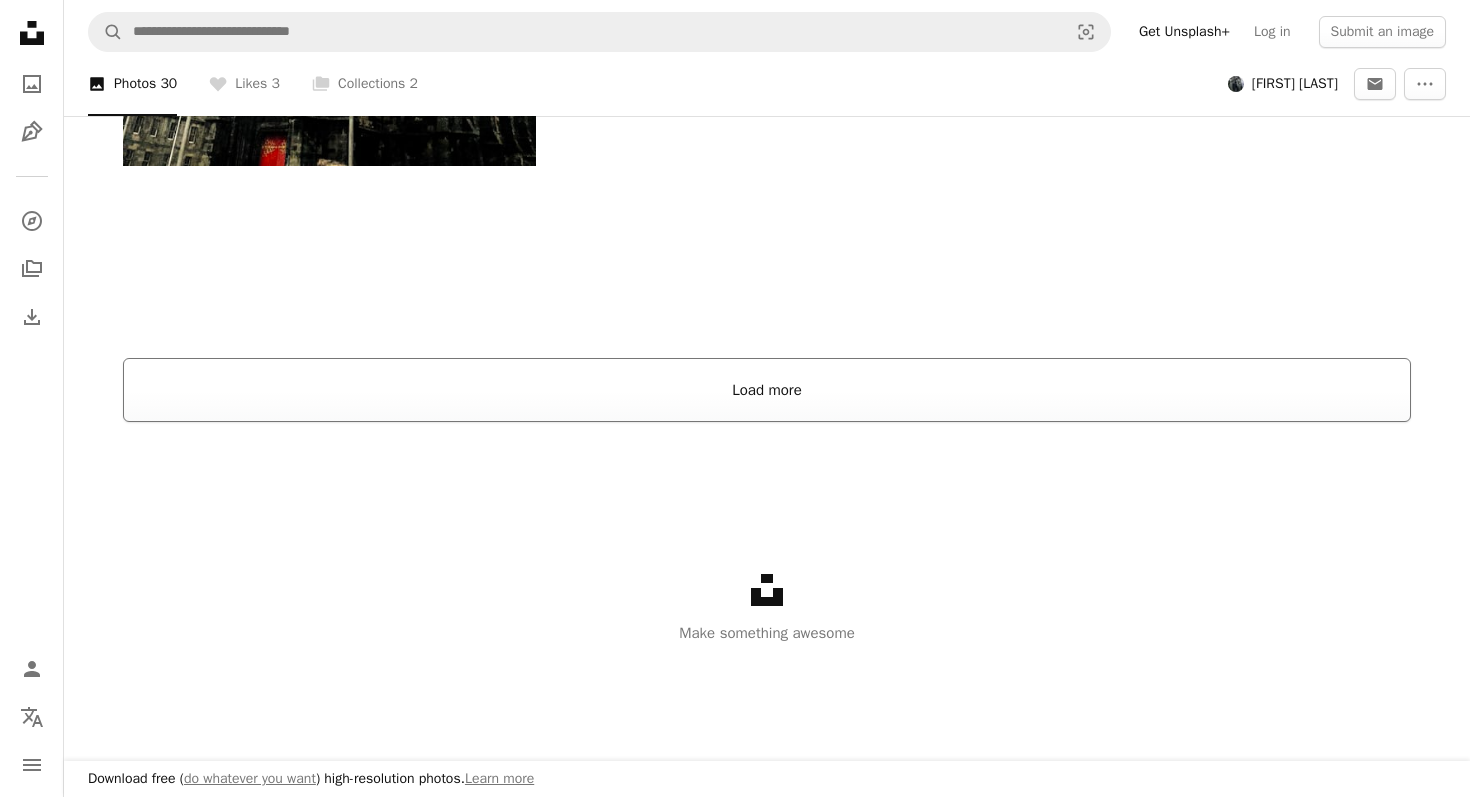 click on "Load more" at bounding box center [767, 390] 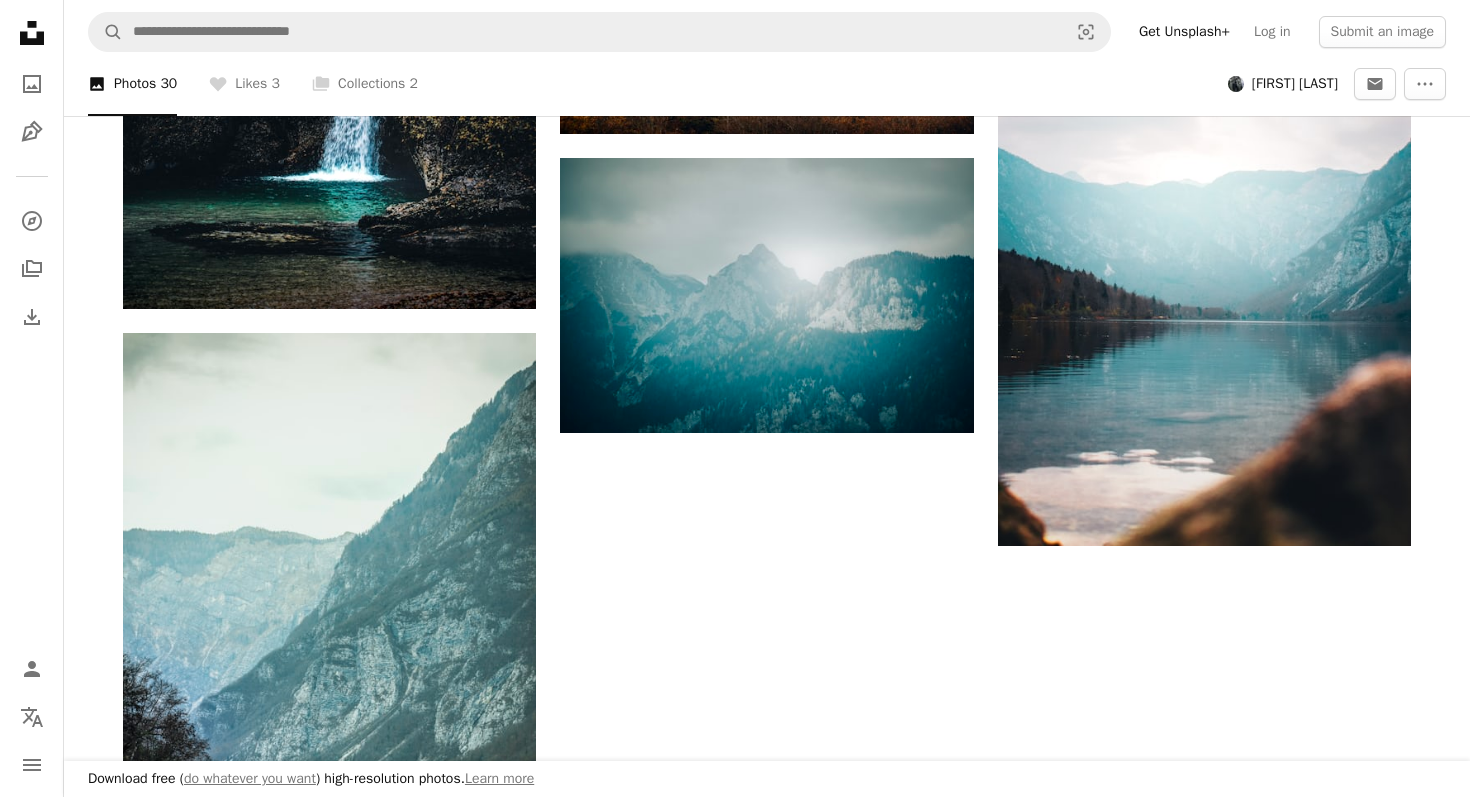 scroll, scrollTop: 5157, scrollLeft: 0, axis: vertical 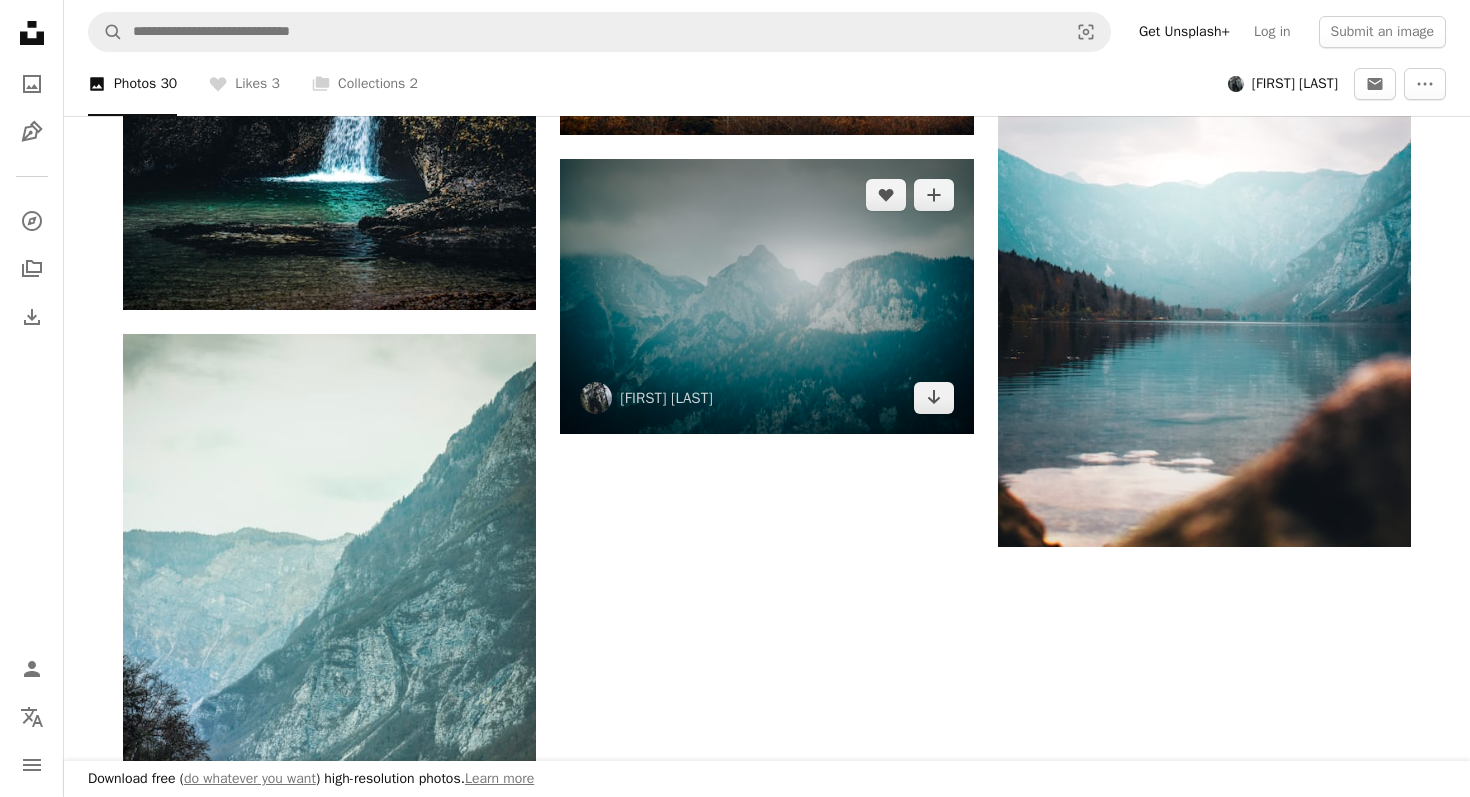 click at bounding box center (766, 296) 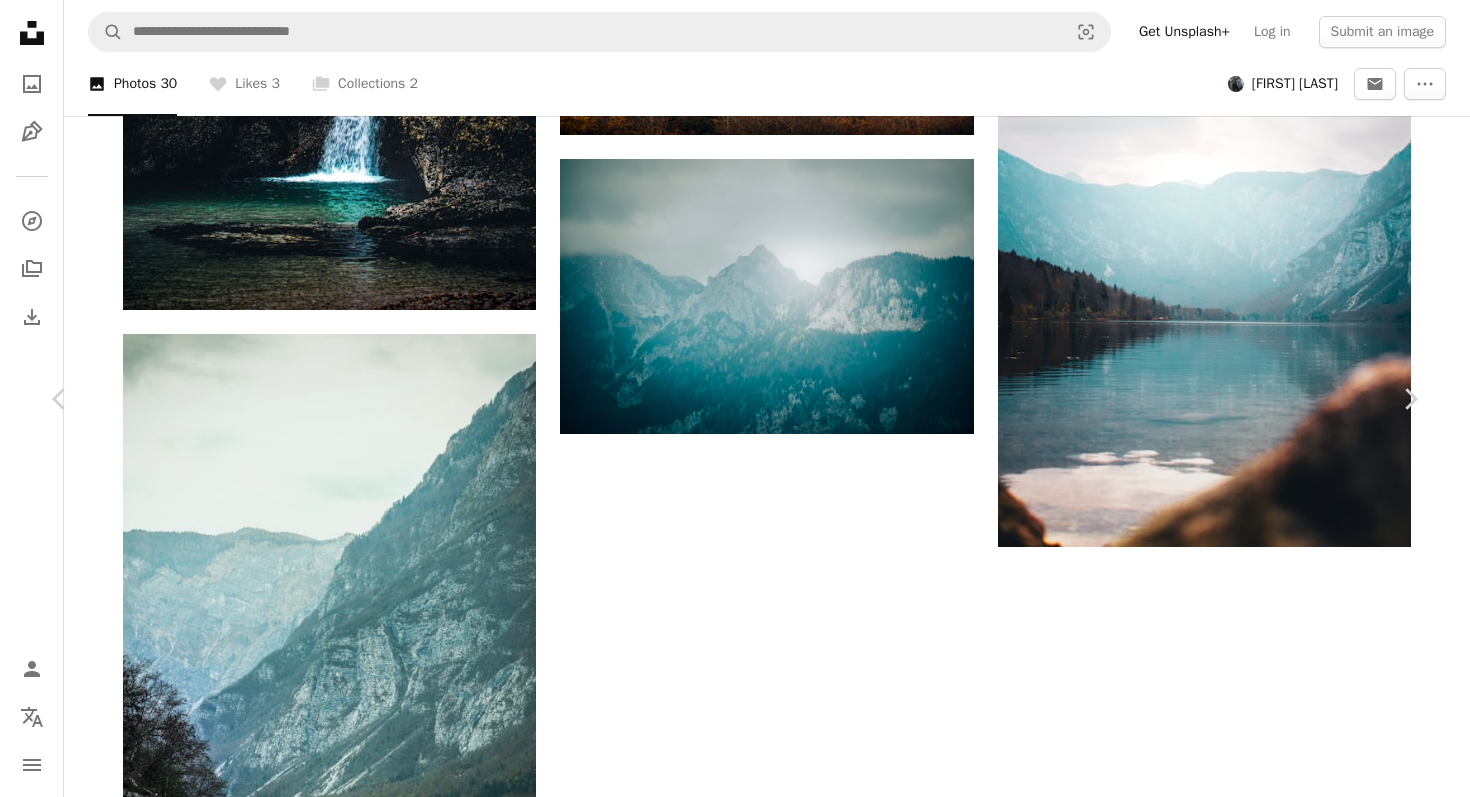 click on "Download free" at bounding box center (1221, 1384) 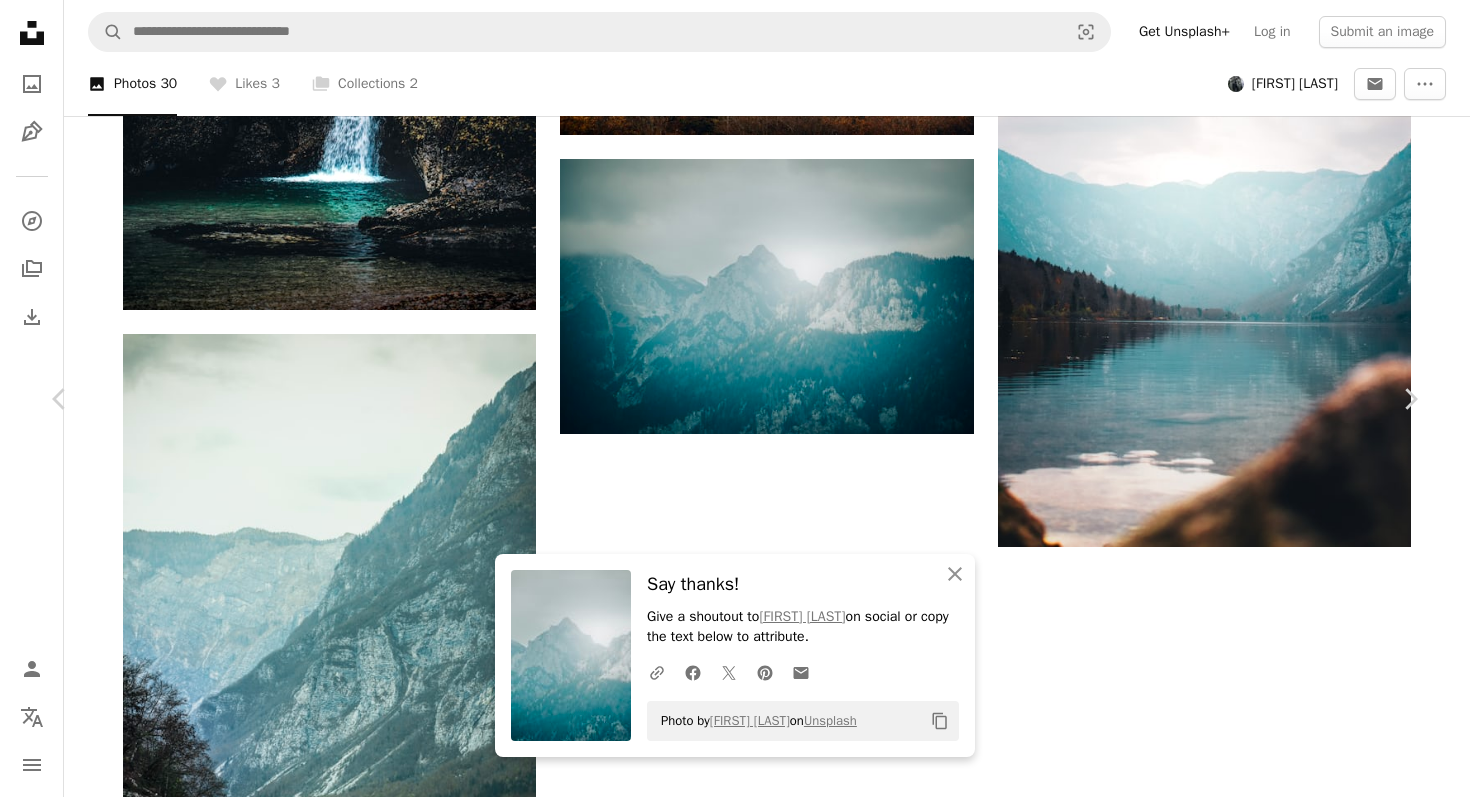 scroll, scrollTop: 347, scrollLeft: 0, axis: vertical 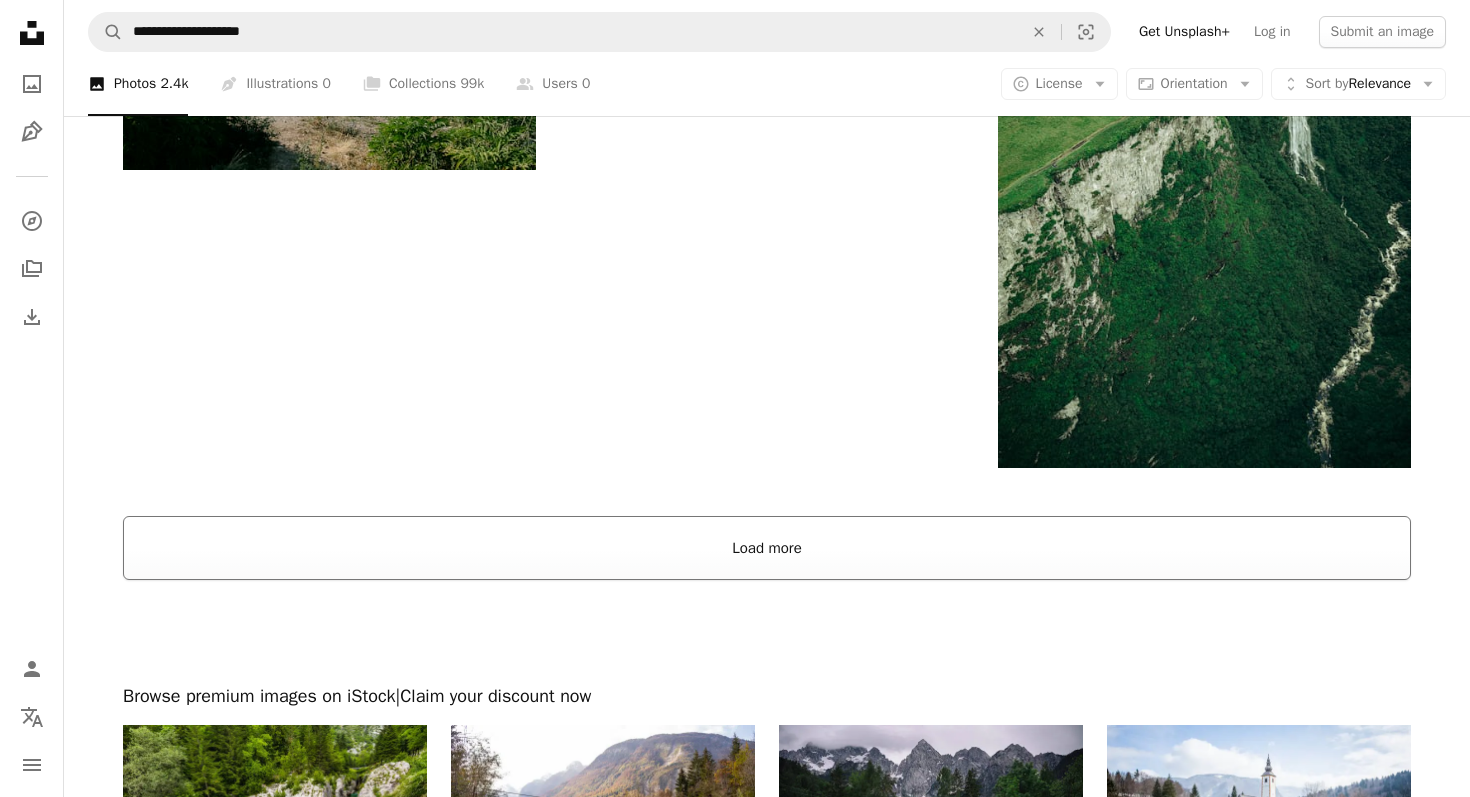 click on "Load more" at bounding box center [767, 548] 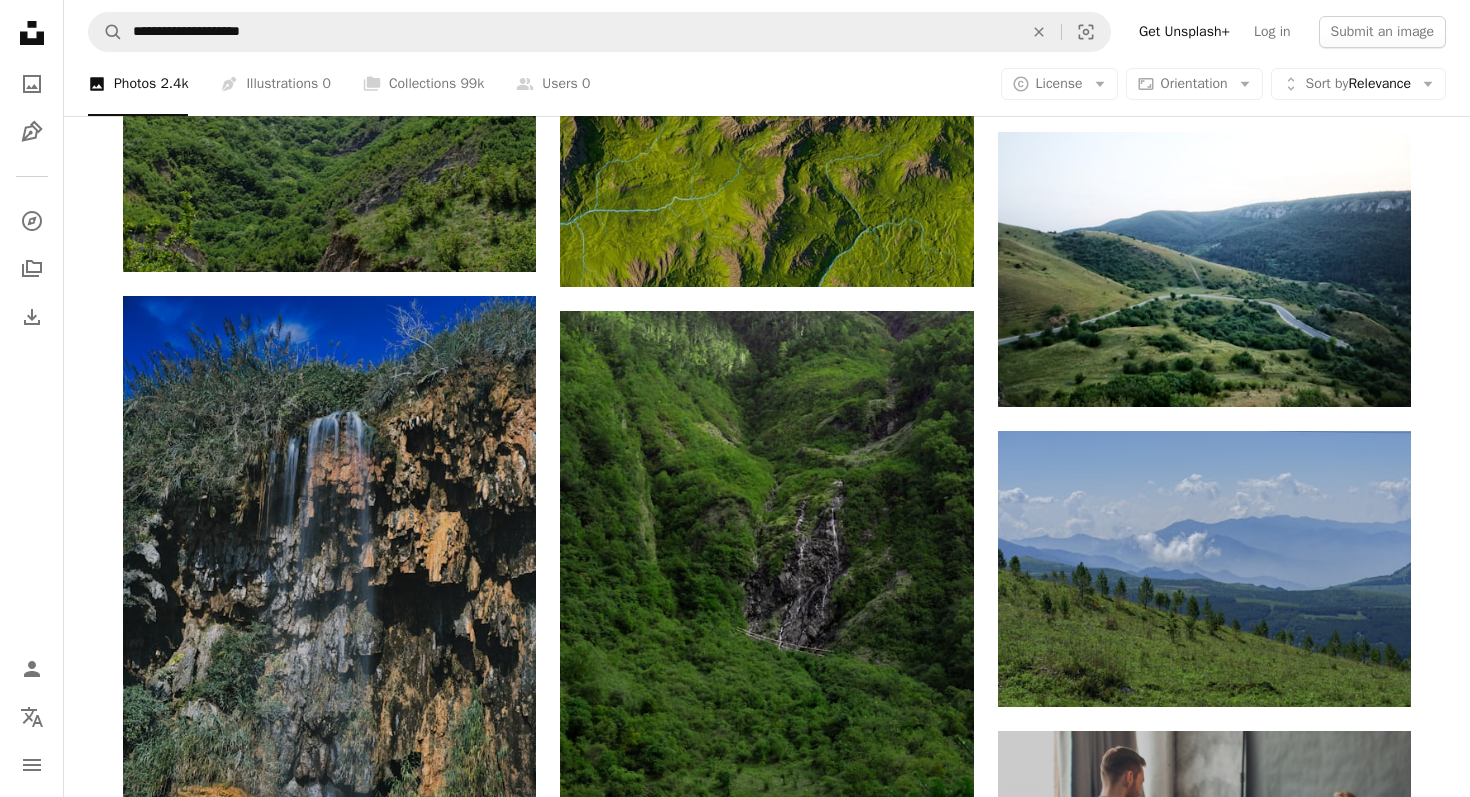 scroll, scrollTop: 6661, scrollLeft: 0, axis: vertical 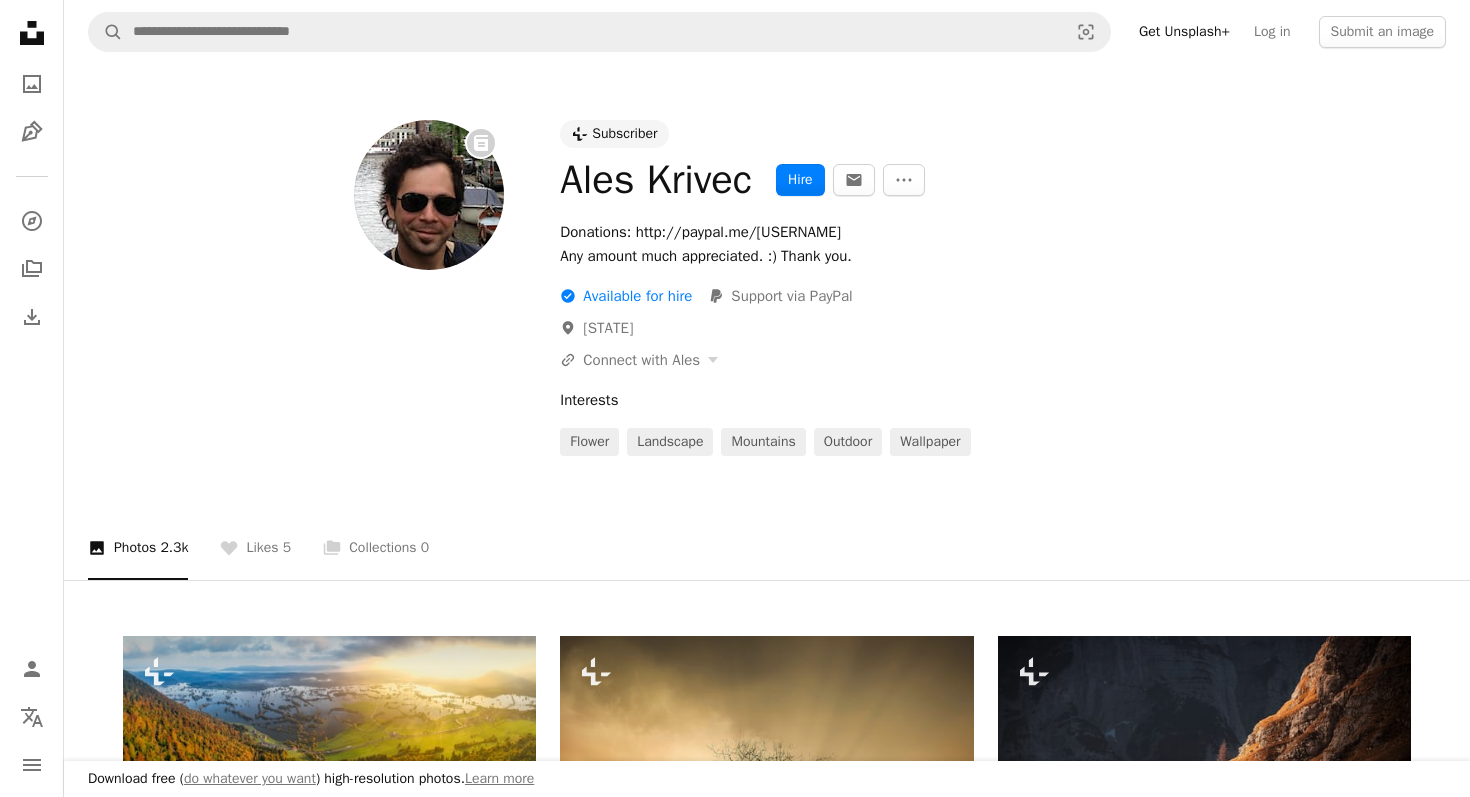 click 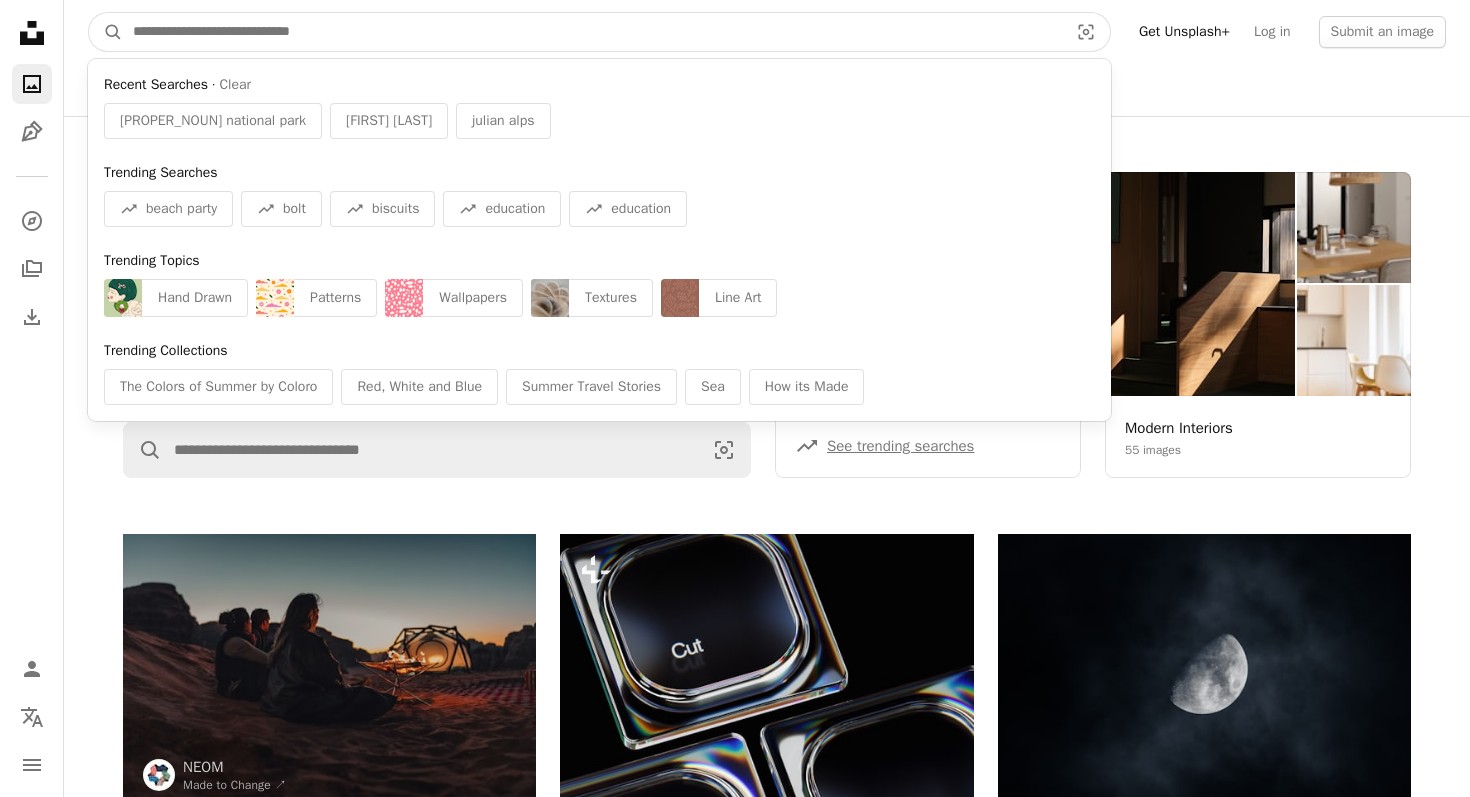 click at bounding box center (592, 32) 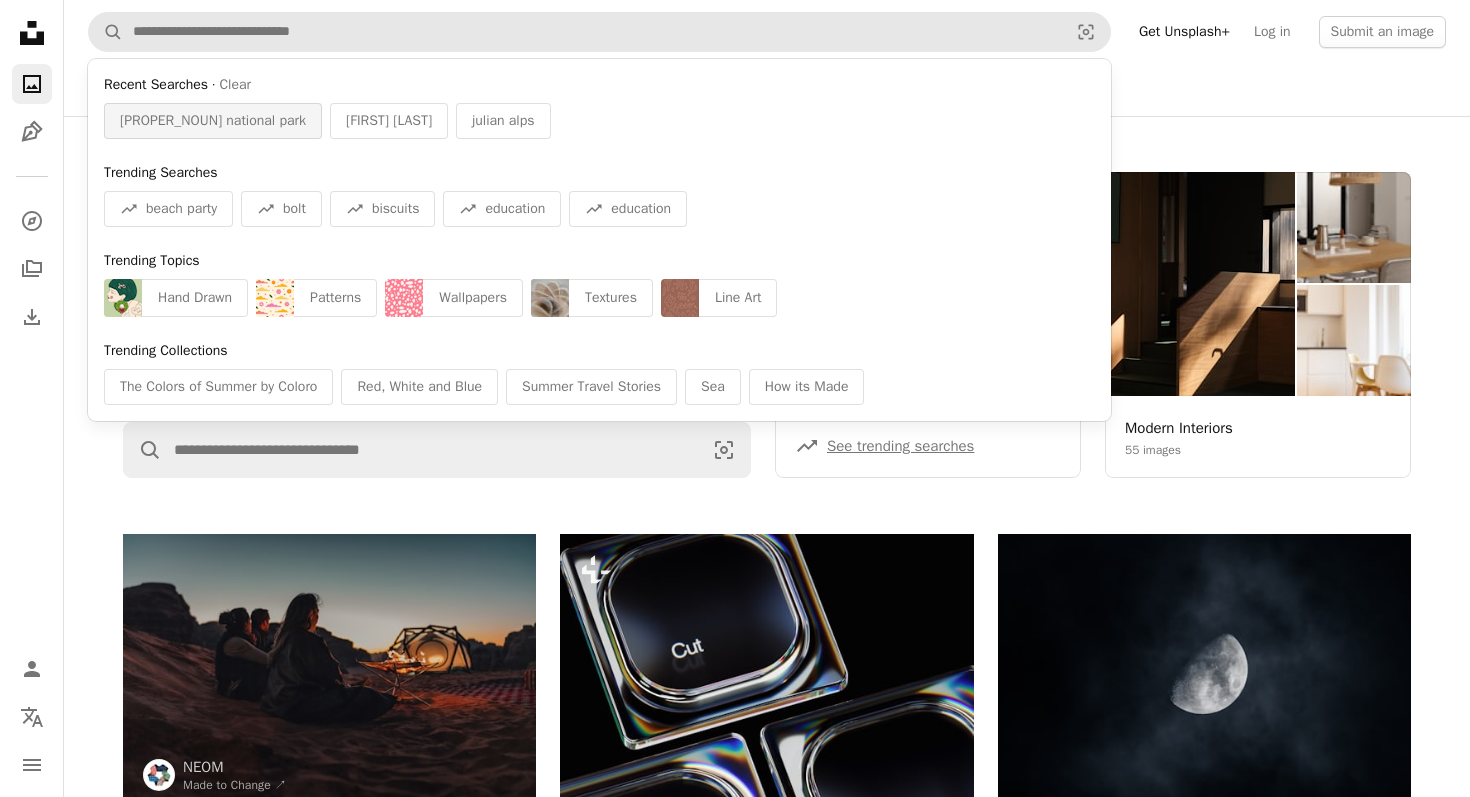 click on "[PROPER_NOUN] national park" at bounding box center (213, 121) 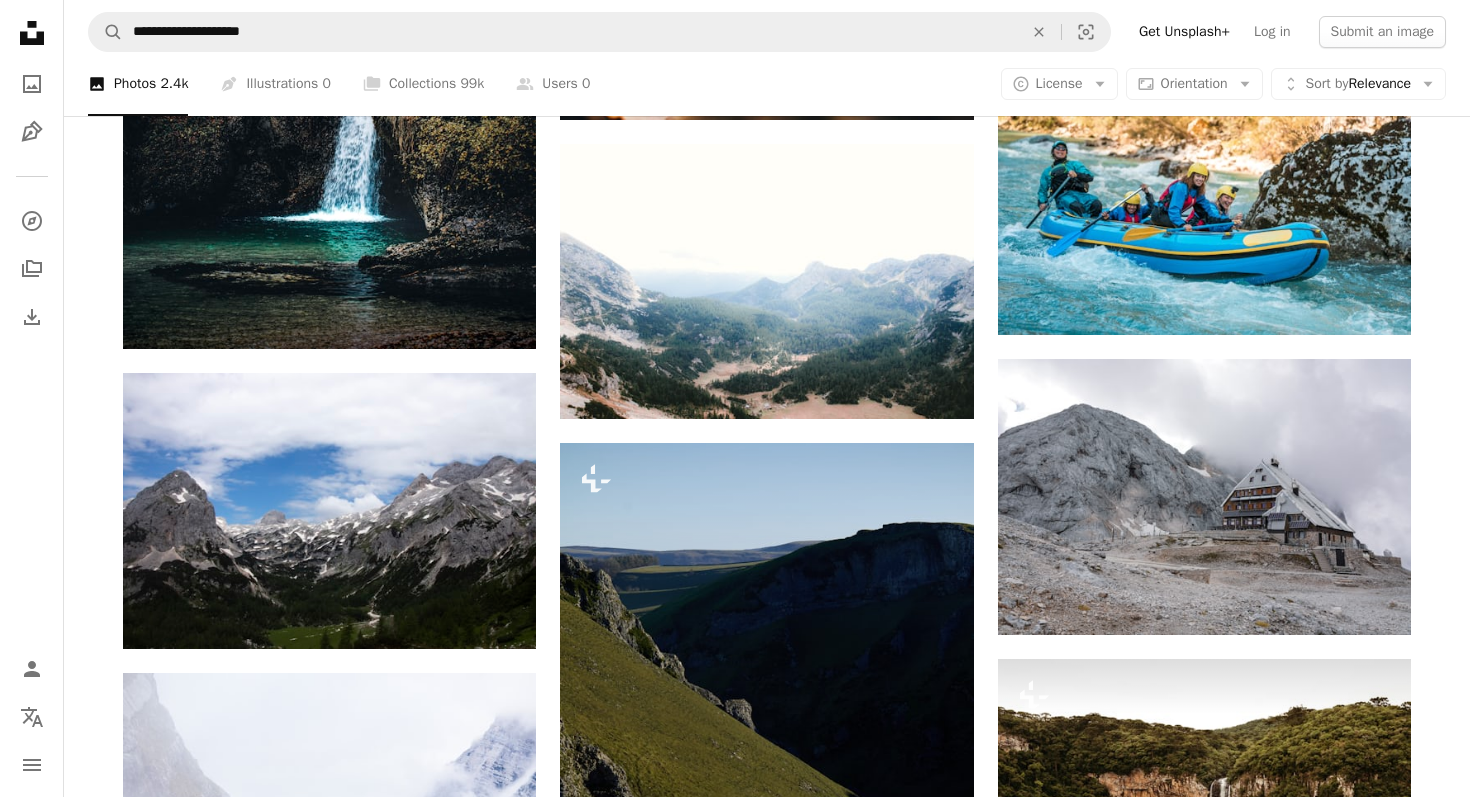 scroll, scrollTop: 1300, scrollLeft: 0, axis: vertical 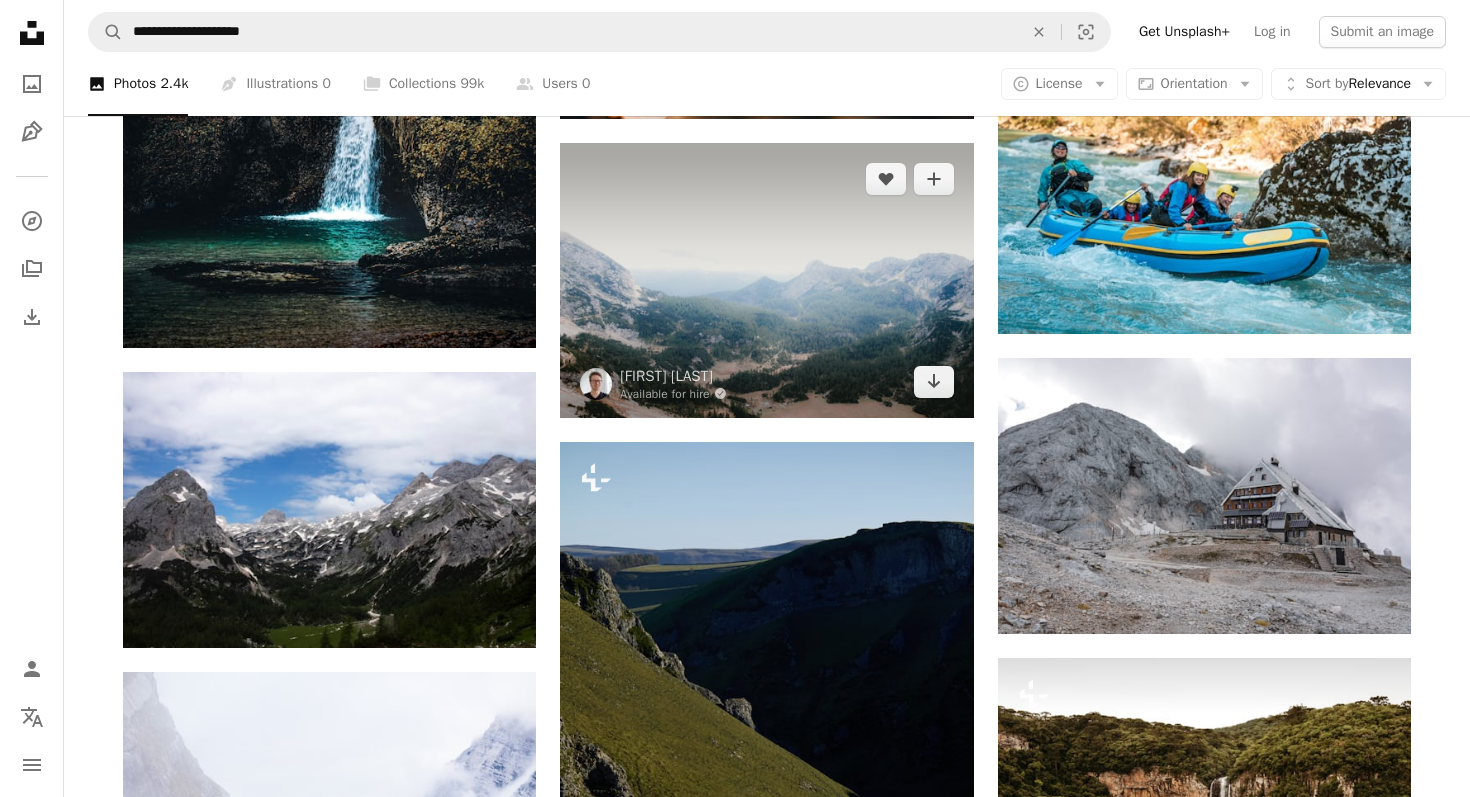 click at bounding box center (766, 280) 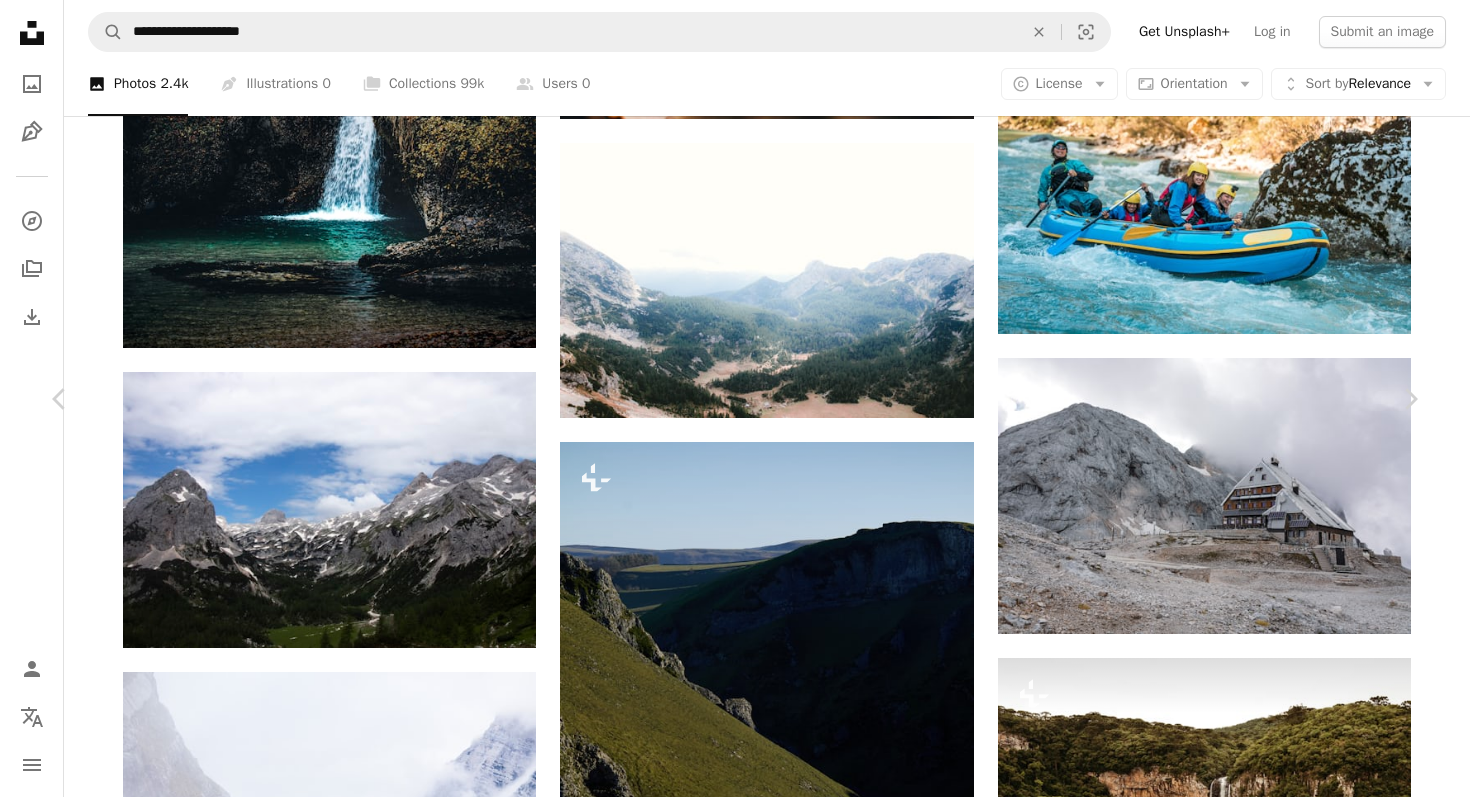 scroll, scrollTop: 2110, scrollLeft: 0, axis: vertical 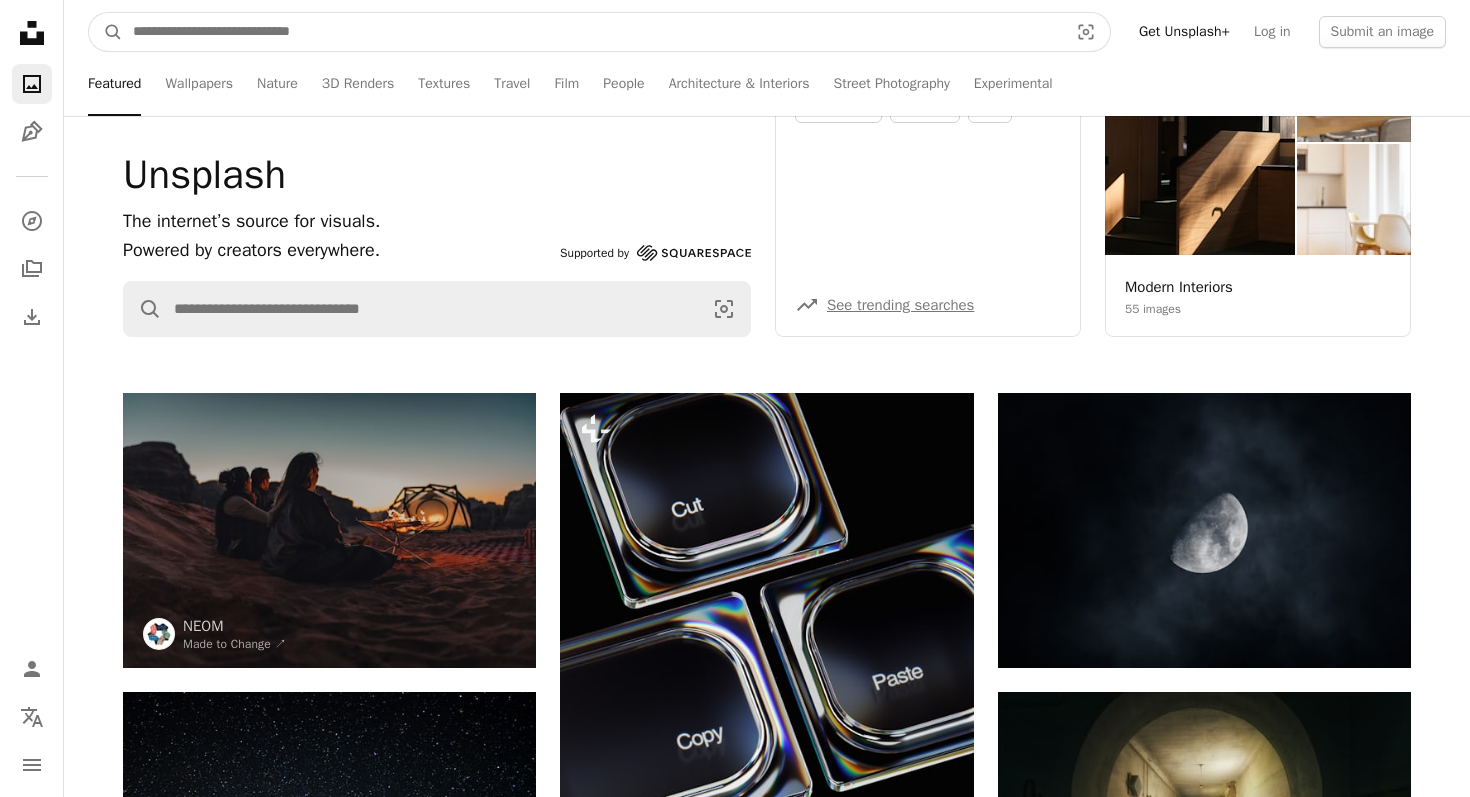 click at bounding box center (592, 32) 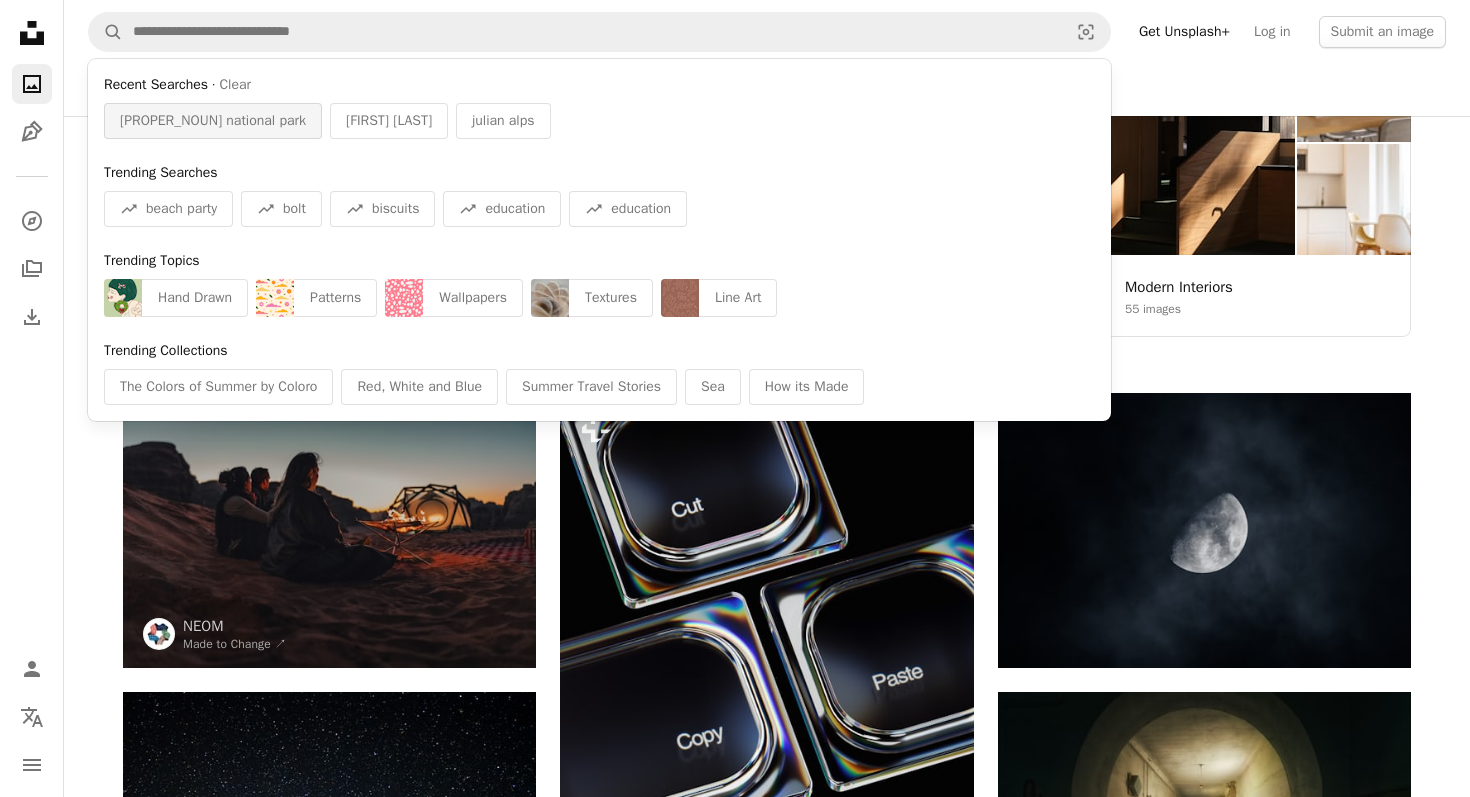 click on "[PROPER_NOUN] national park" at bounding box center (213, 121) 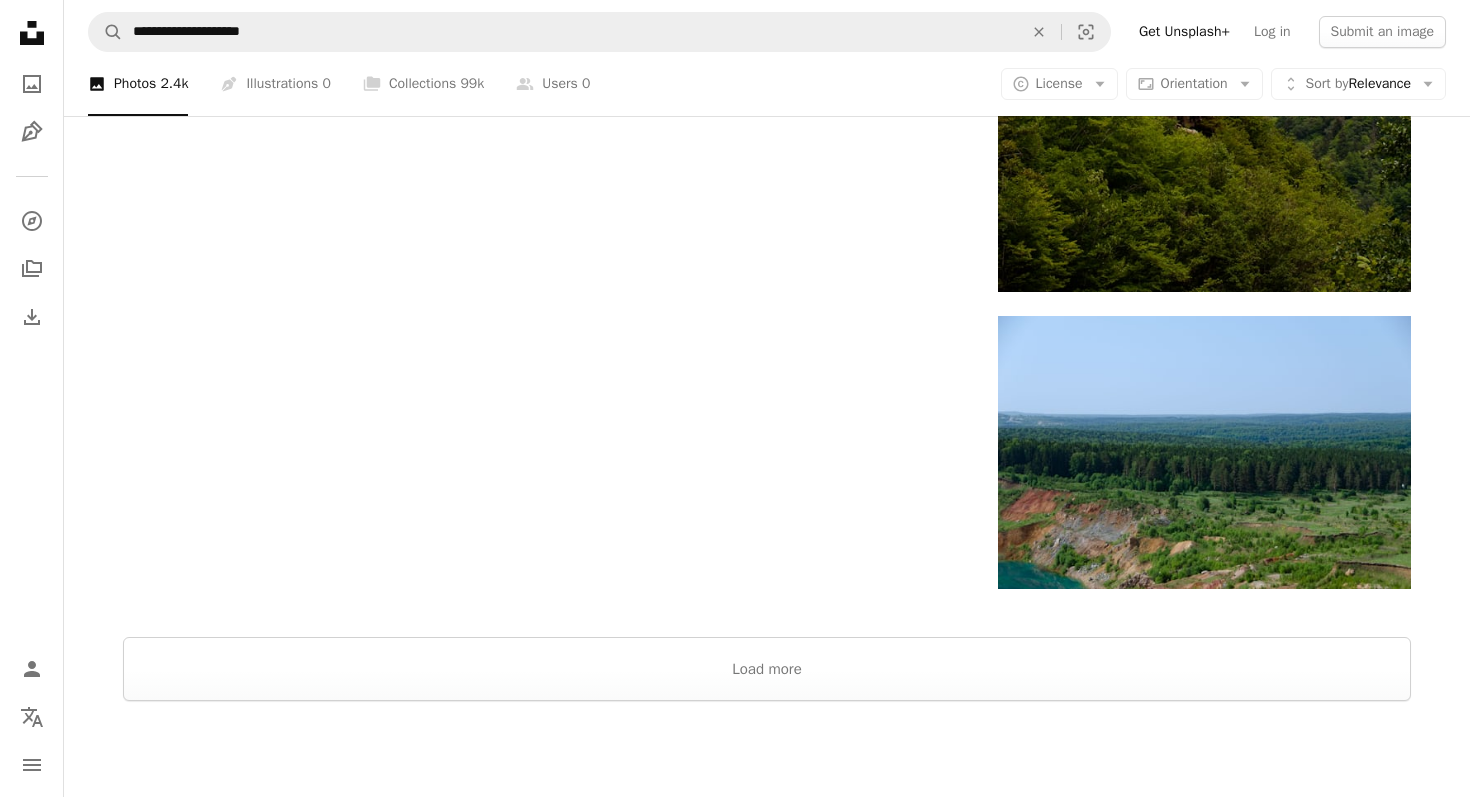 scroll, scrollTop: 9379, scrollLeft: 0, axis: vertical 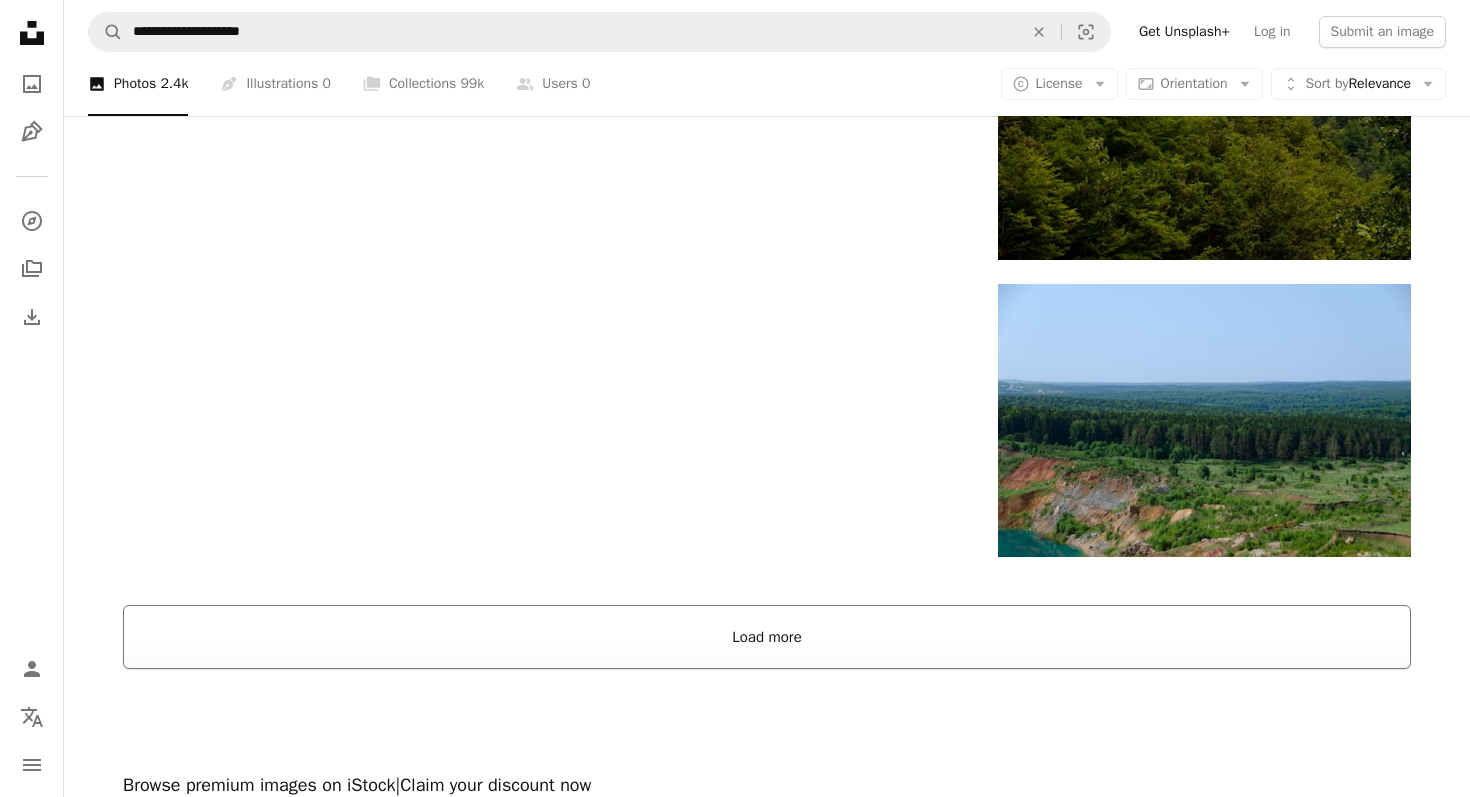 click on "Load more" at bounding box center (767, 637) 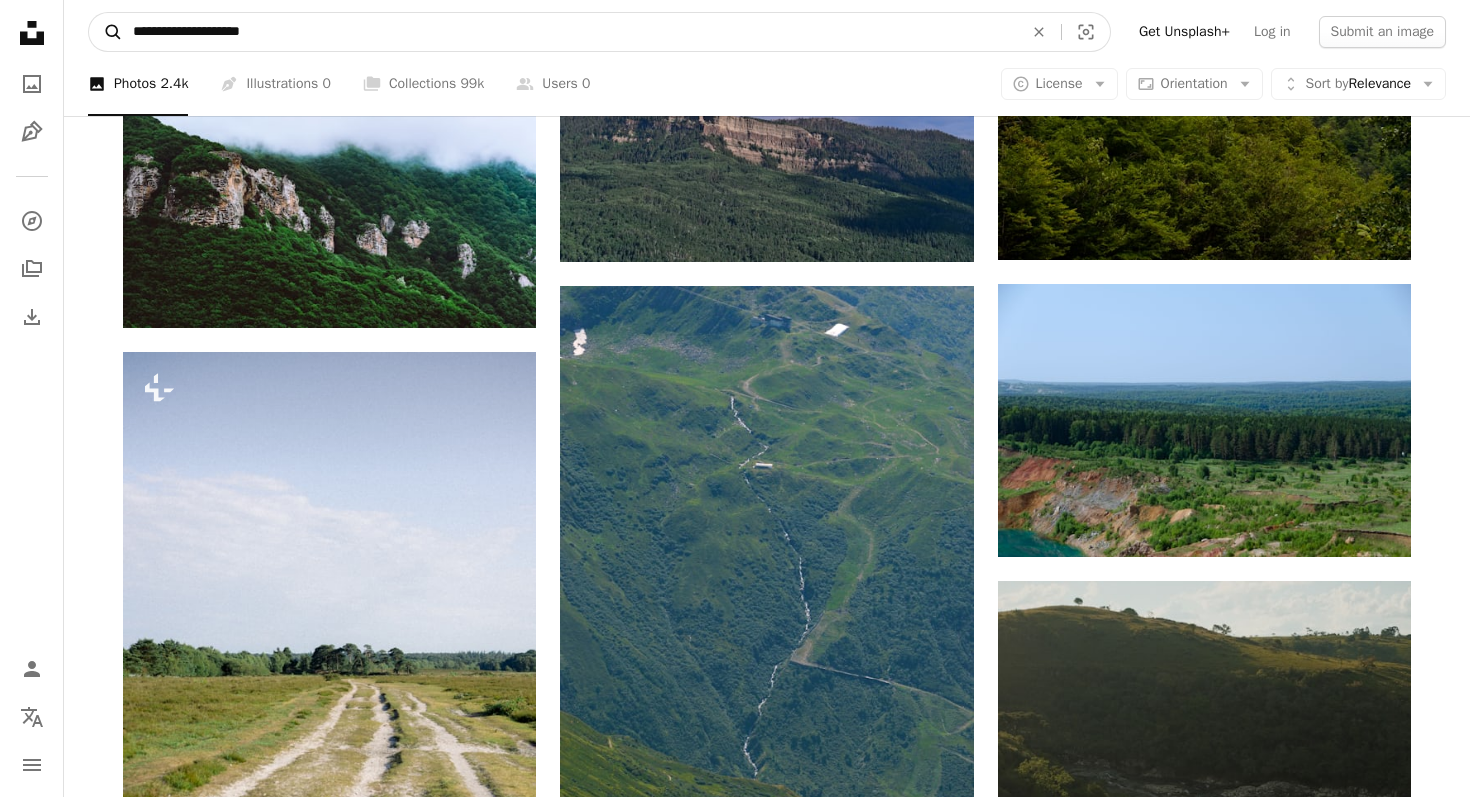 drag, startPoint x: 276, startPoint y: 36, endPoint x: 97, endPoint y: 37, distance: 179.00279 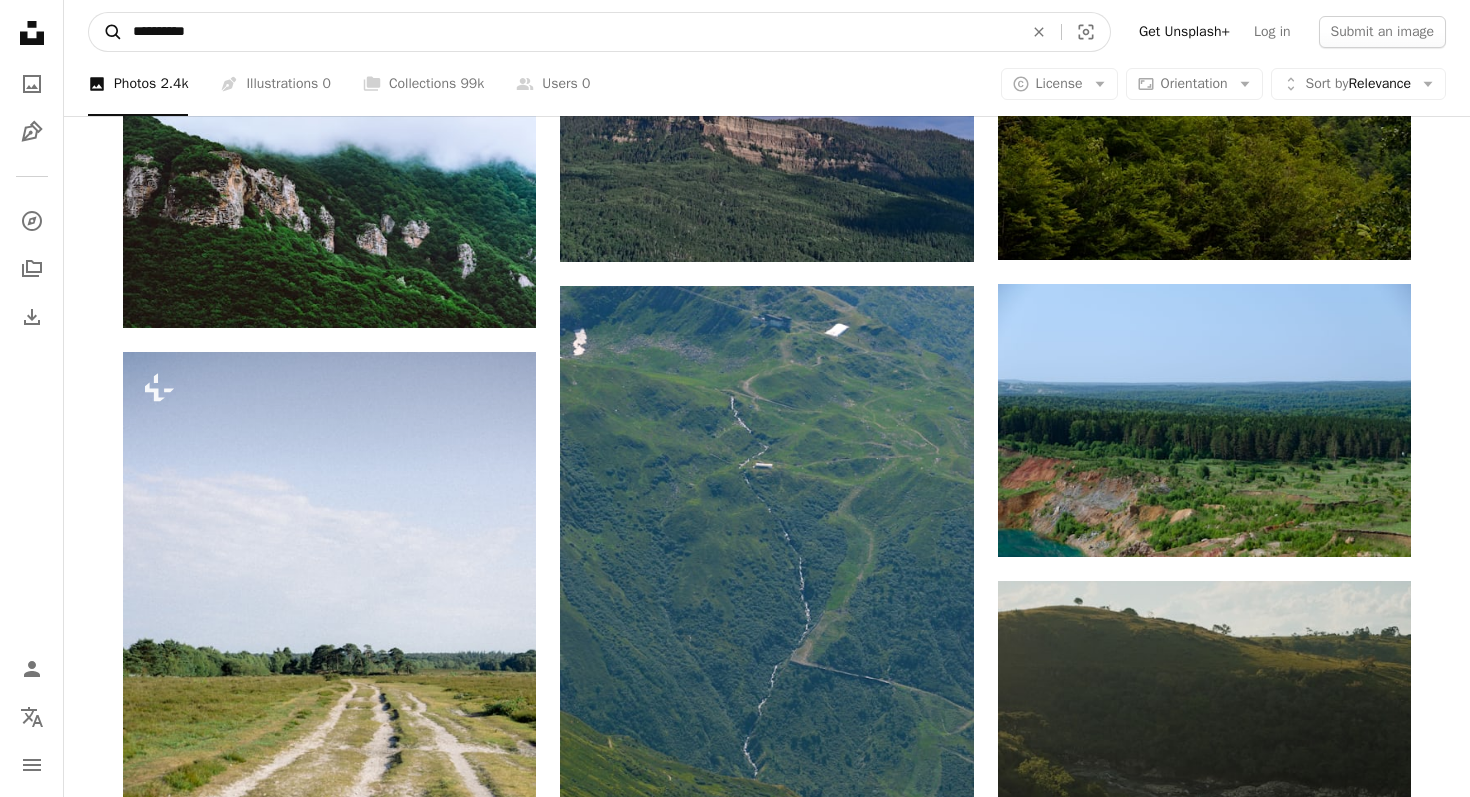 type on "**********" 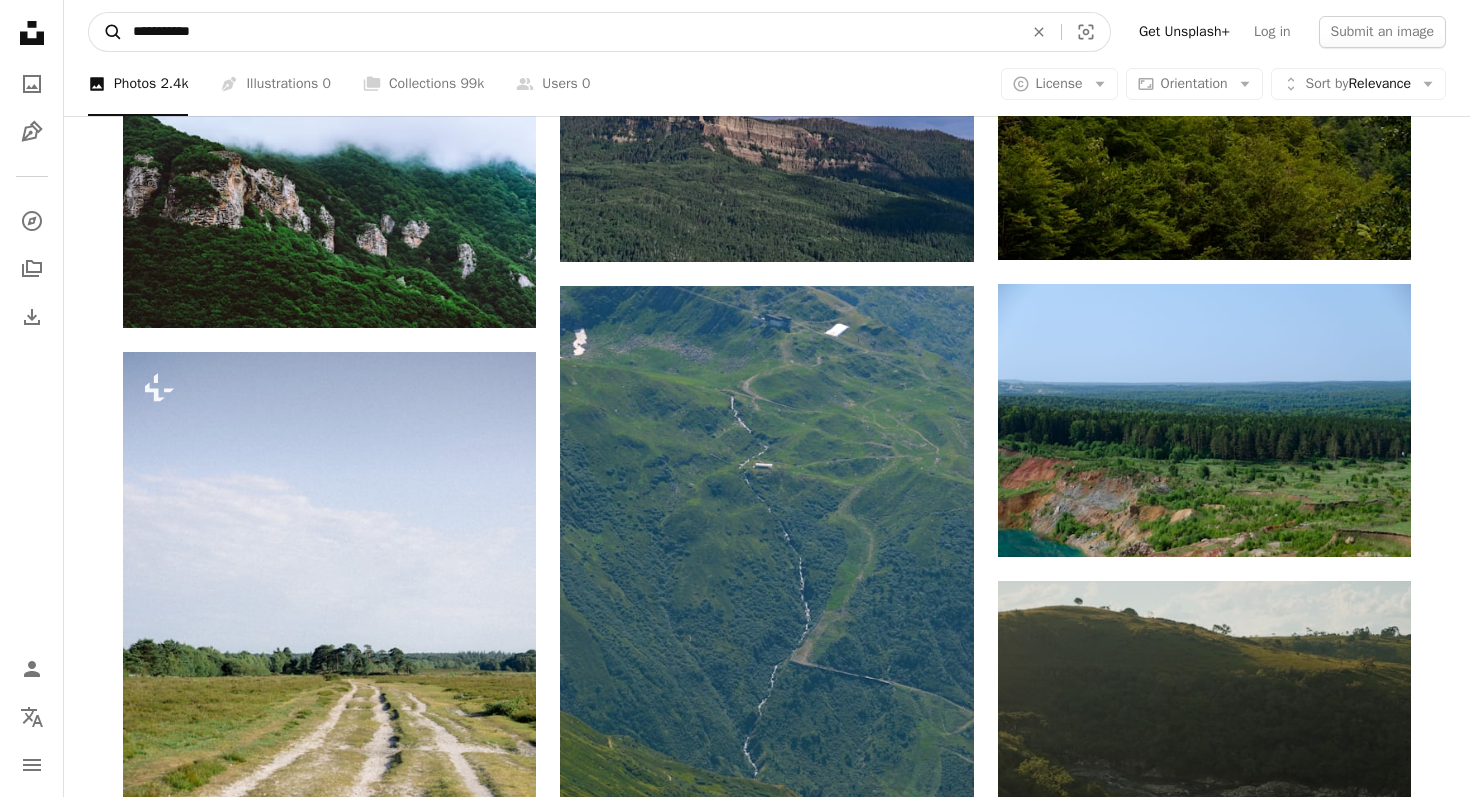 click on "A magnifying glass" at bounding box center (106, 32) 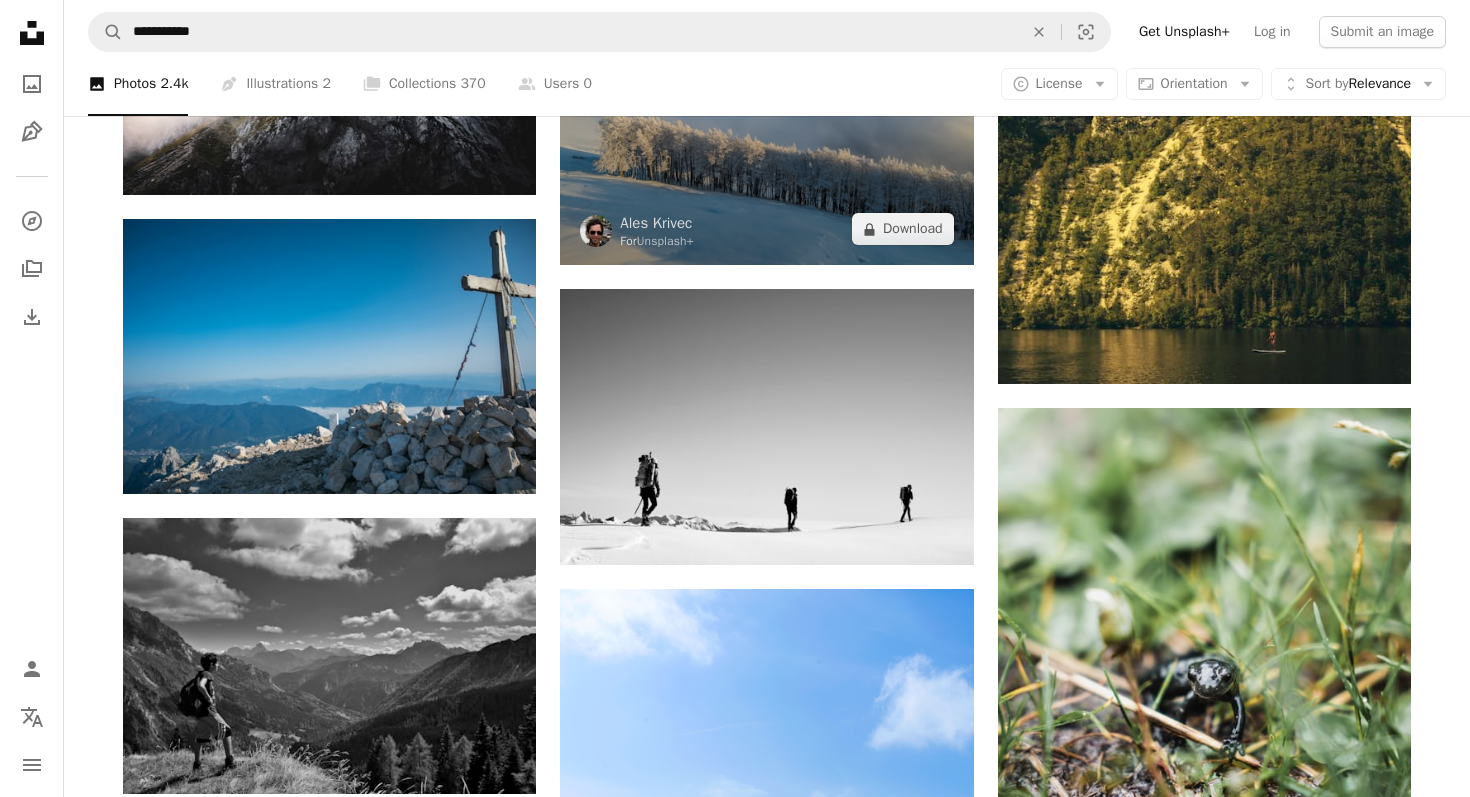 scroll, scrollTop: 2137, scrollLeft: 0, axis: vertical 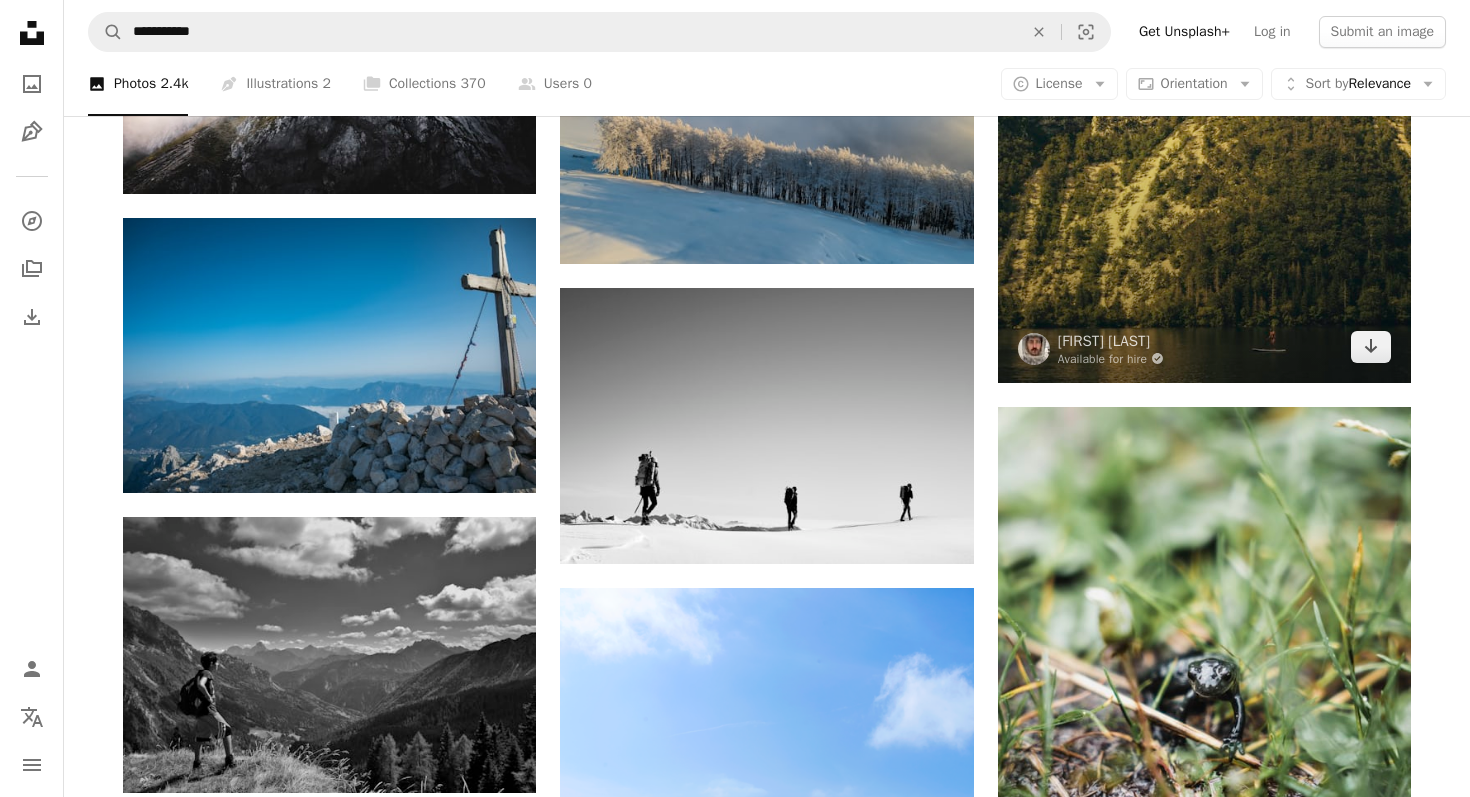 click at bounding box center [1204, 73] 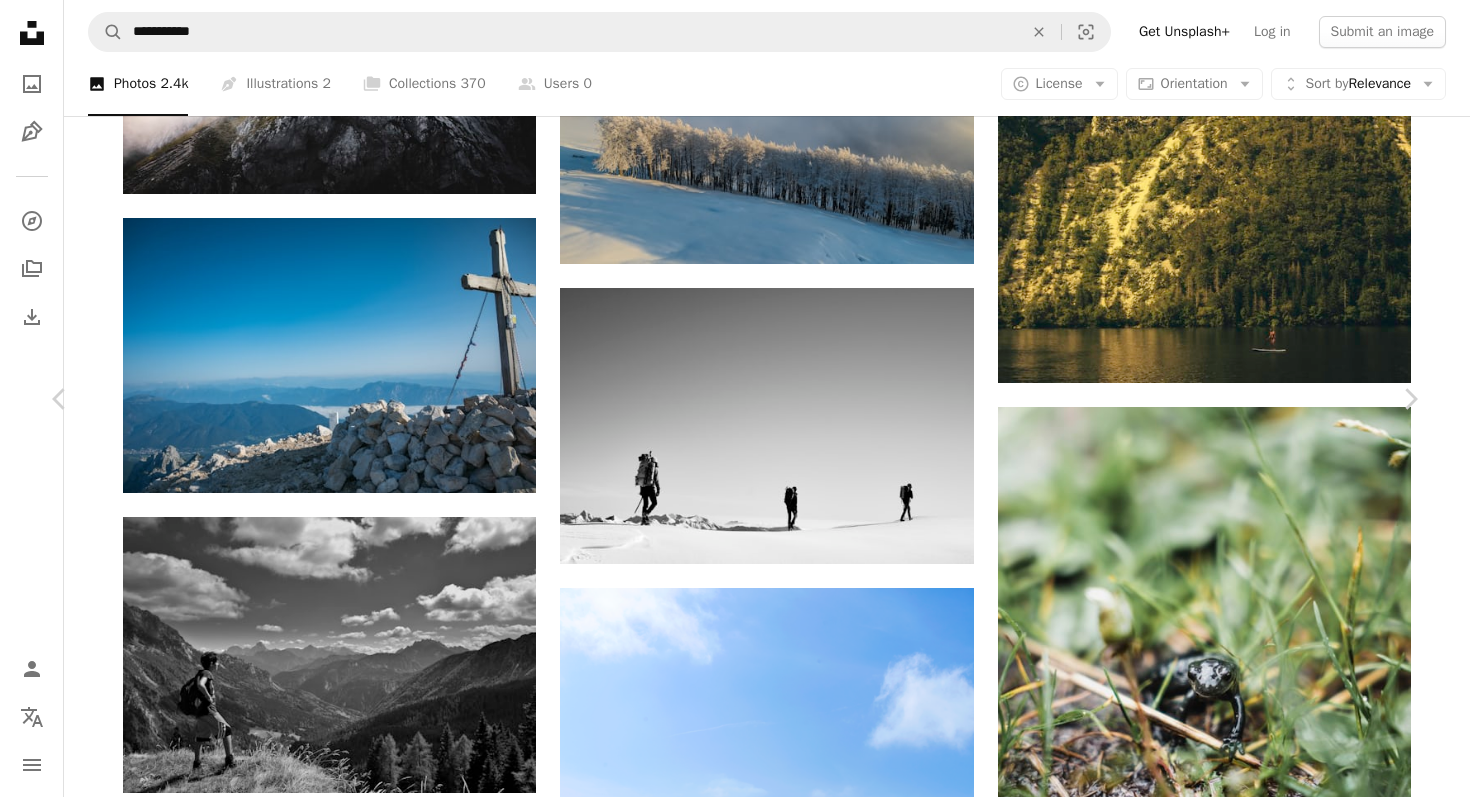 scroll, scrollTop: 1909, scrollLeft: 0, axis: vertical 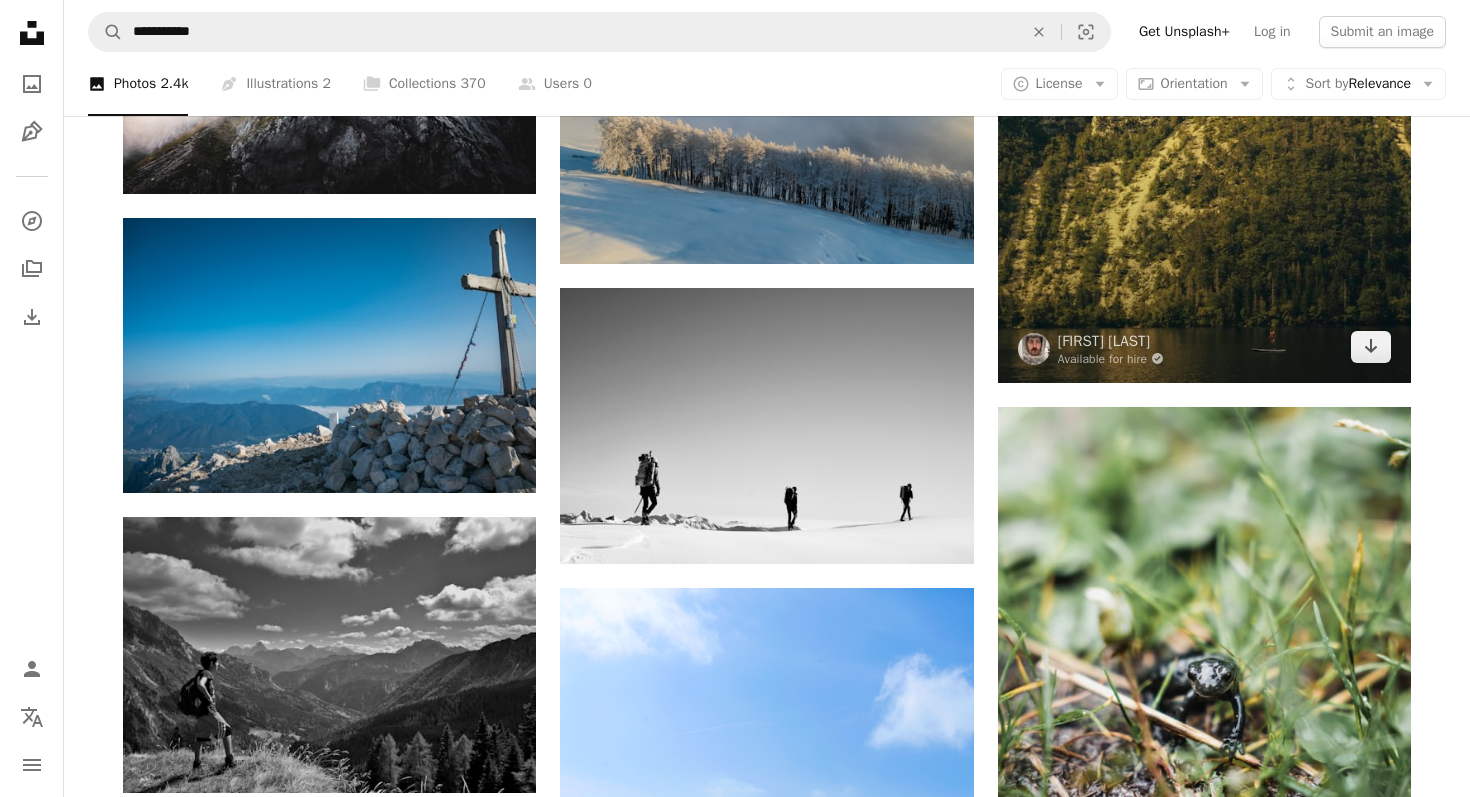 click at bounding box center (1204, 73) 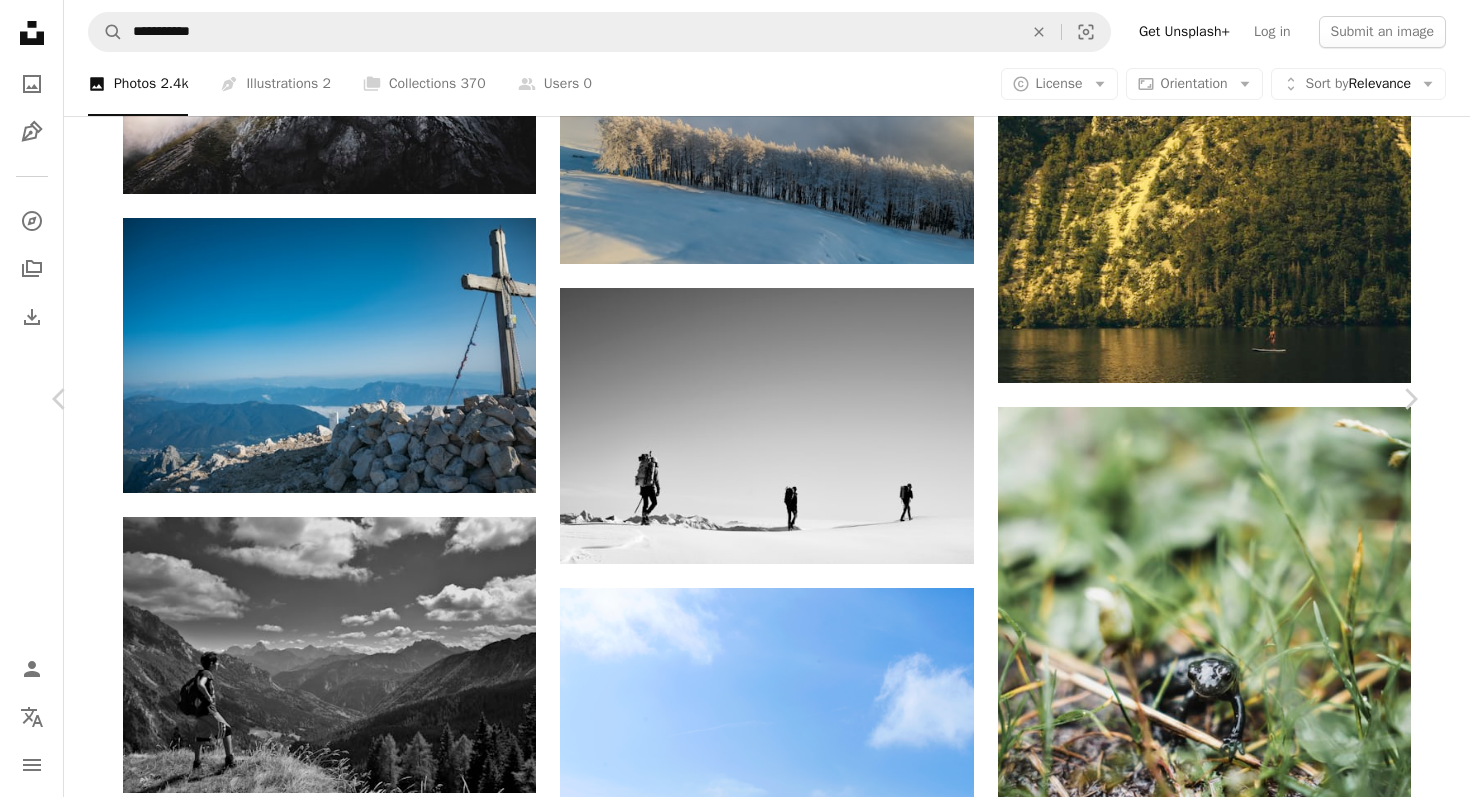 scroll, scrollTop: 3237, scrollLeft: 0, axis: vertical 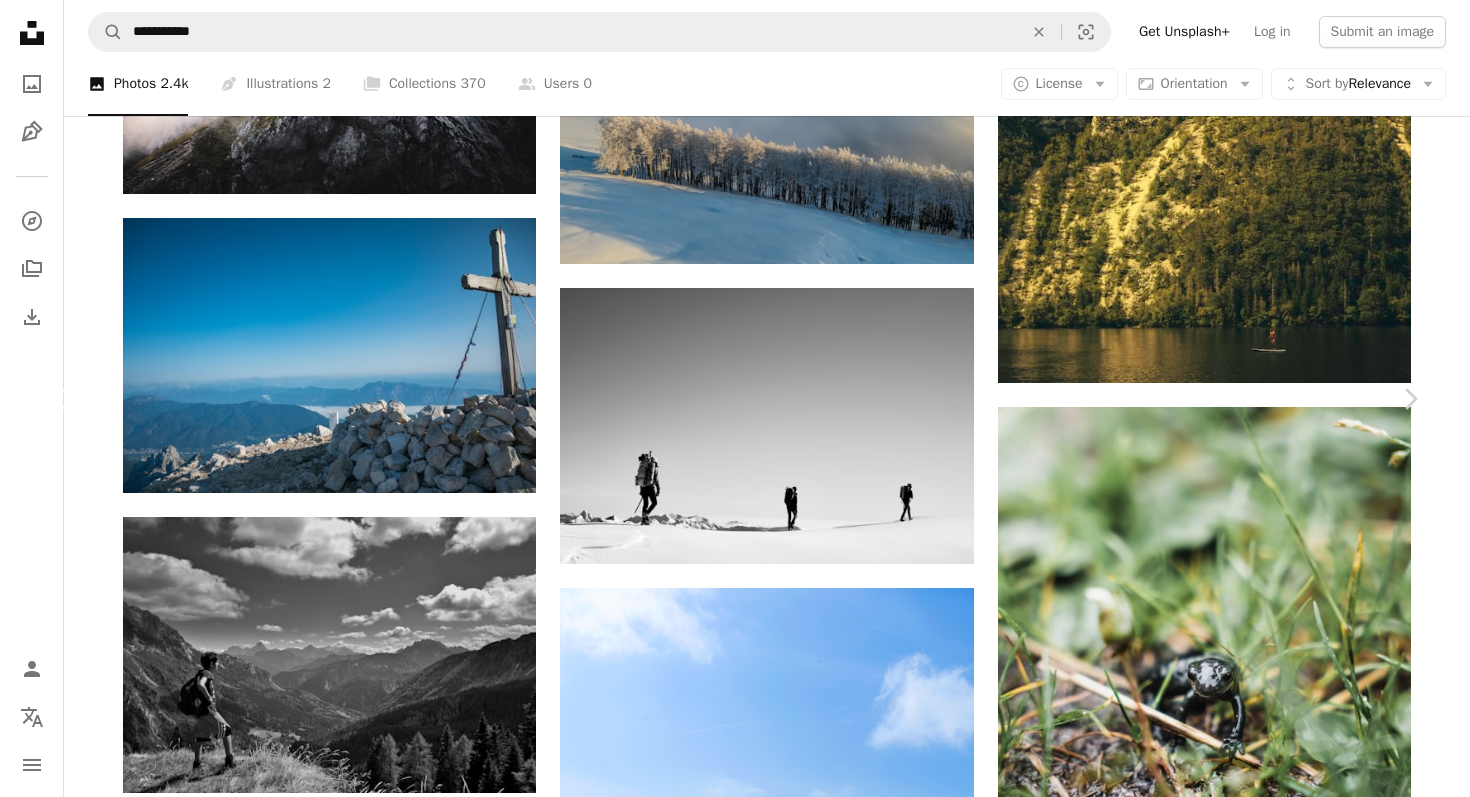 click on "Chevron left" at bounding box center (60, 399) 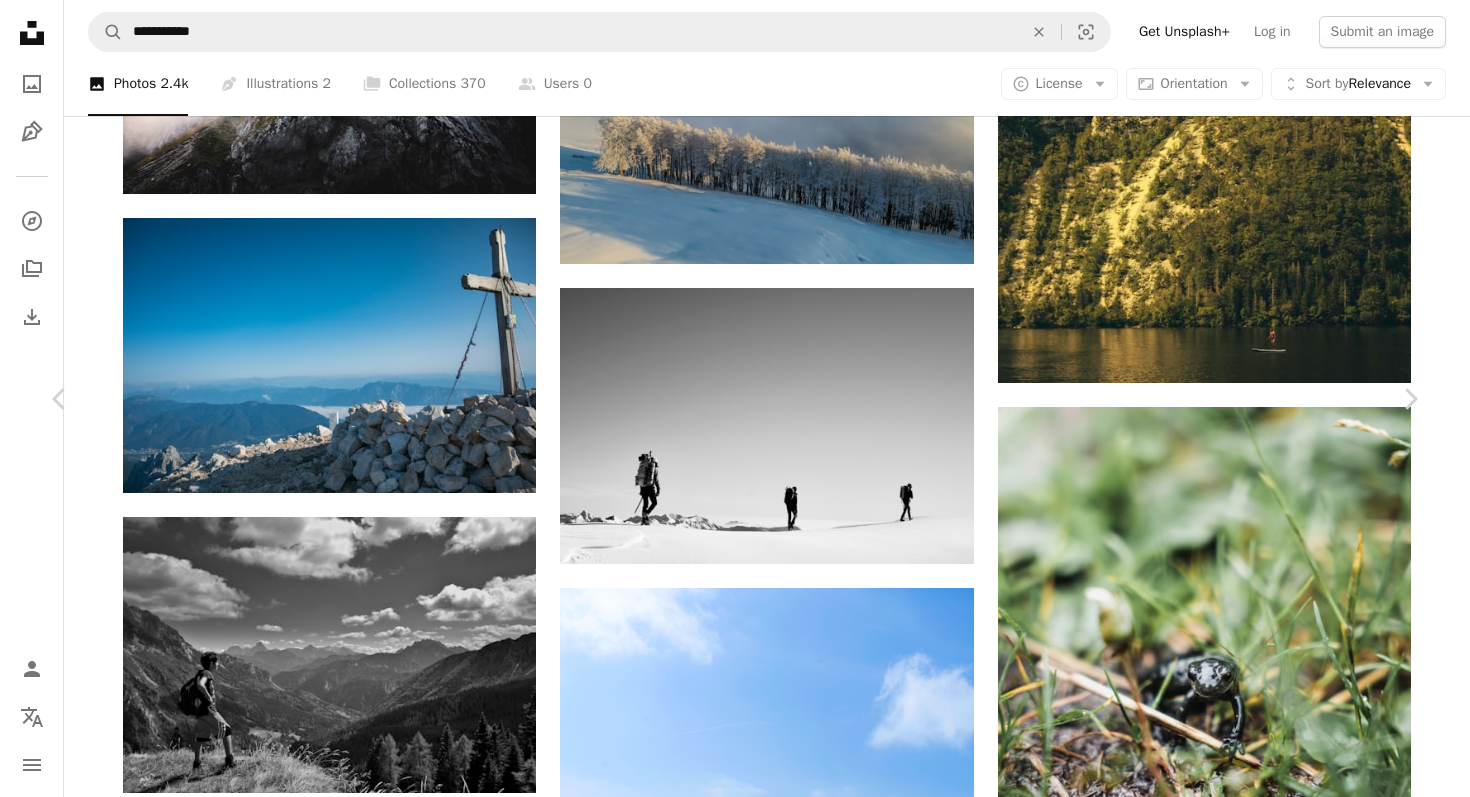 scroll, scrollTop: 0, scrollLeft: 0, axis: both 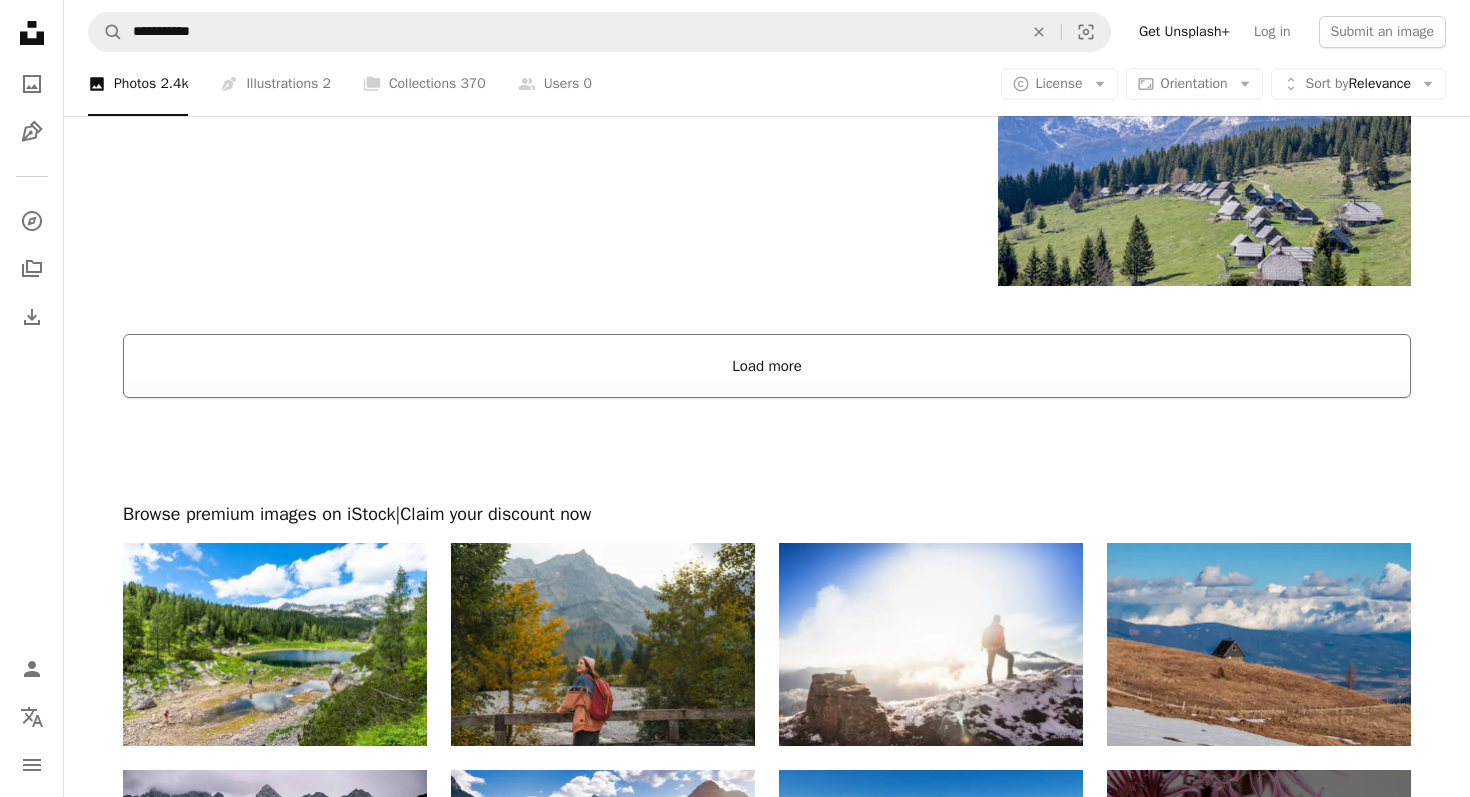 click on "Load more" at bounding box center [767, 366] 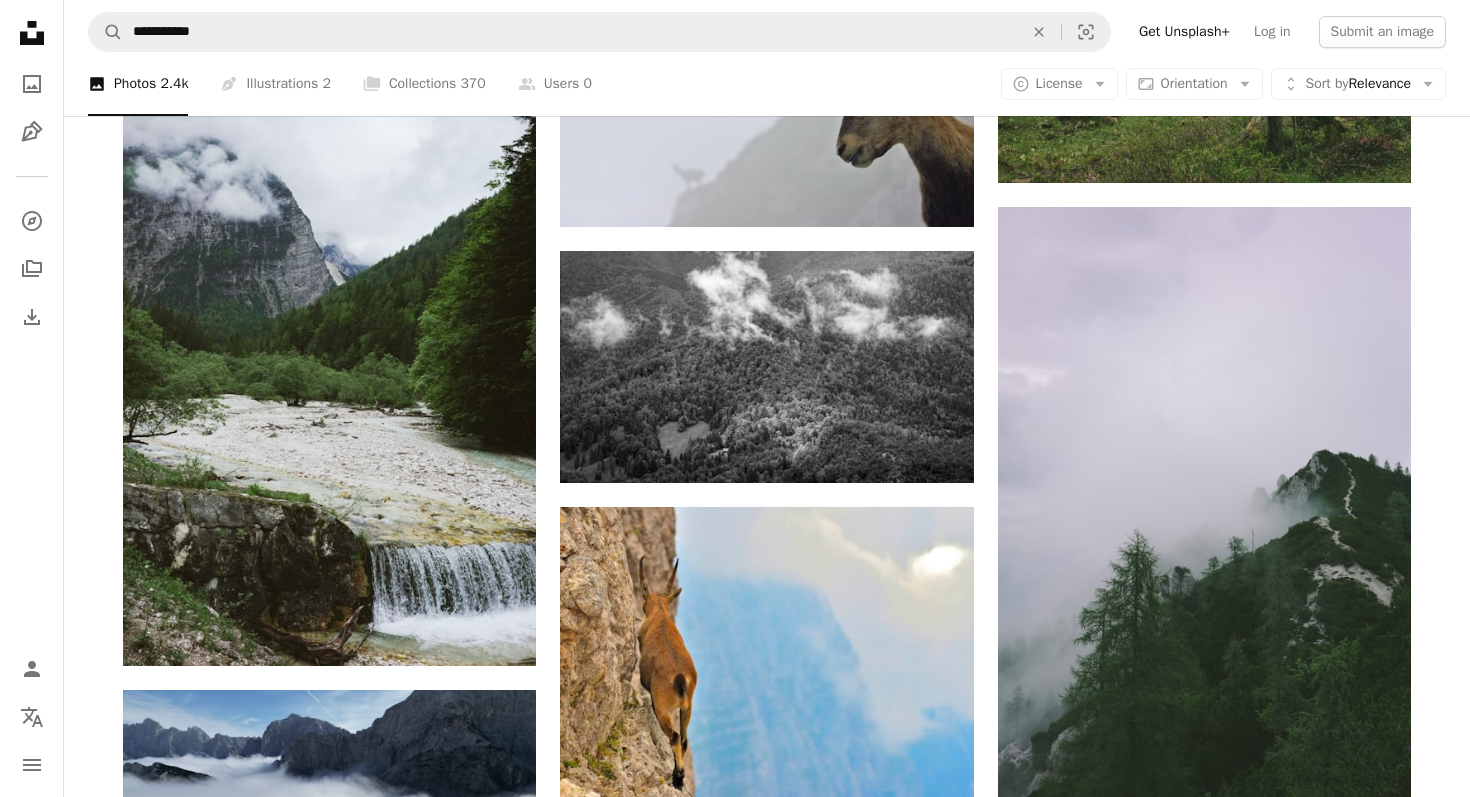 scroll, scrollTop: 4597, scrollLeft: 0, axis: vertical 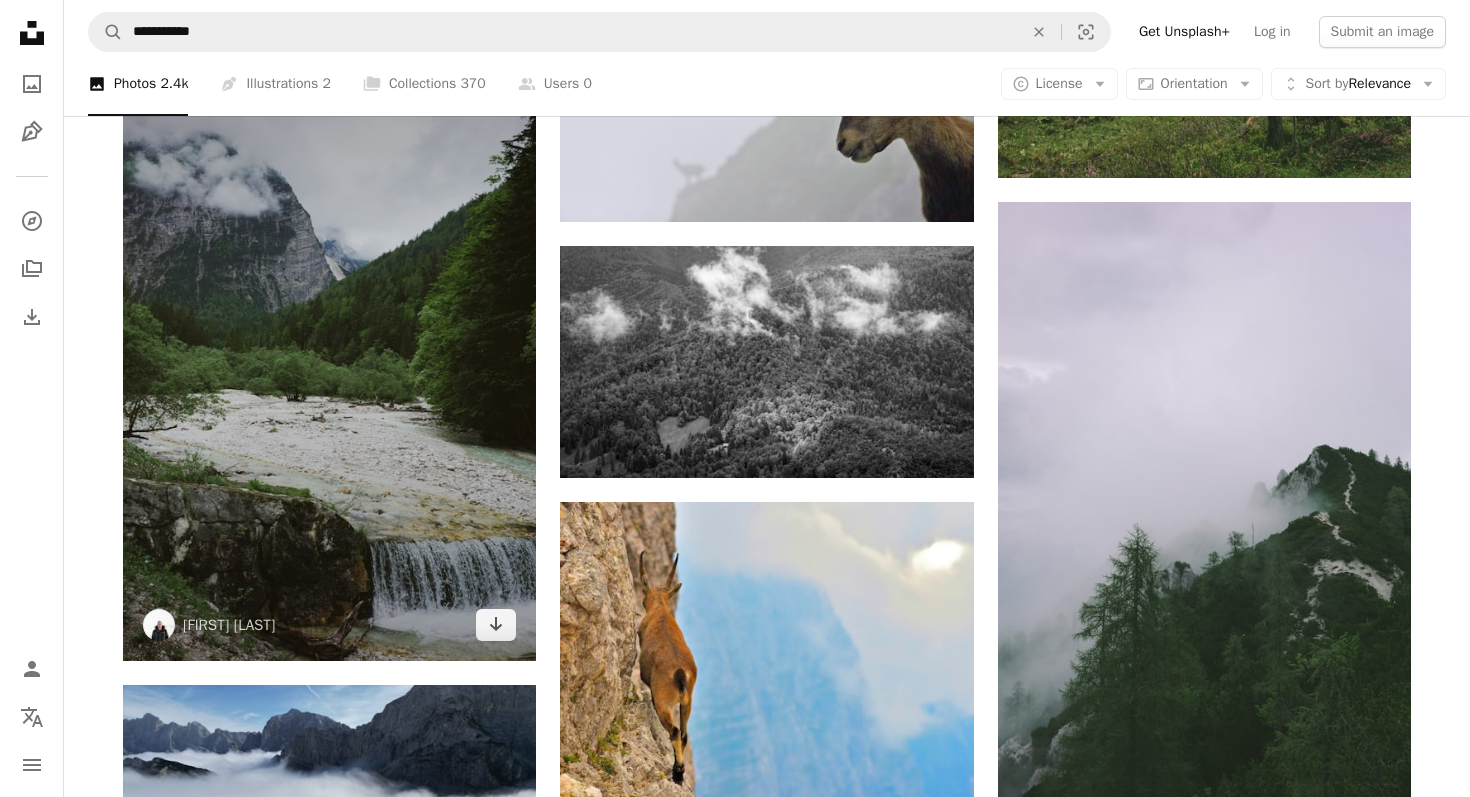 click at bounding box center (329, 351) 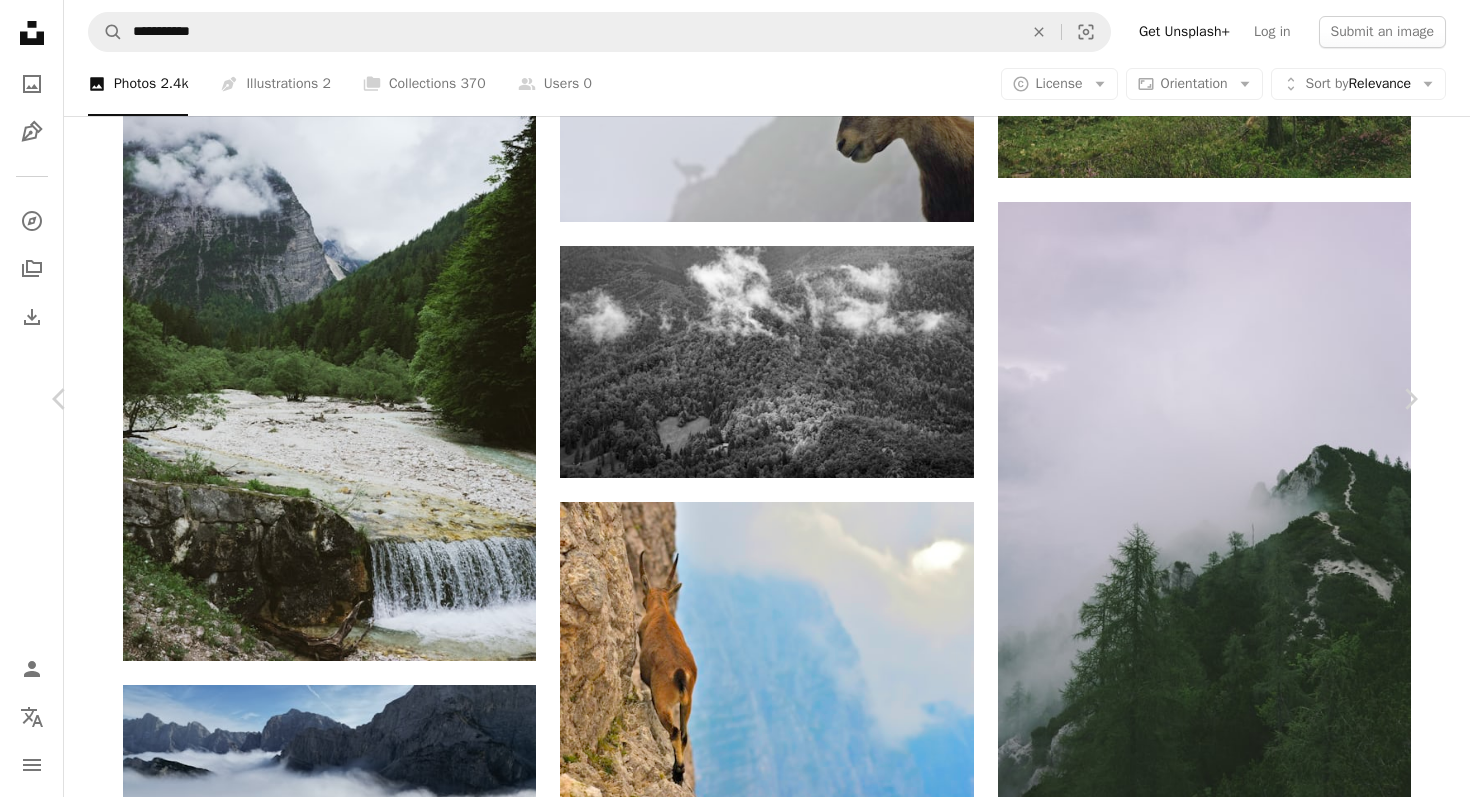 scroll, scrollTop: 0, scrollLeft: 0, axis: both 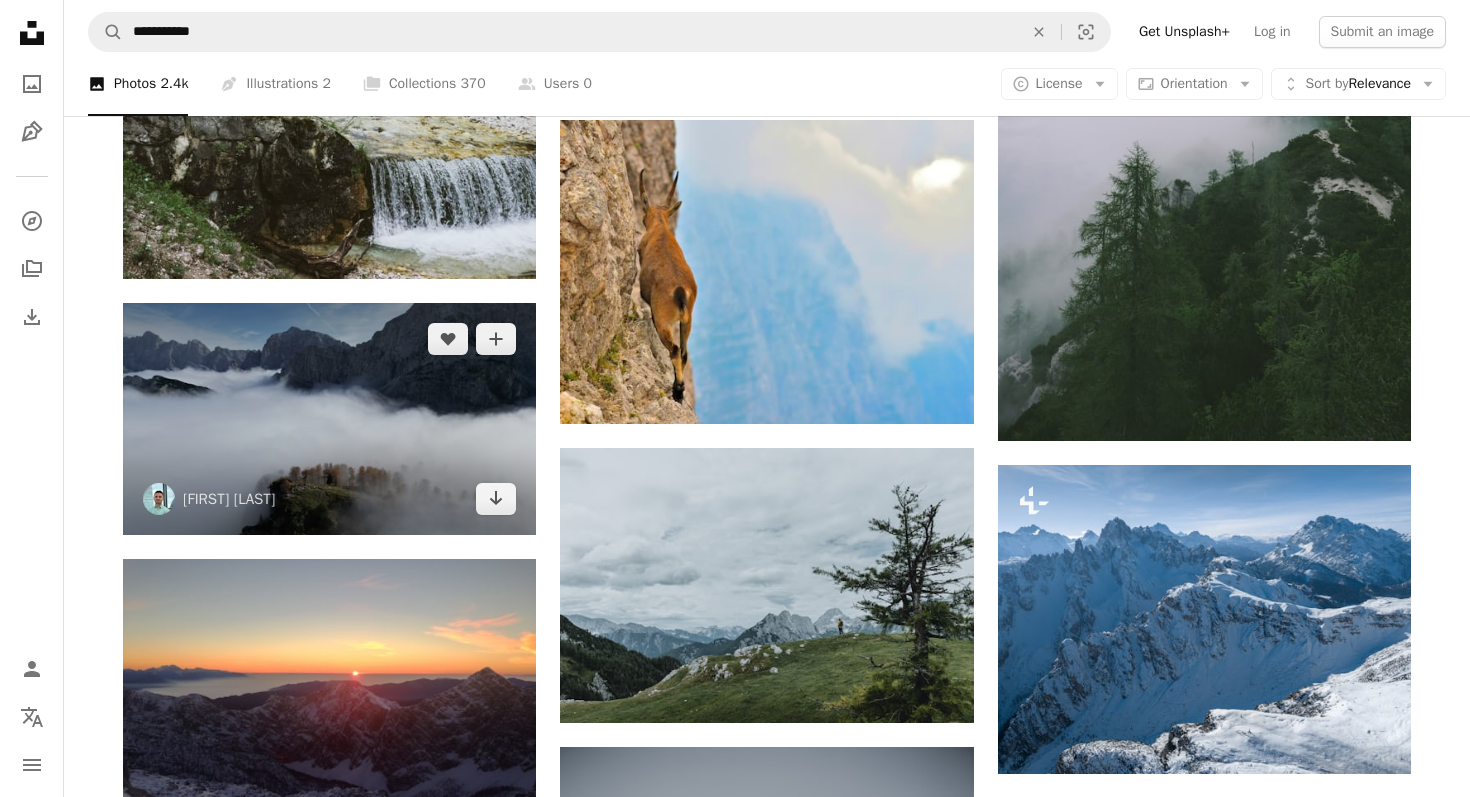 click at bounding box center (329, 419) 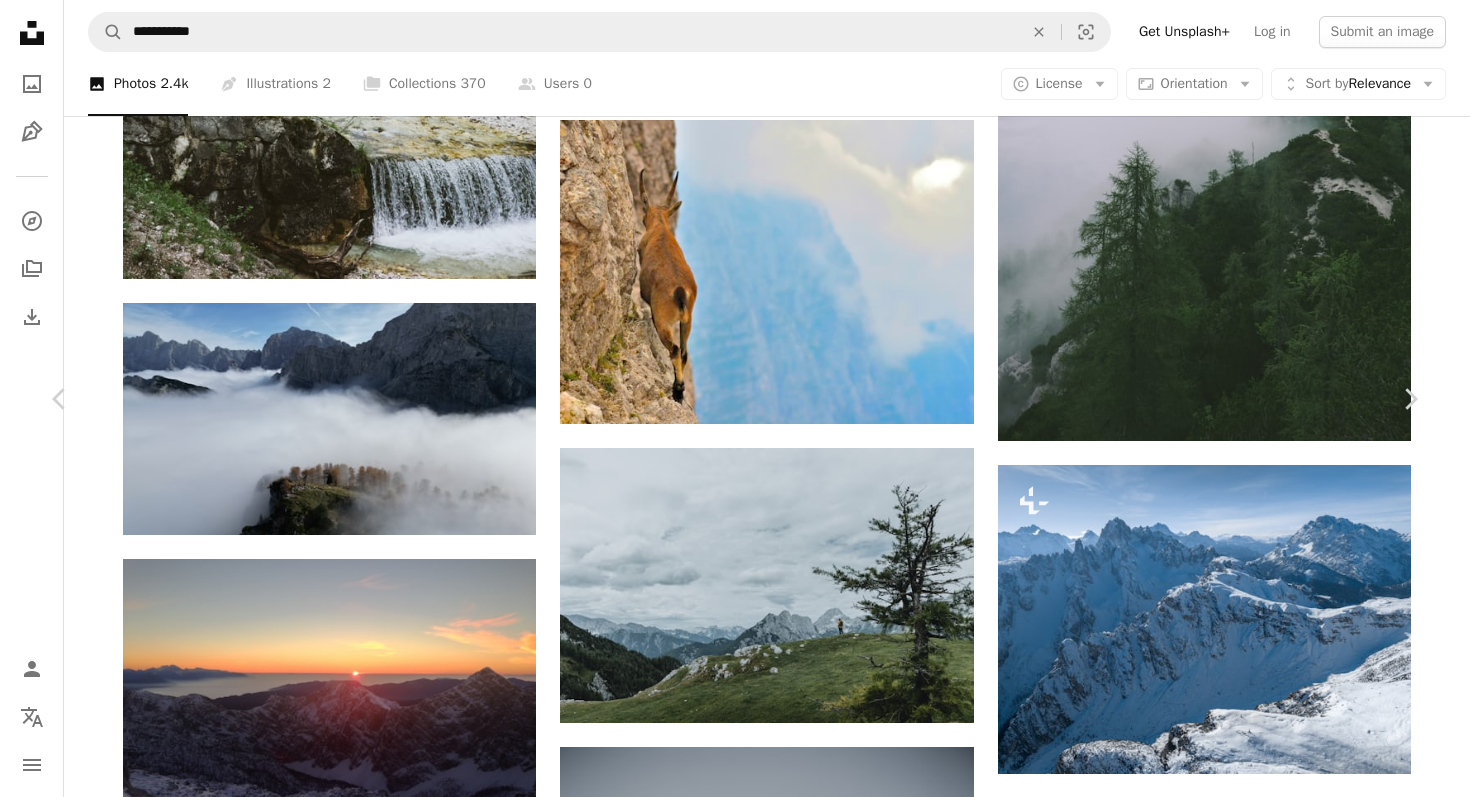 scroll, scrollTop: 169, scrollLeft: 0, axis: vertical 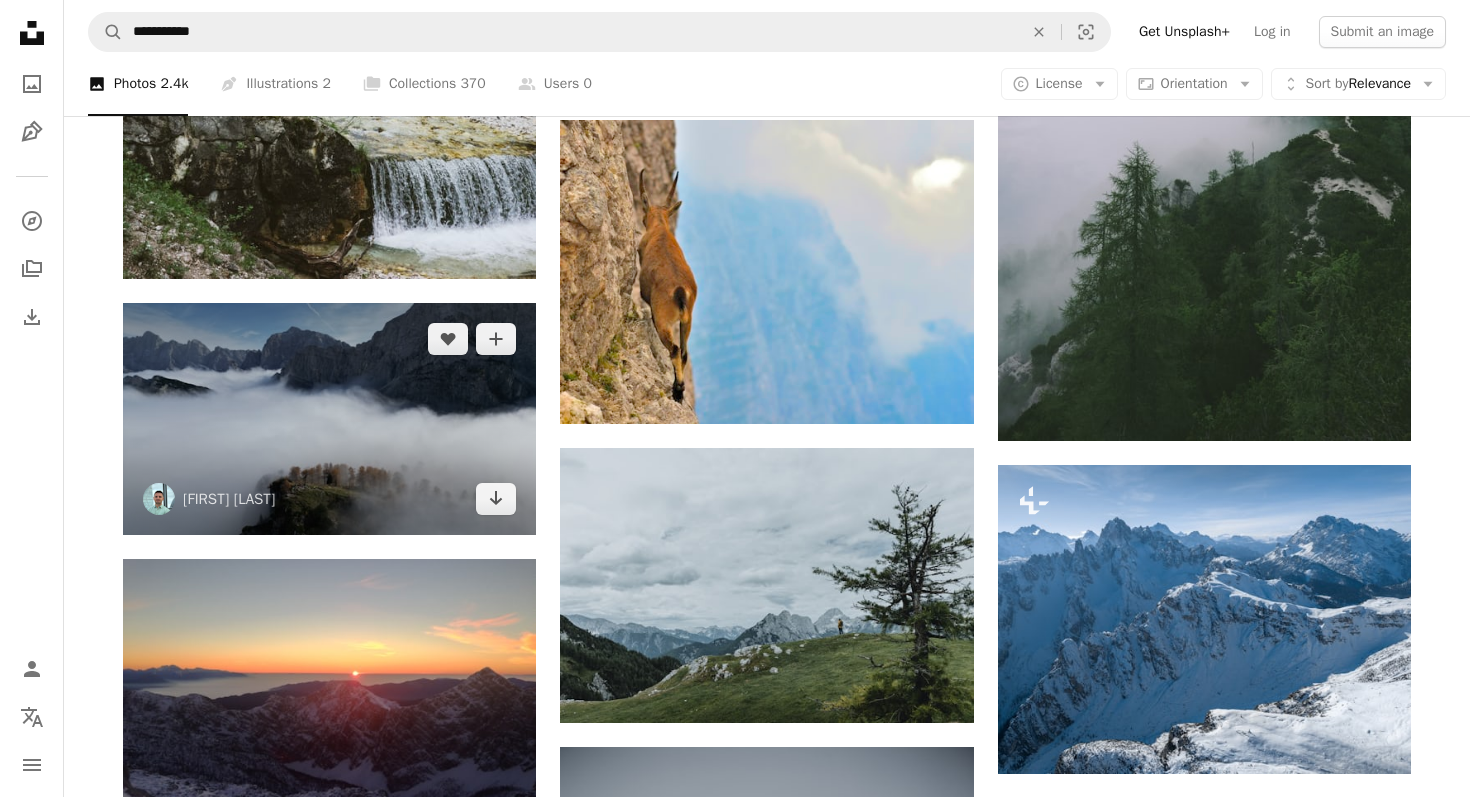 click at bounding box center [329, 419] 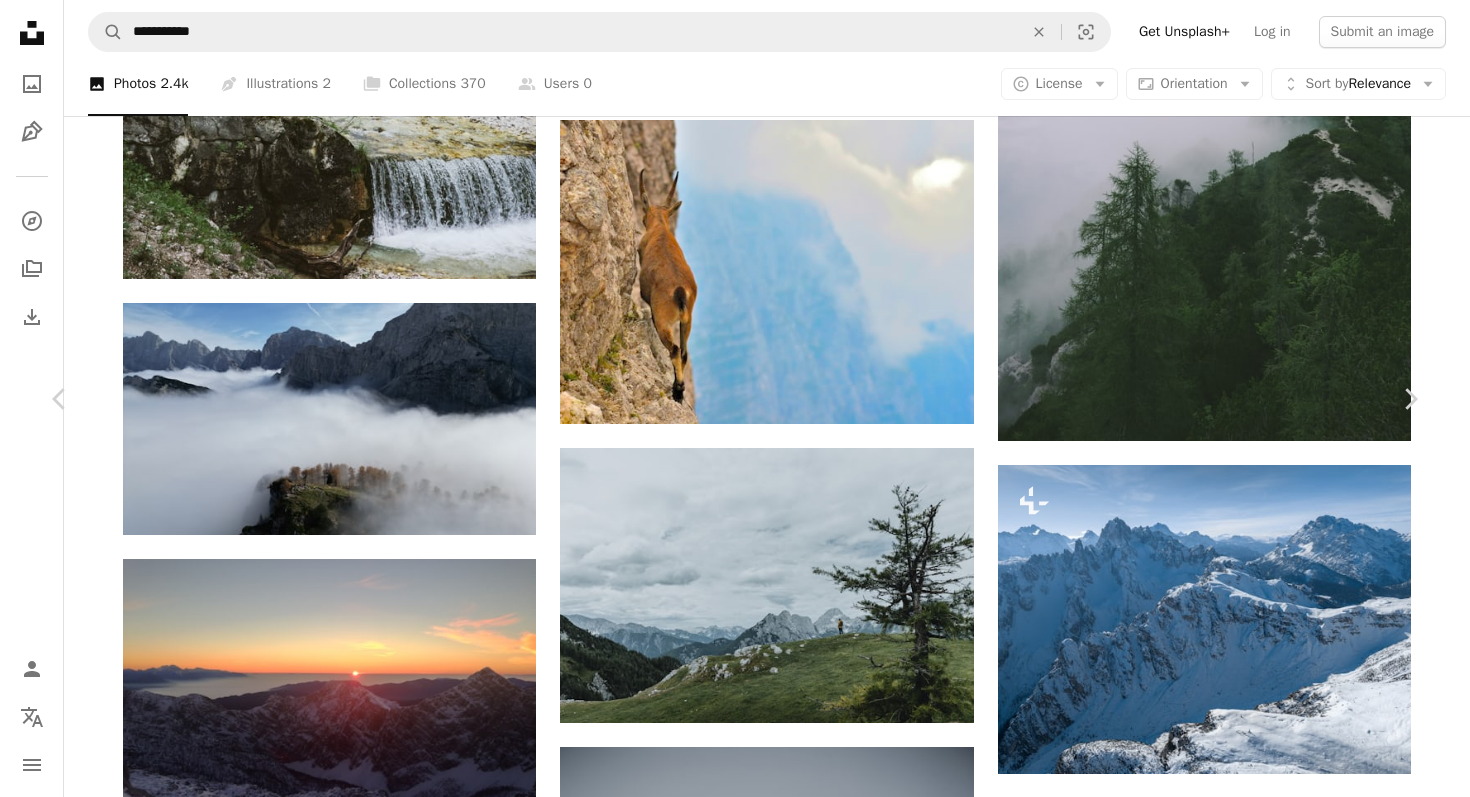 click on "Chevron down" 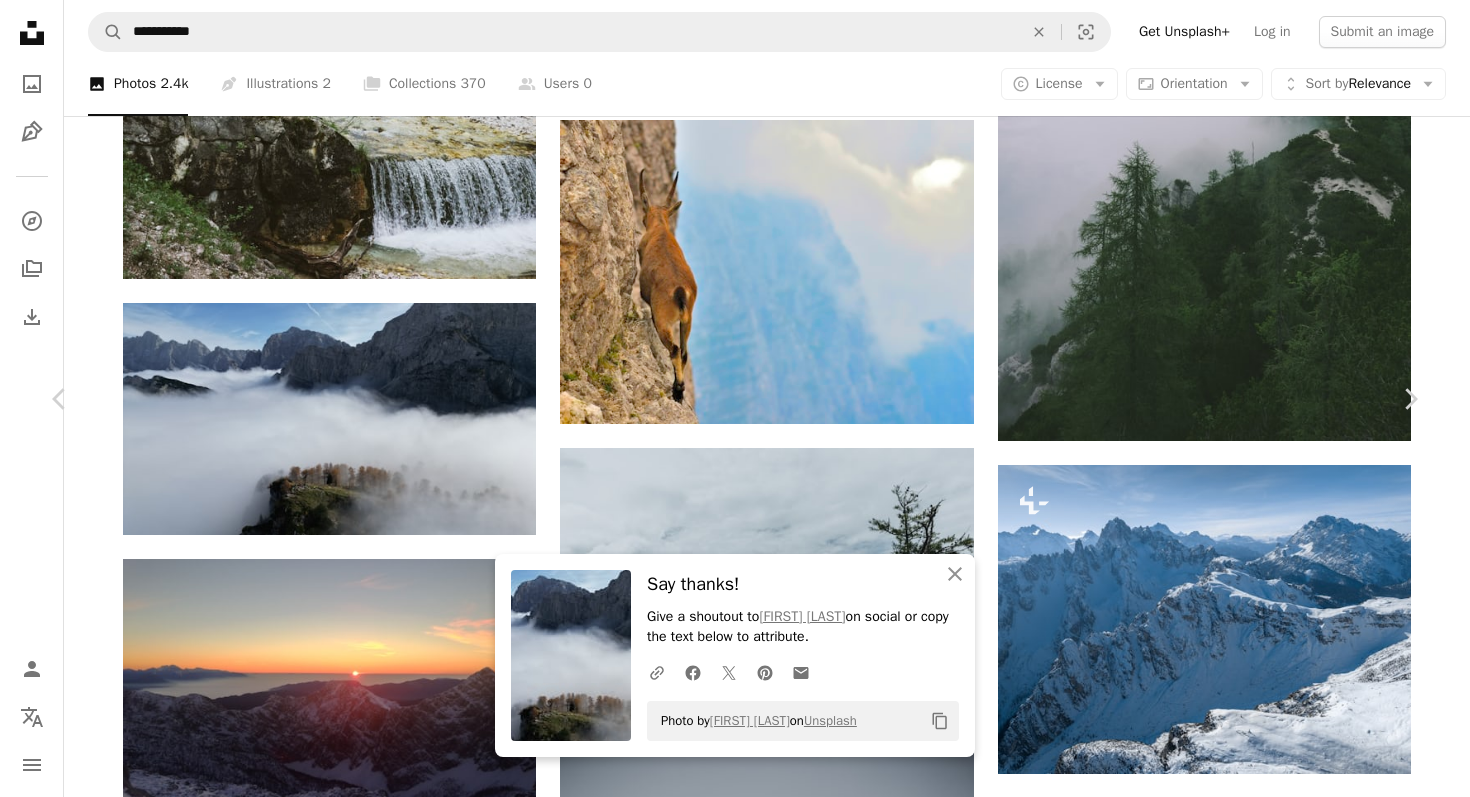 click on "An X shape" at bounding box center (20, 20) 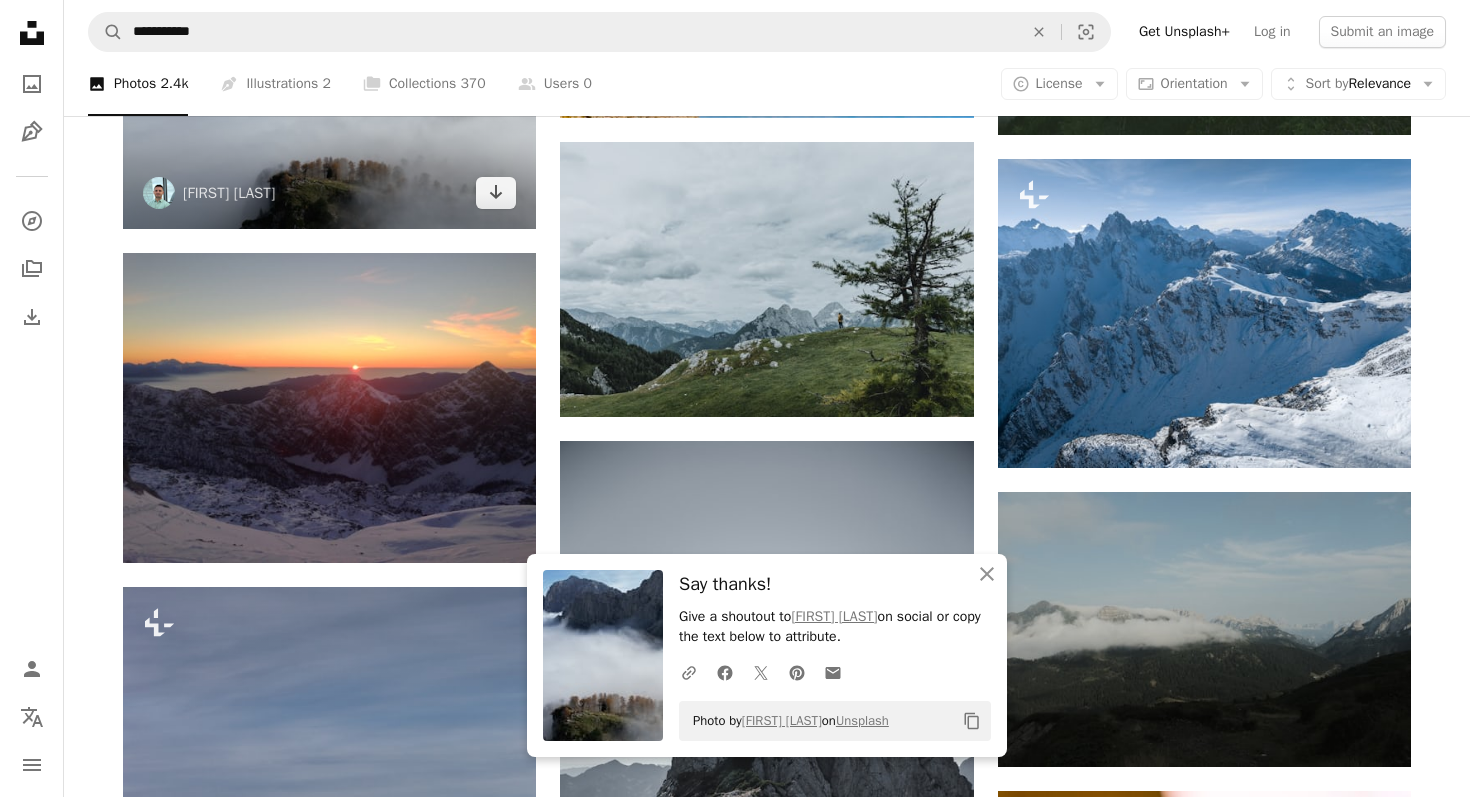 scroll, scrollTop: 5288, scrollLeft: 0, axis: vertical 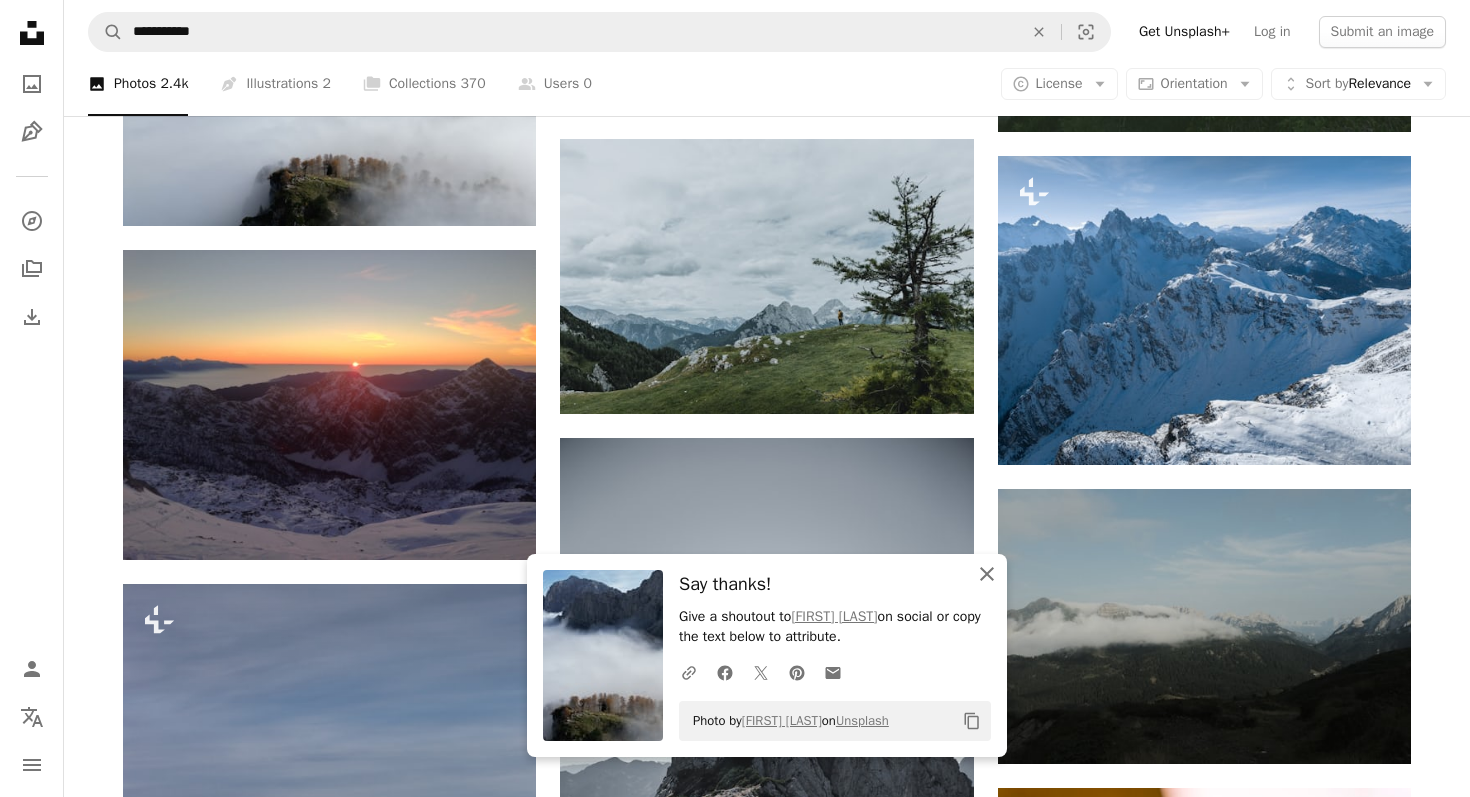 click on "An X shape" 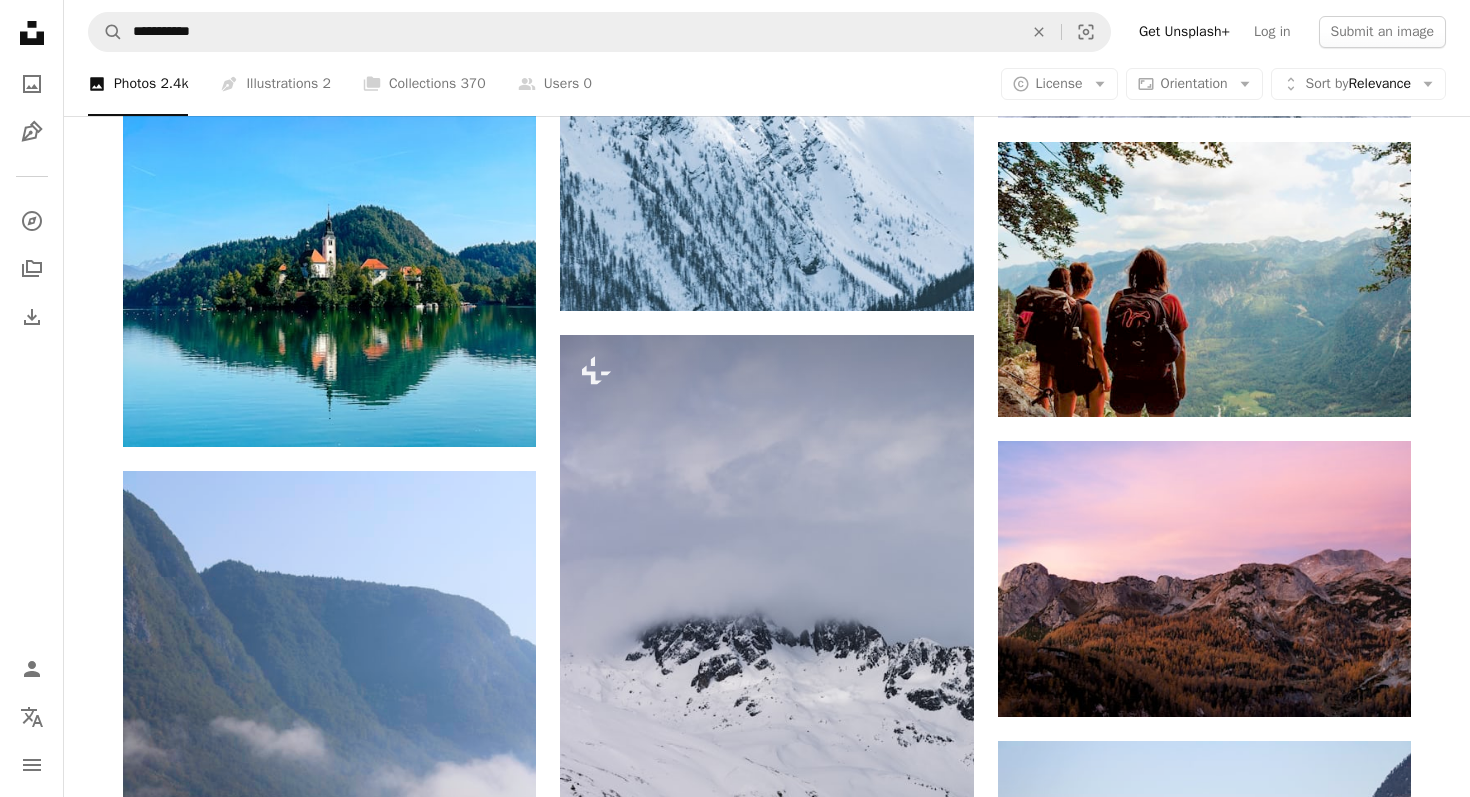 scroll, scrollTop: 7210, scrollLeft: 0, axis: vertical 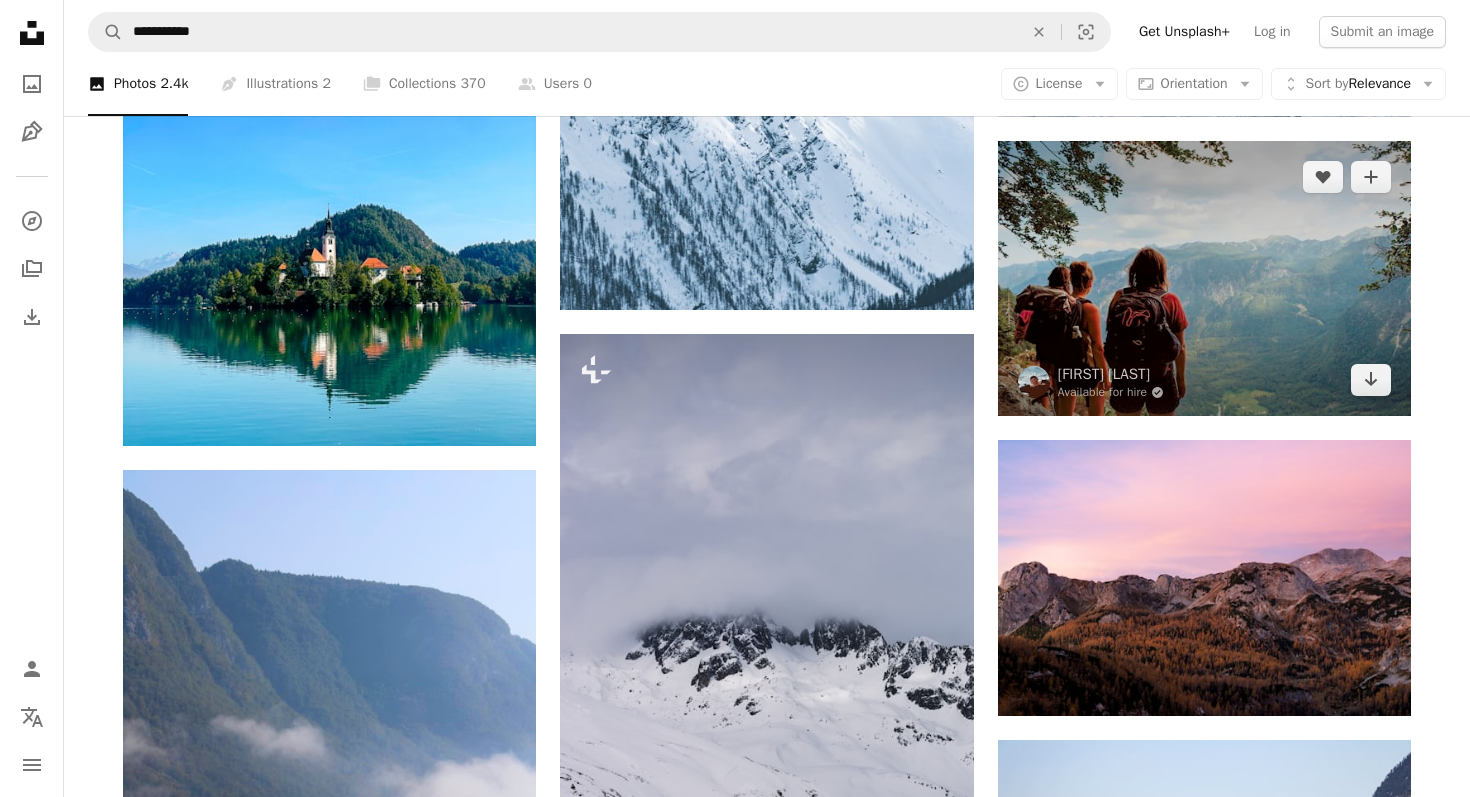 click at bounding box center (1204, 278) 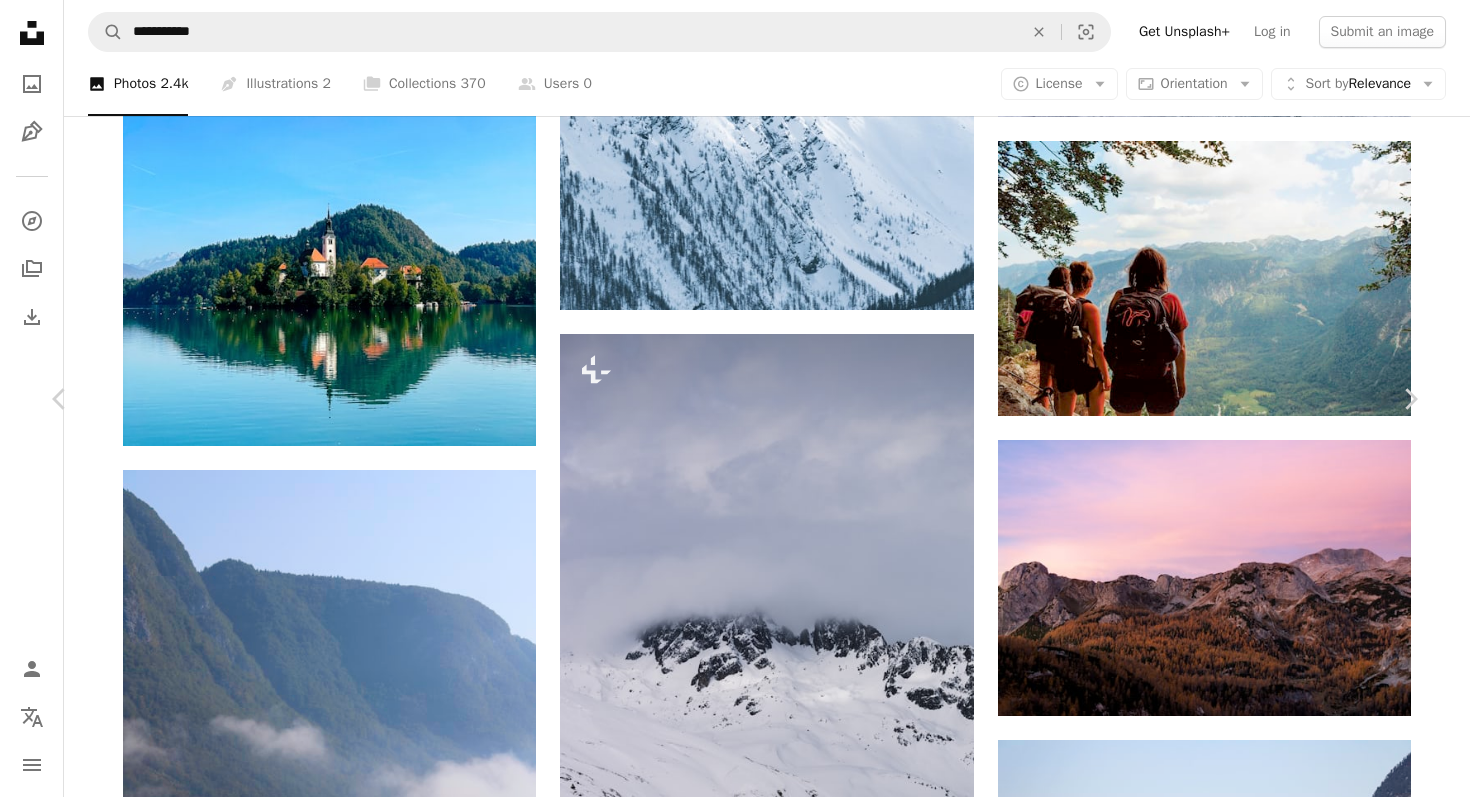 scroll, scrollTop: 272, scrollLeft: 0, axis: vertical 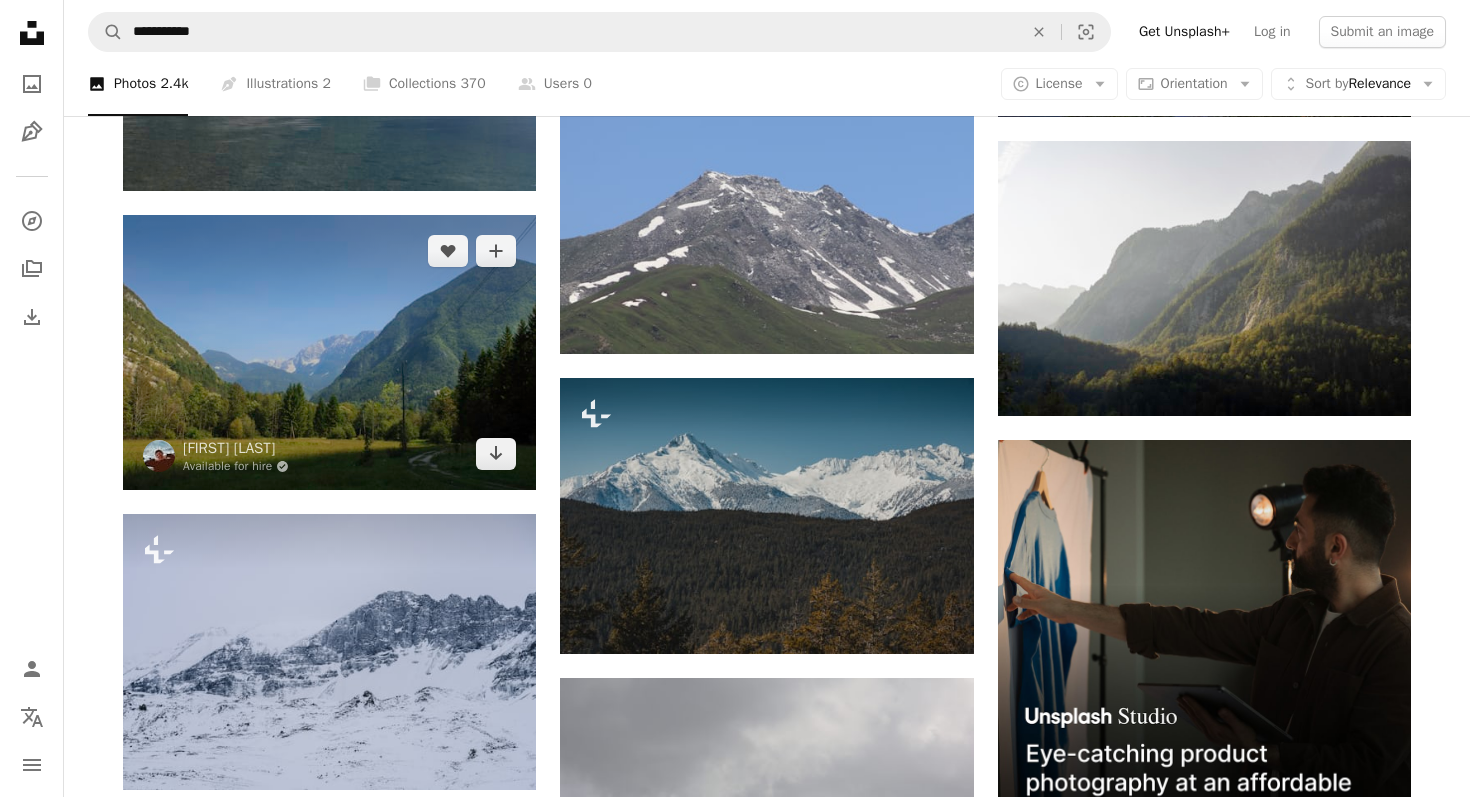 click at bounding box center (329, 352) 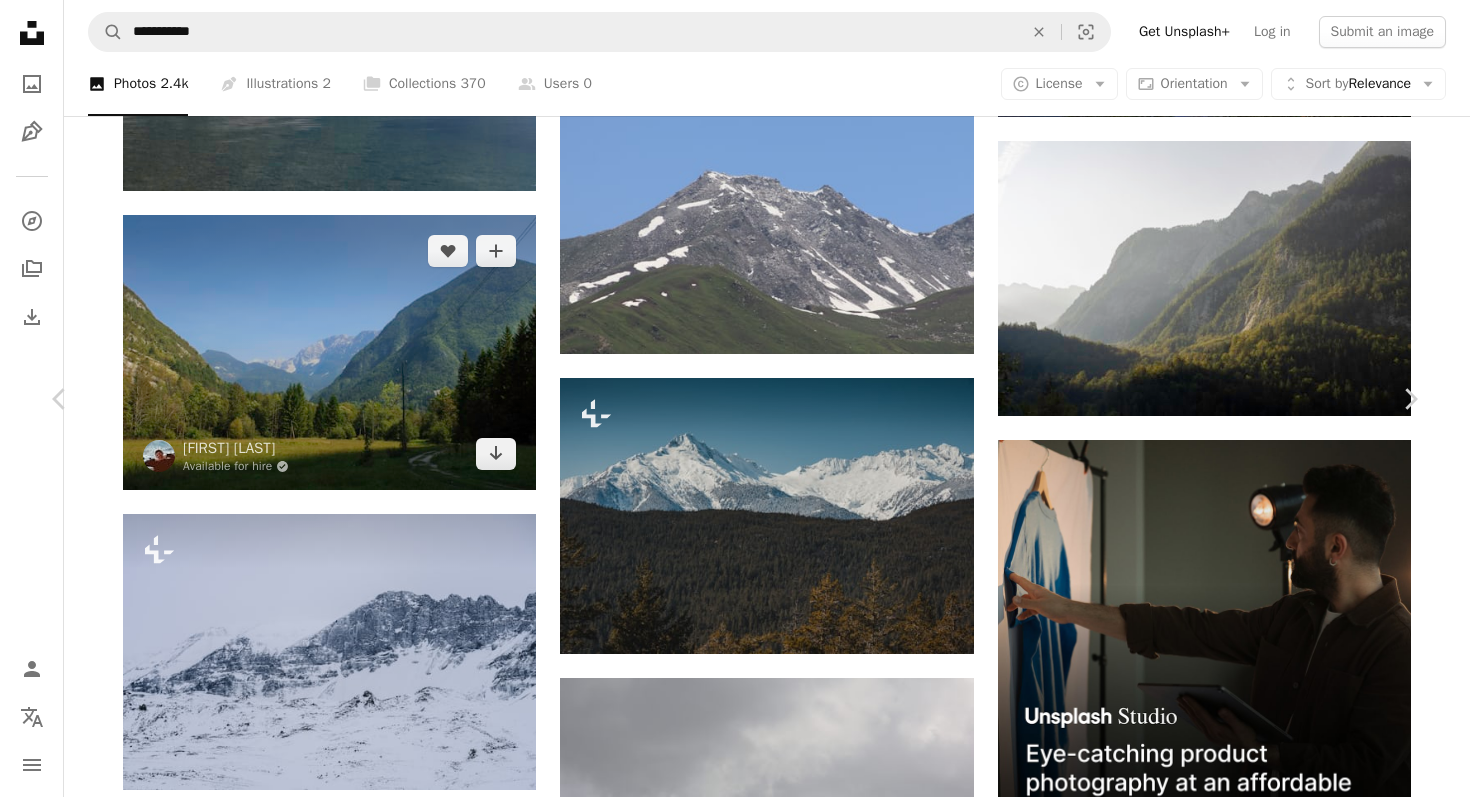 scroll, scrollTop: 226, scrollLeft: 0, axis: vertical 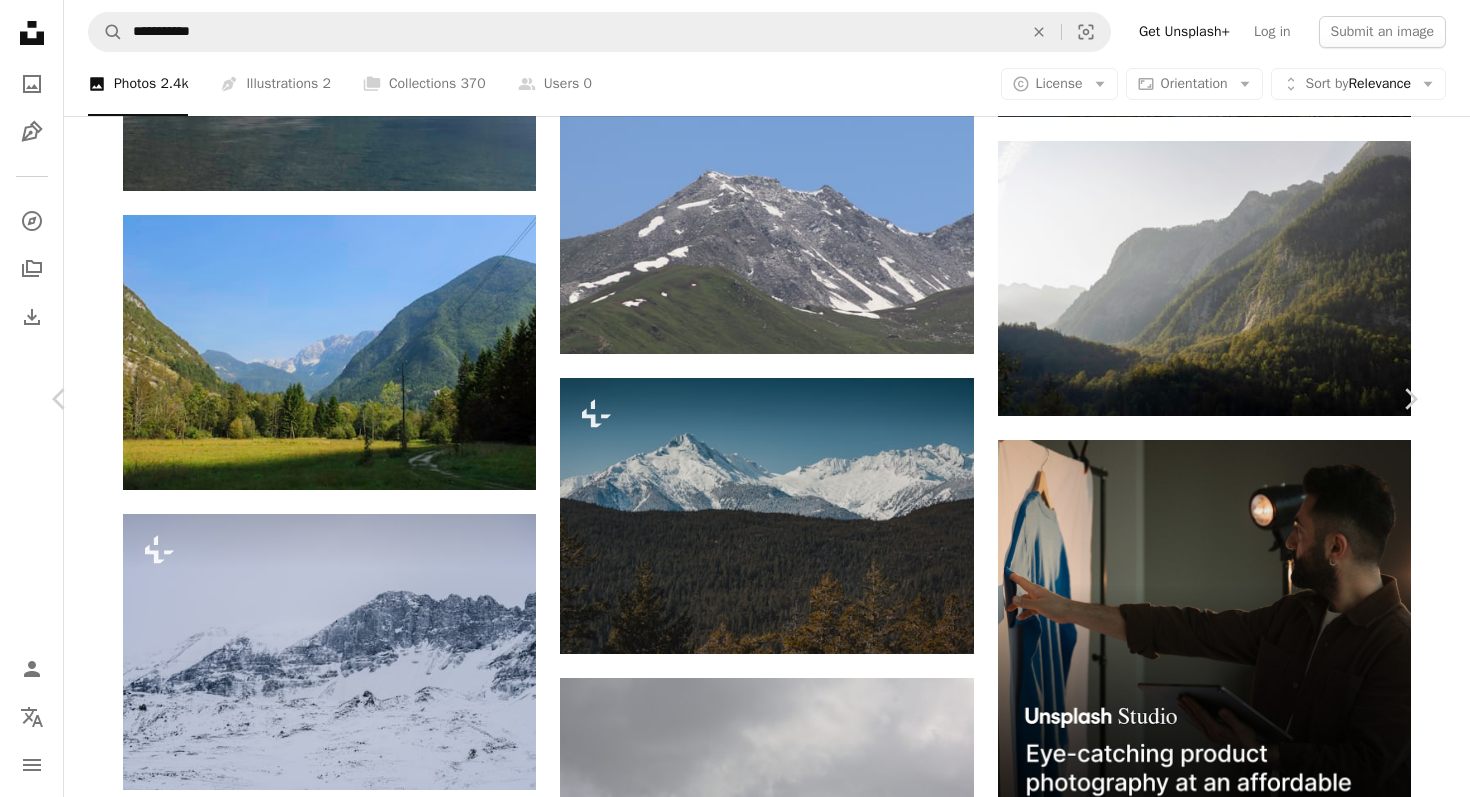click on "An X shape" at bounding box center (20, 20) 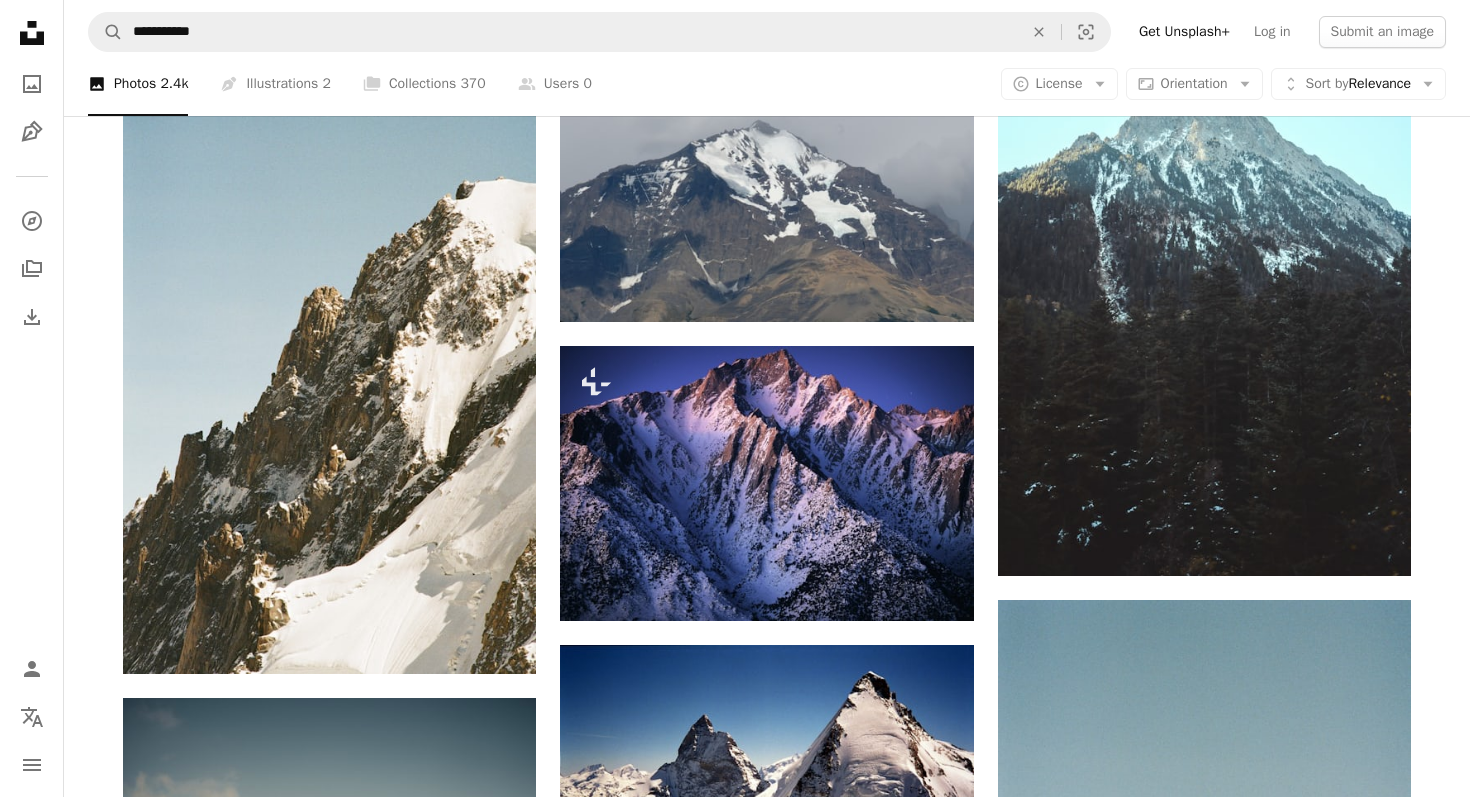 scroll, scrollTop: 10551, scrollLeft: 0, axis: vertical 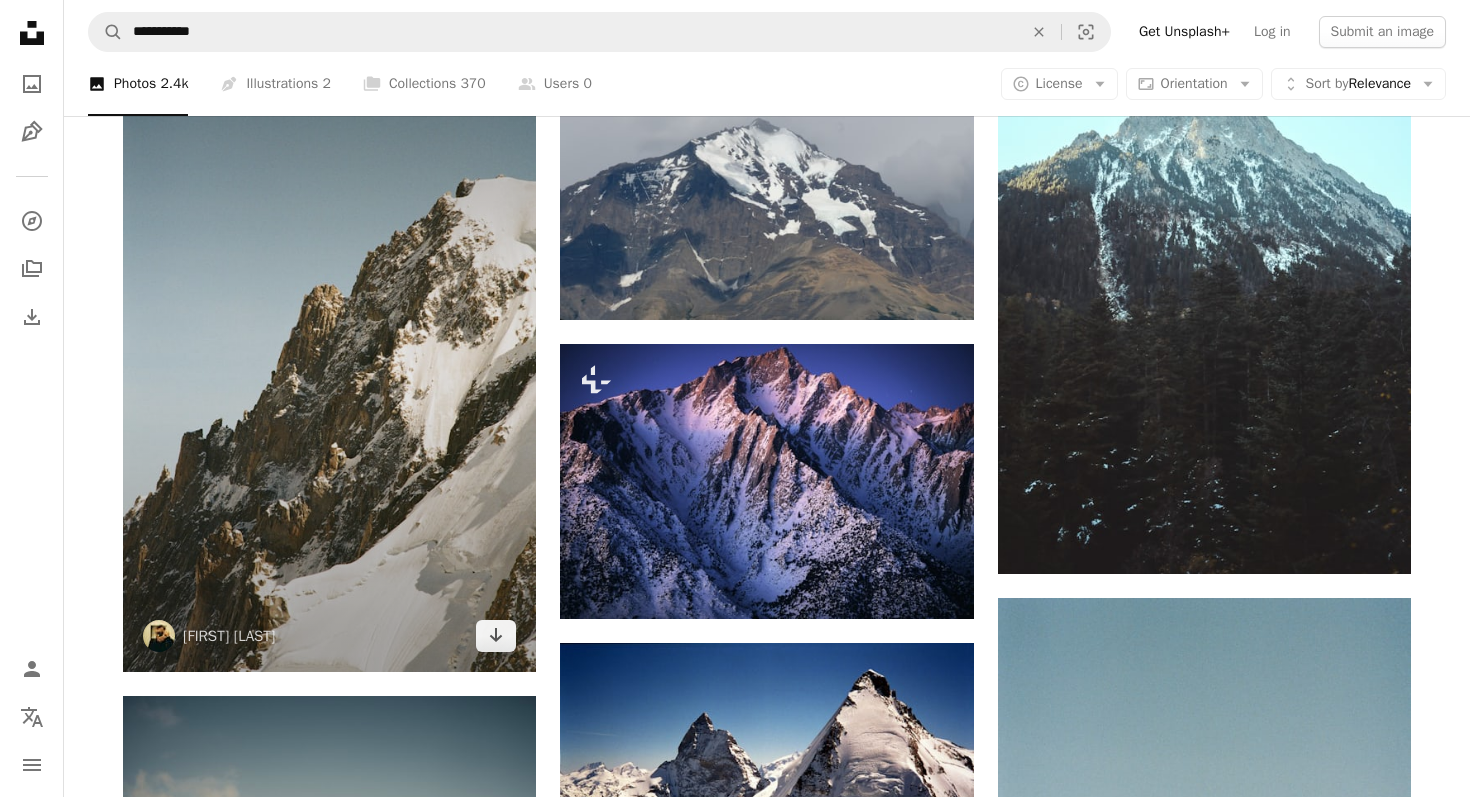 click at bounding box center (329, 360) 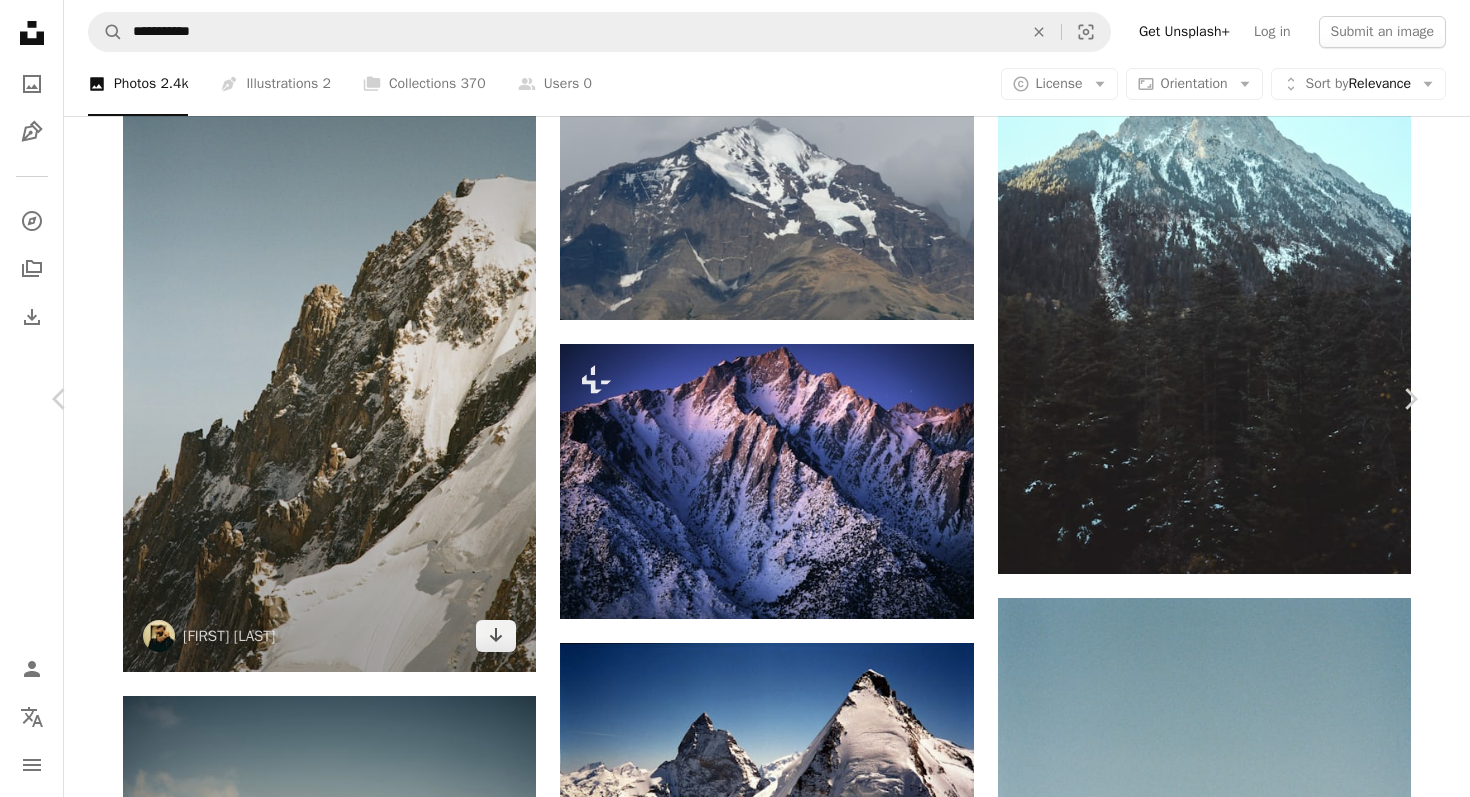 scroll, scrollTop: 280, scrollLeft: 0, axis: vertical 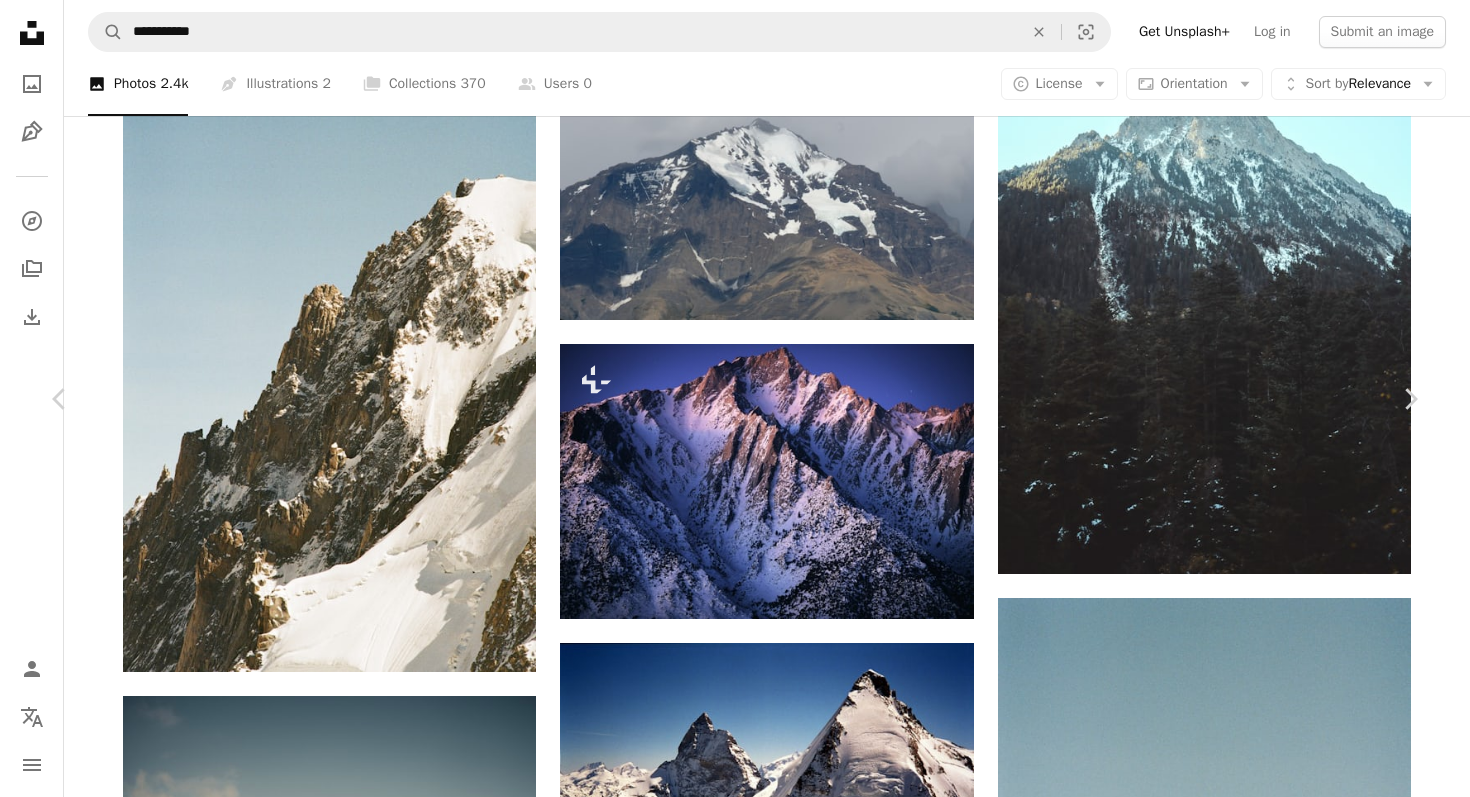 click on "An X shape" at bounding box center (20, 20) 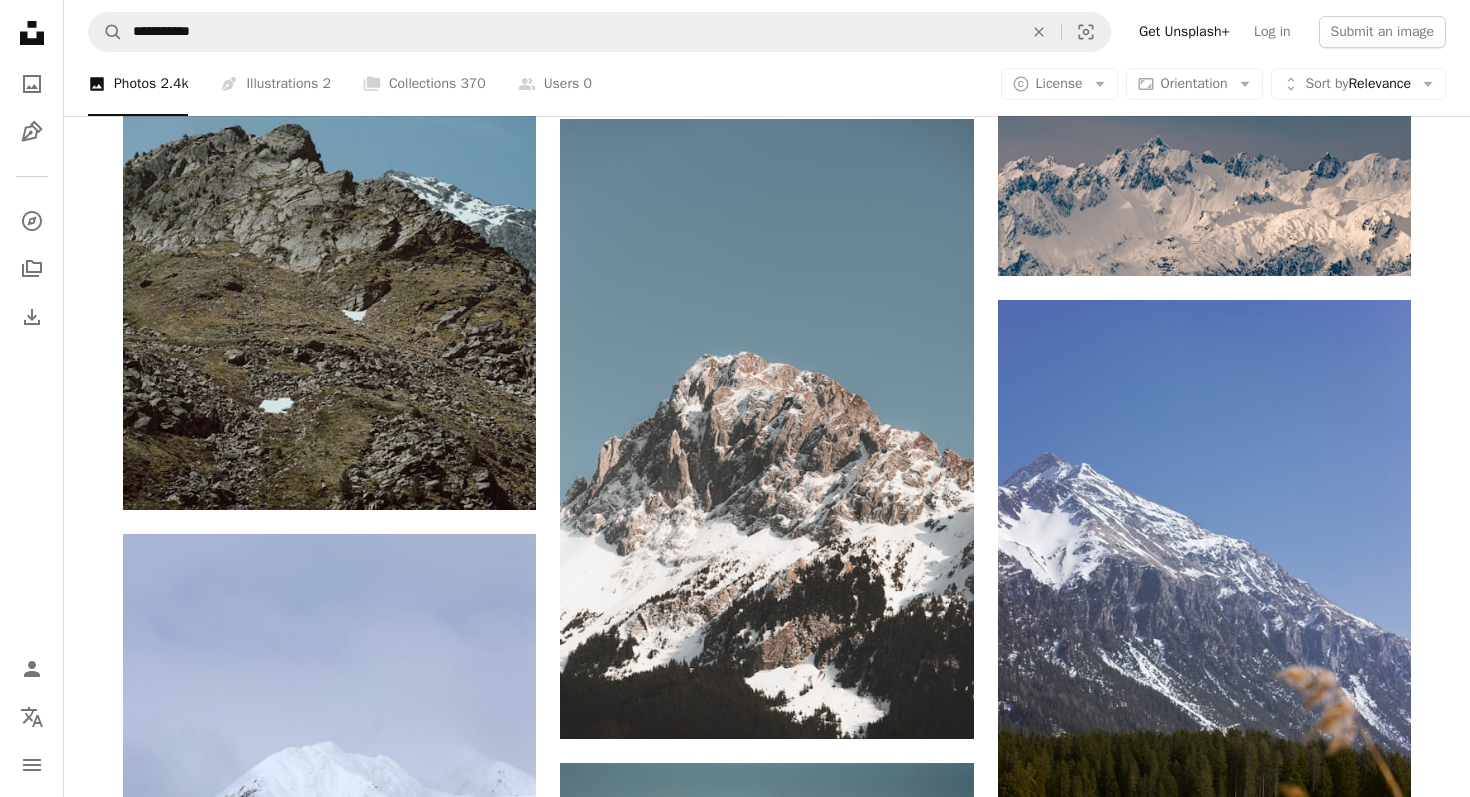 scroll, scrollTop: 13630, scrollLeft: 0, axis: vertical 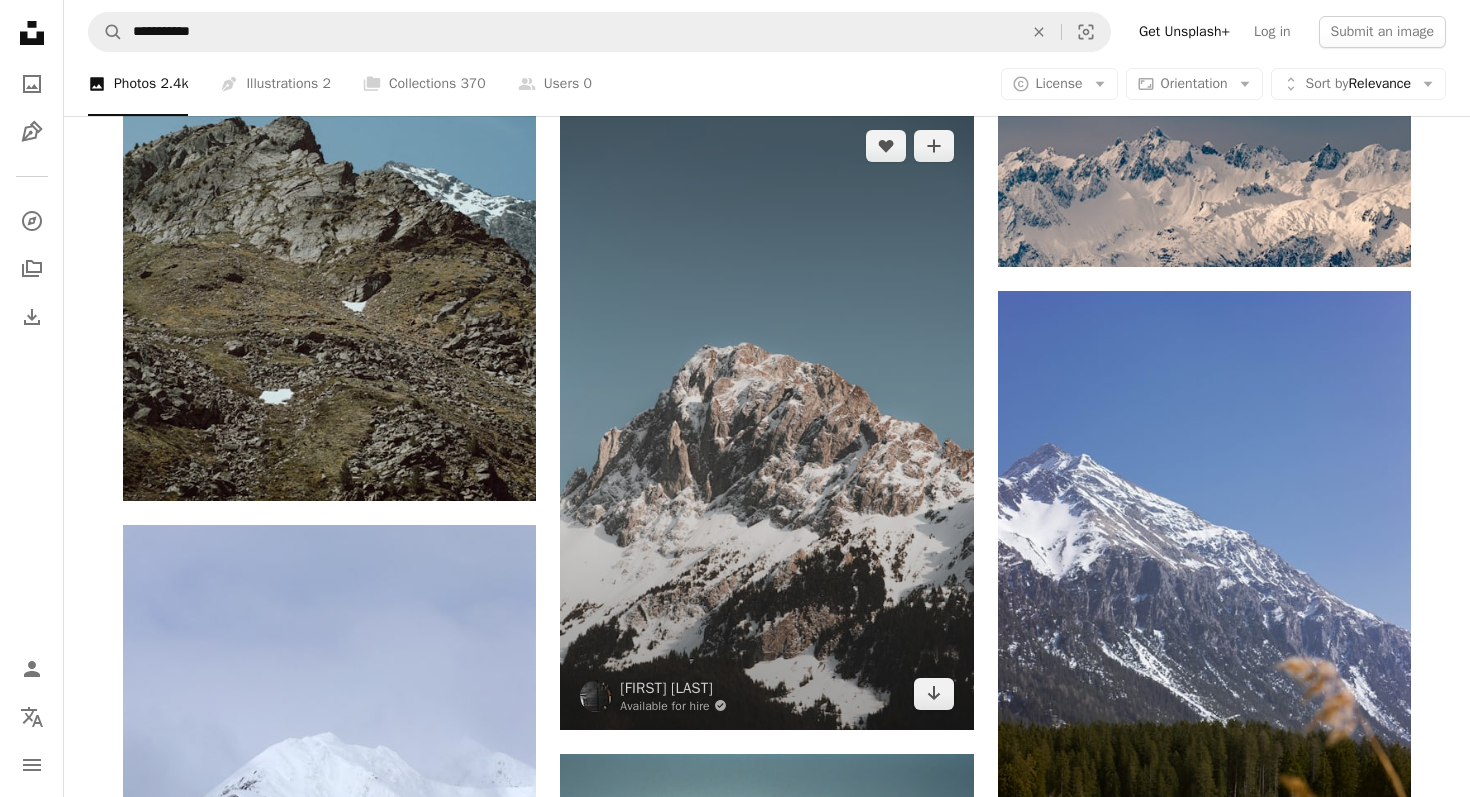click at bounding box center (766, 420) 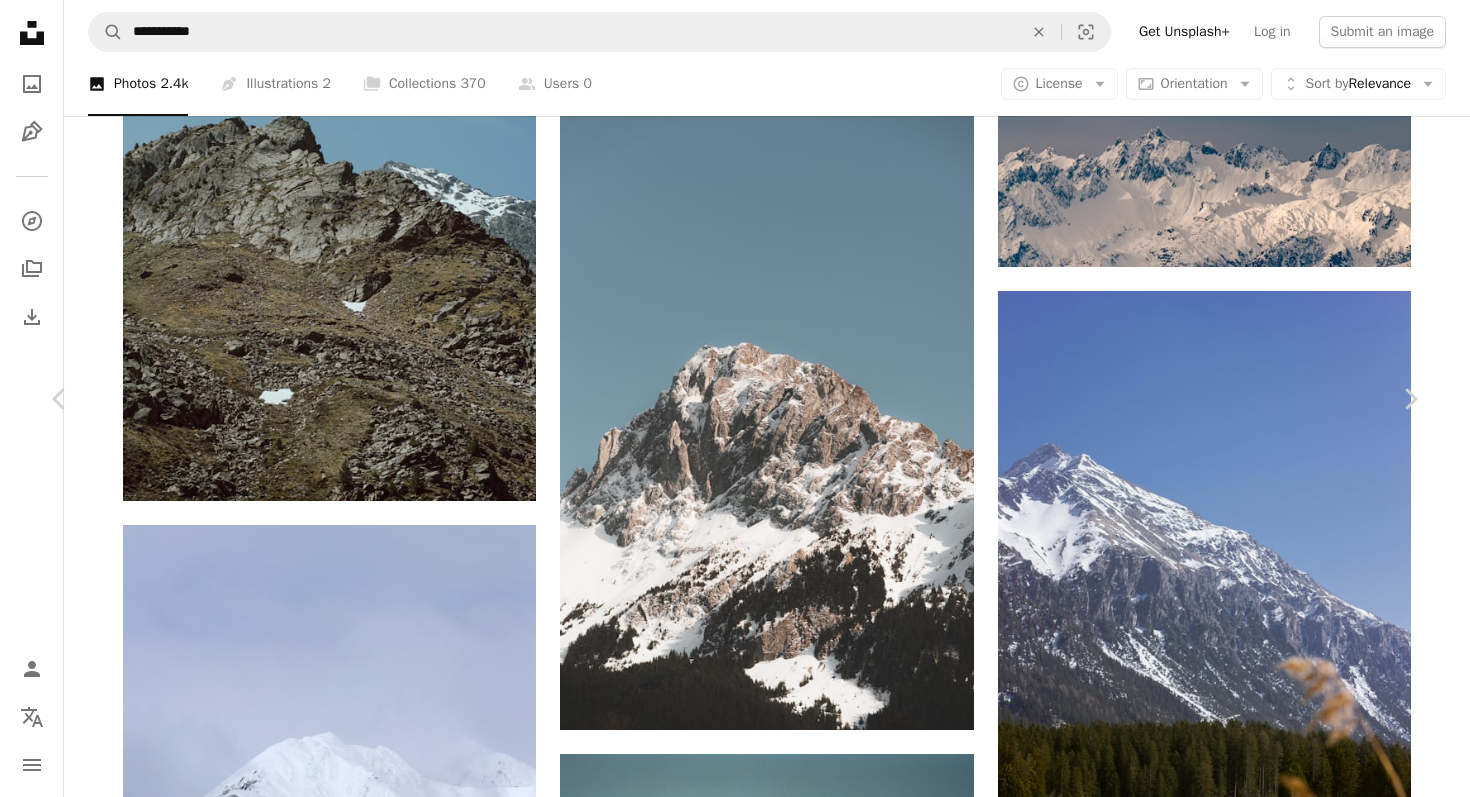 scroll, scrollTop: 143, scrollLeft: 0, axis: vertical 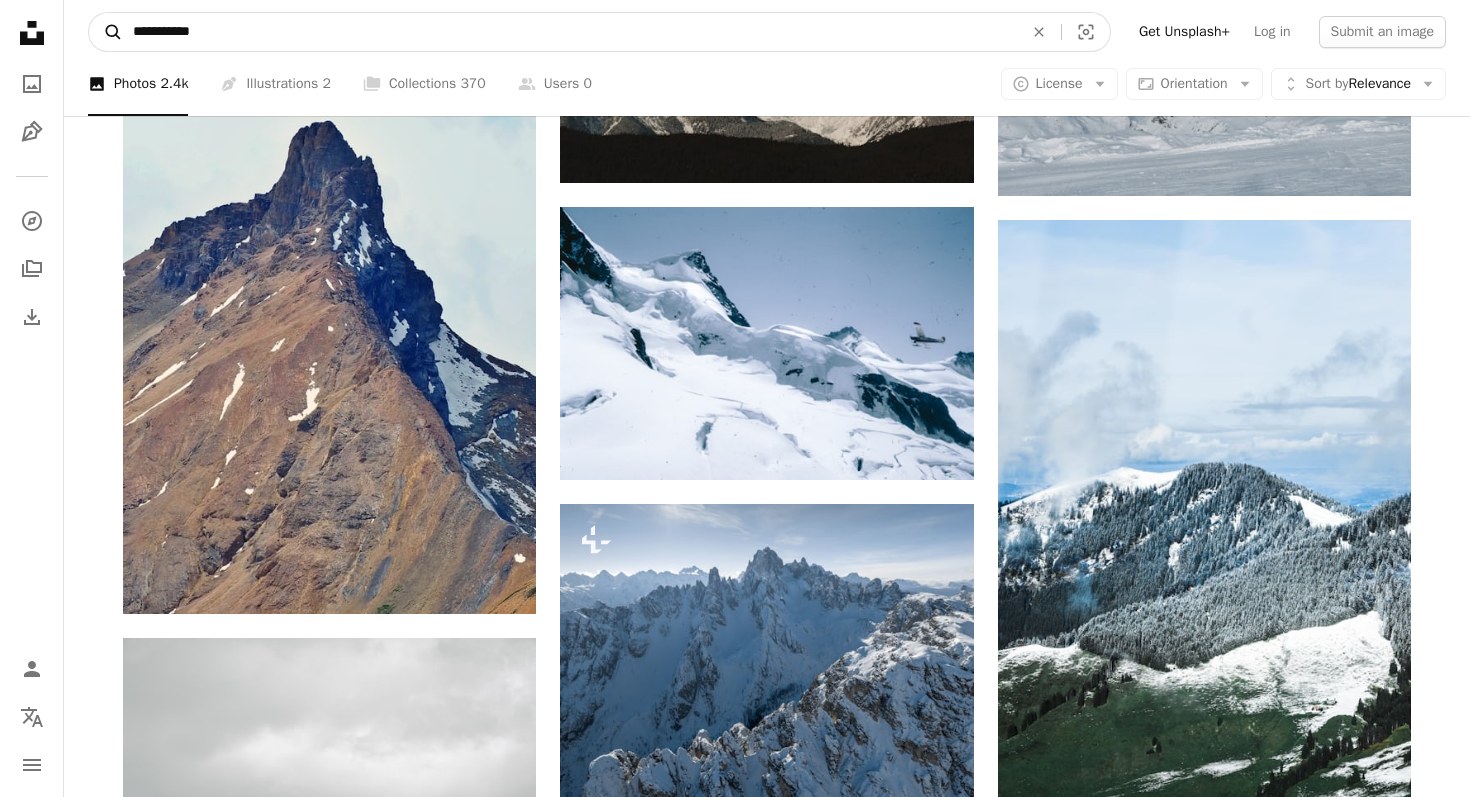 drag, startPoint x: 226, startPoint y: 37, endPoint x: 91, endPoint y: 32, distance: 135.09256 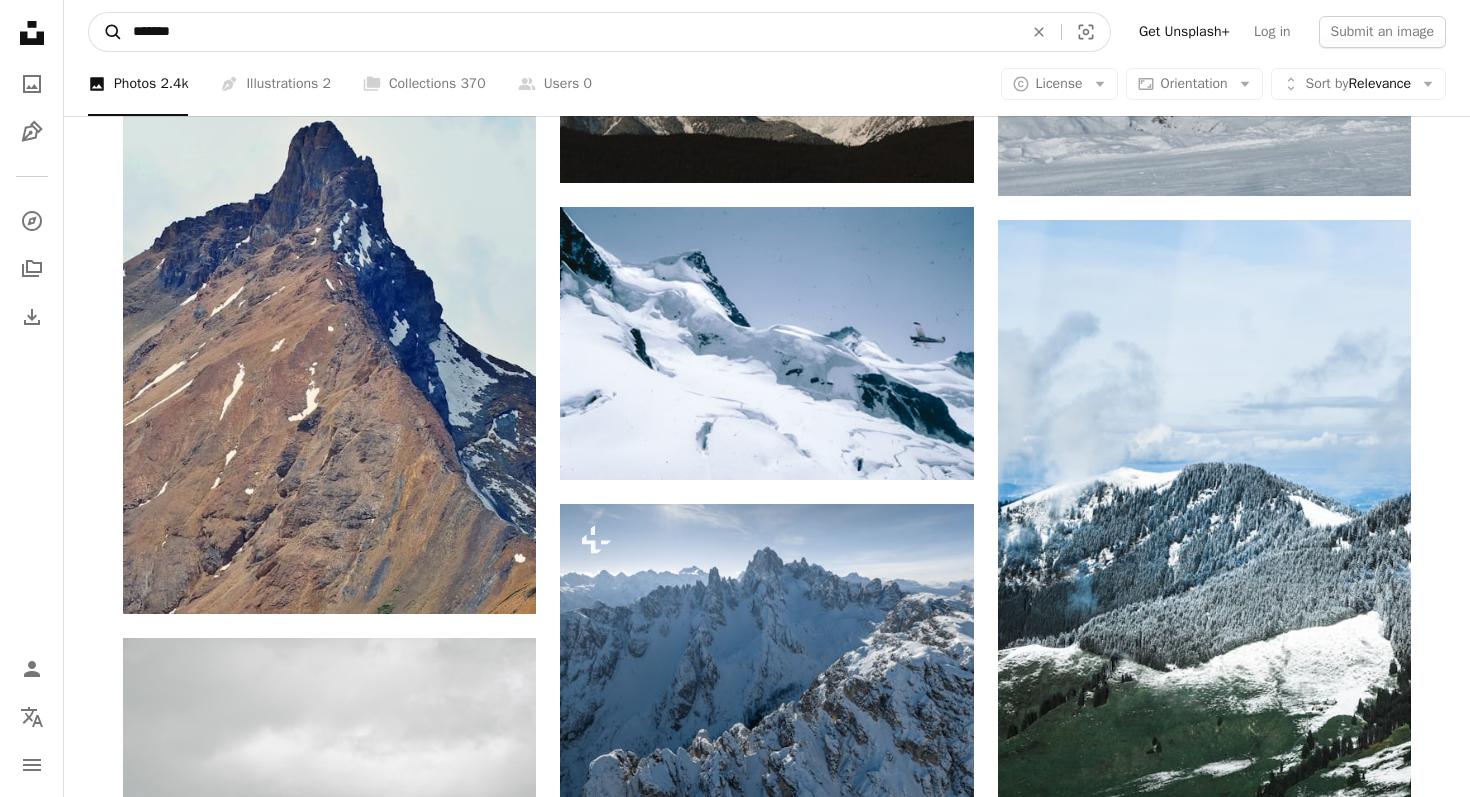 type on "********" 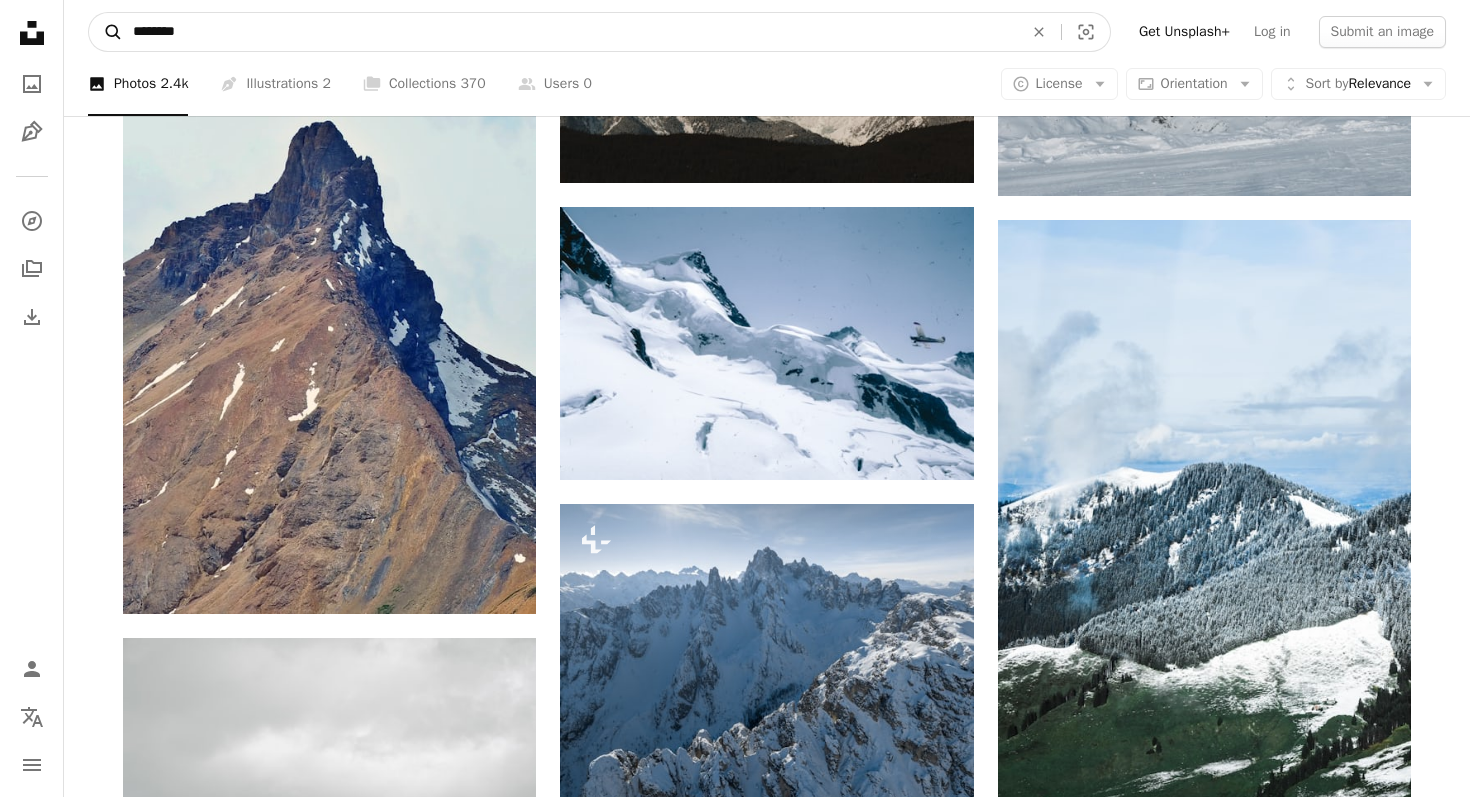 click on "A magnifying glass" at bounding box center (106, 32) 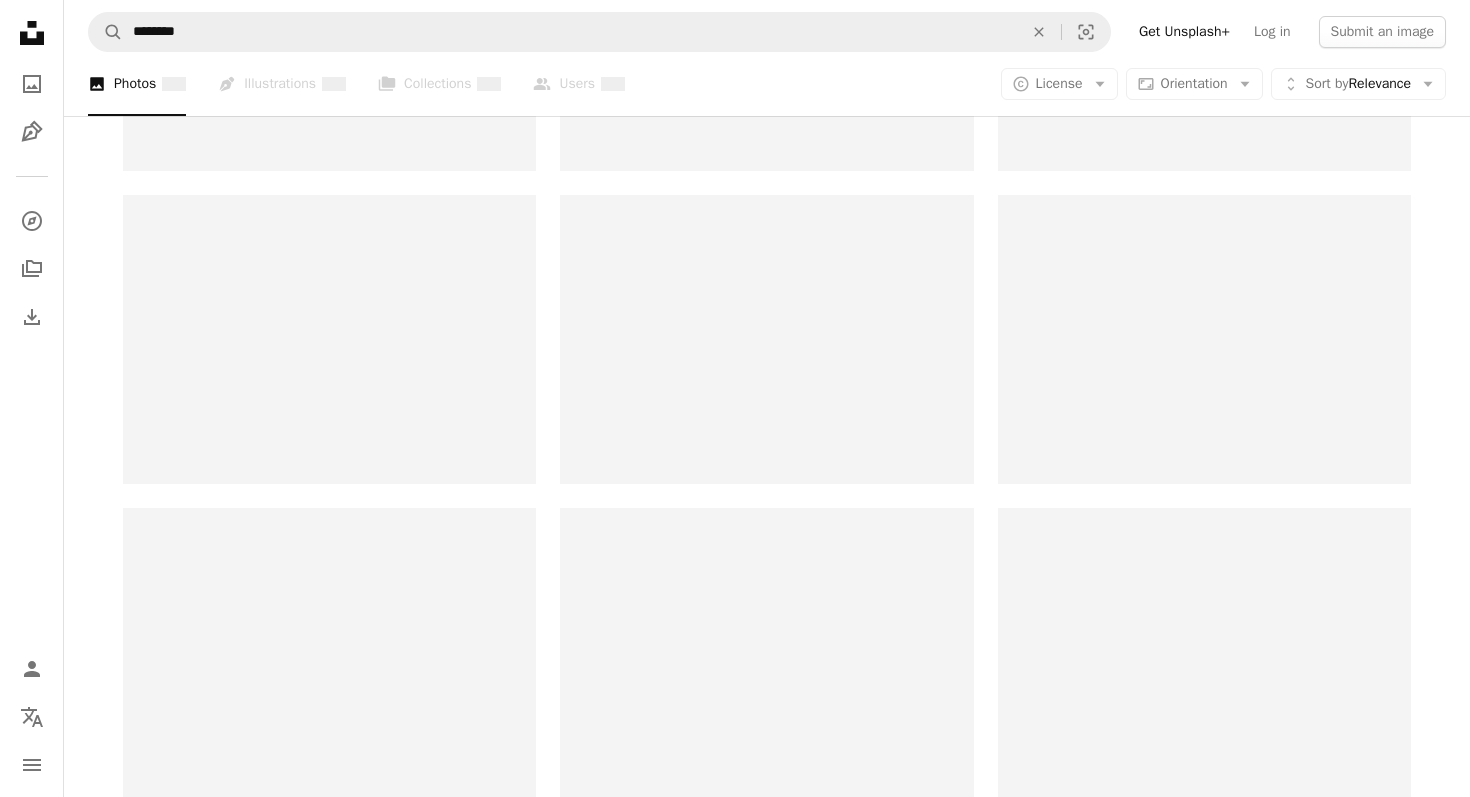 scroll, scrollTop: 0, scrollLeft: 0, axis: both 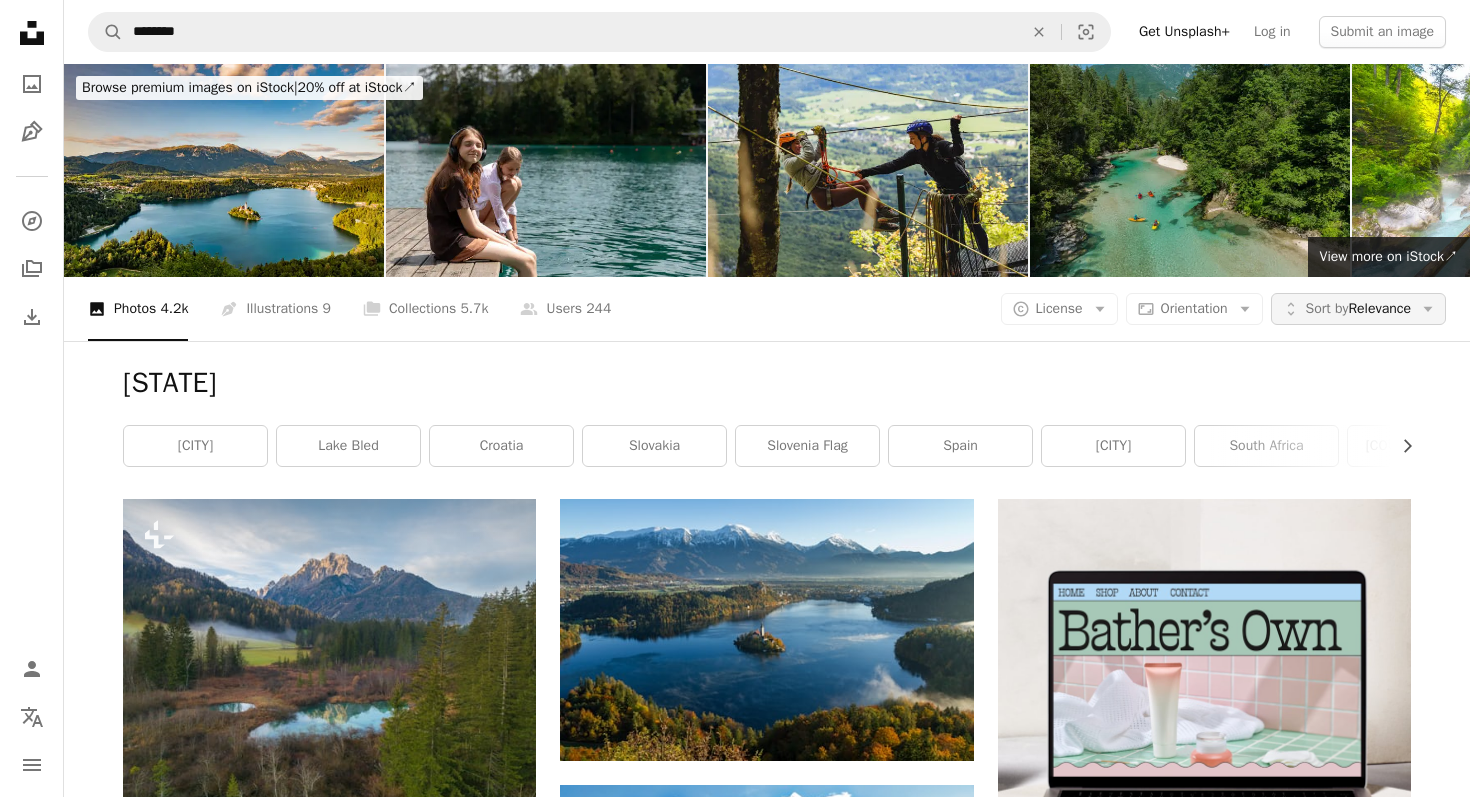click on "Sort by" at bounding box center [1327, 308] 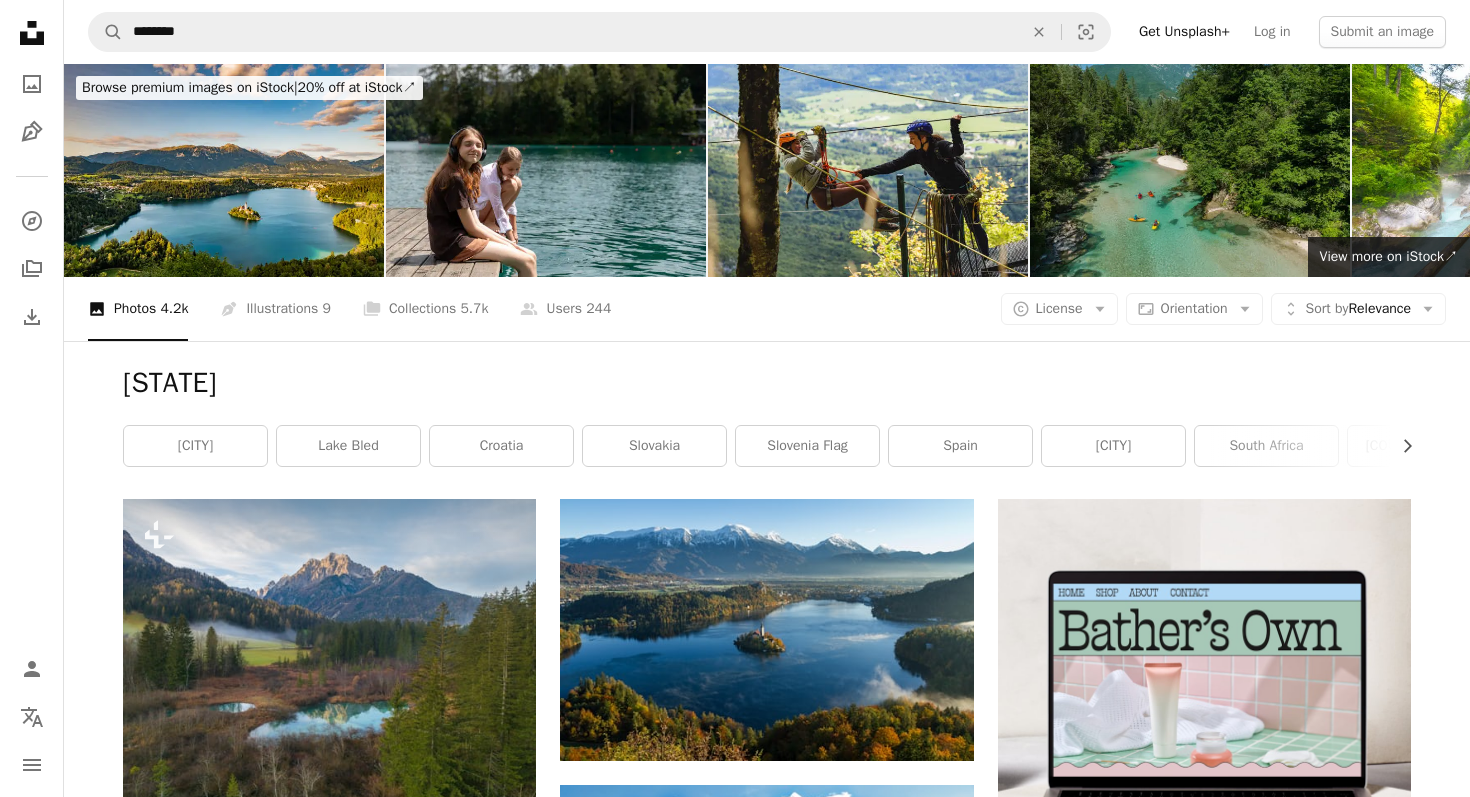 click on "Ales's work appears in the following categories" at bounding box center [735, 2202] 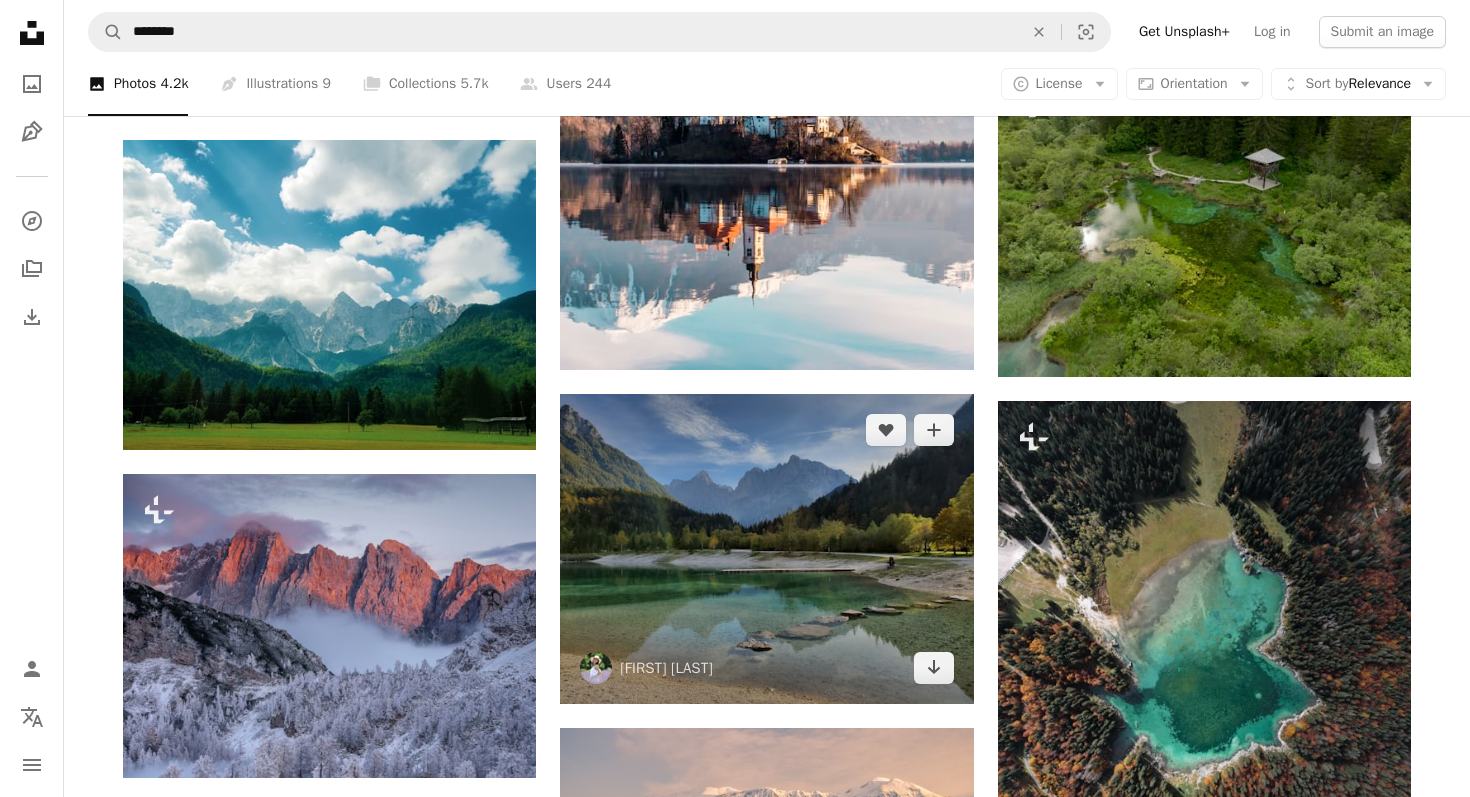 scroll, scrollTop: 1286, scrollLeft: 0, axis: vertical 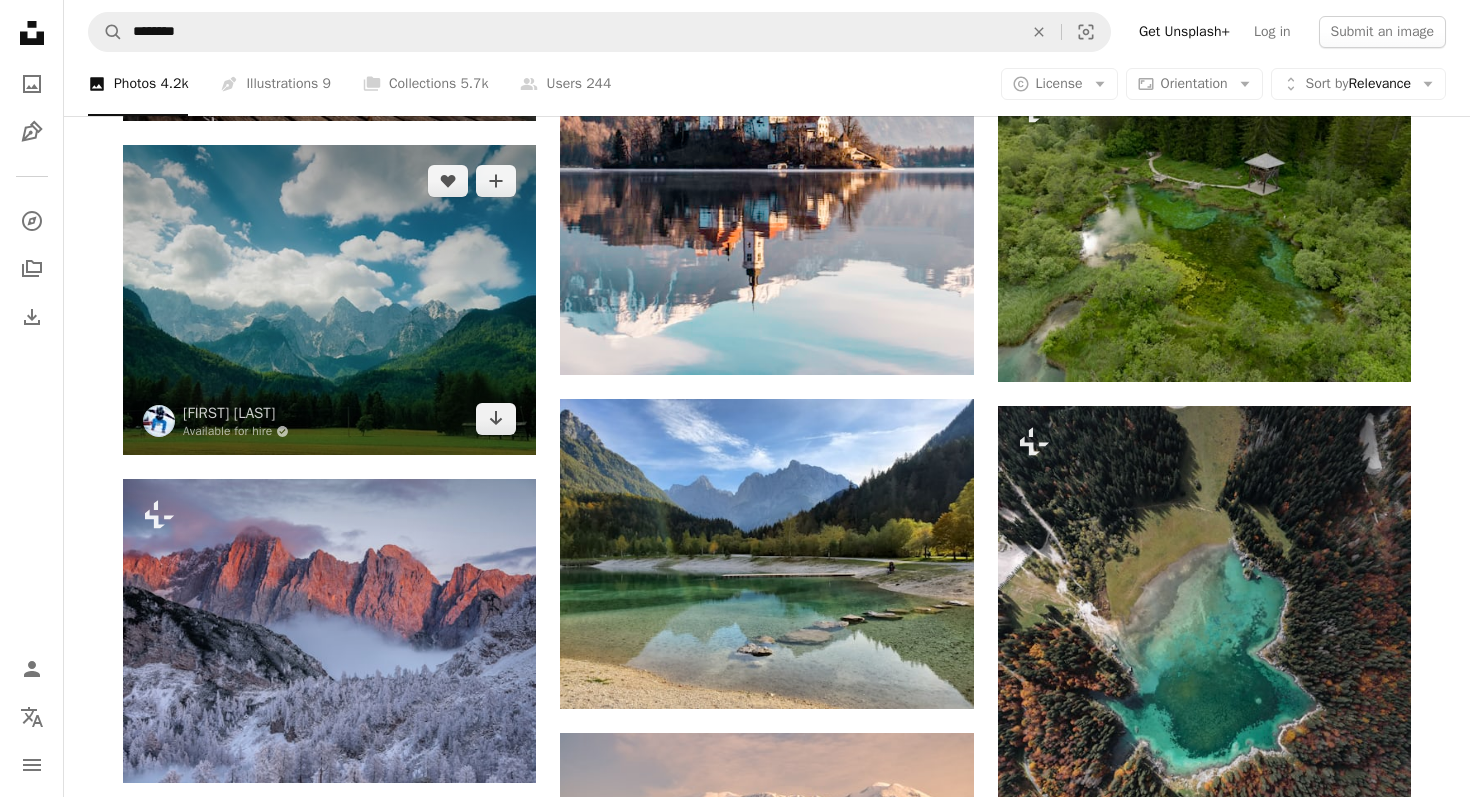 click at bounding box center (329, 300) 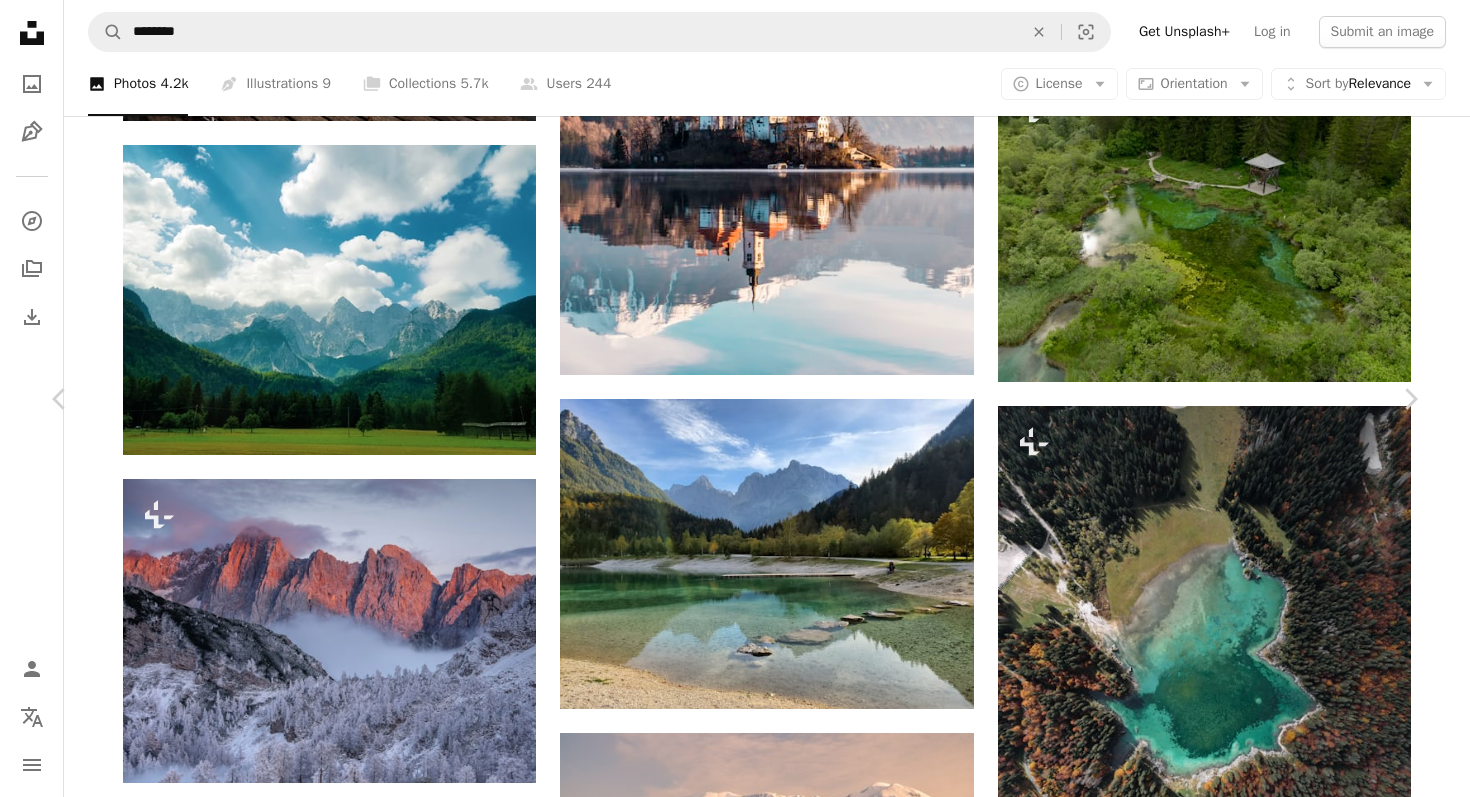 click on "An X shape" at bounding box center (20, 20) 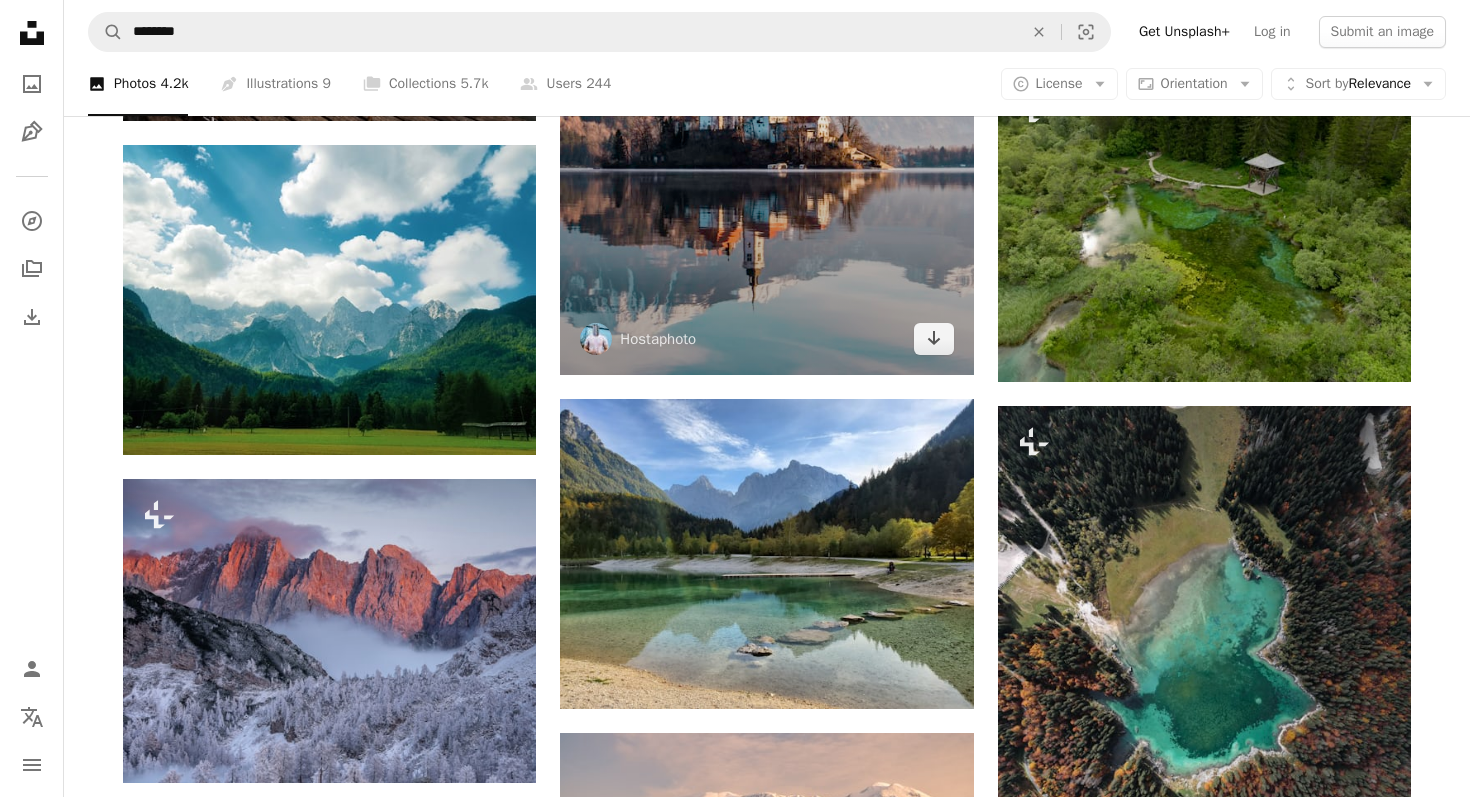 scroll, scrollTop: 1472, scrollLeft: 0, axis: vertical 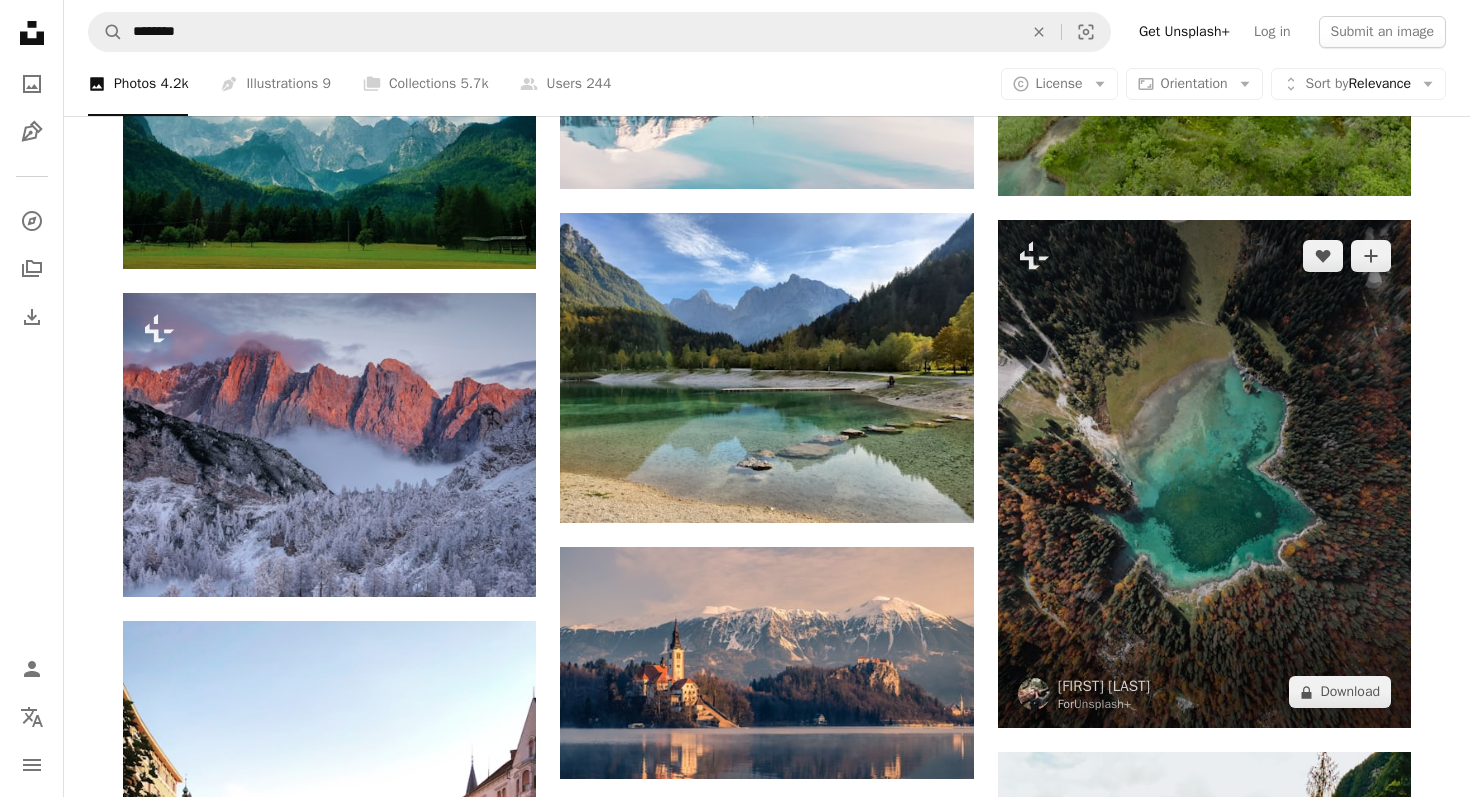 click at bounding box center [1204, 474] 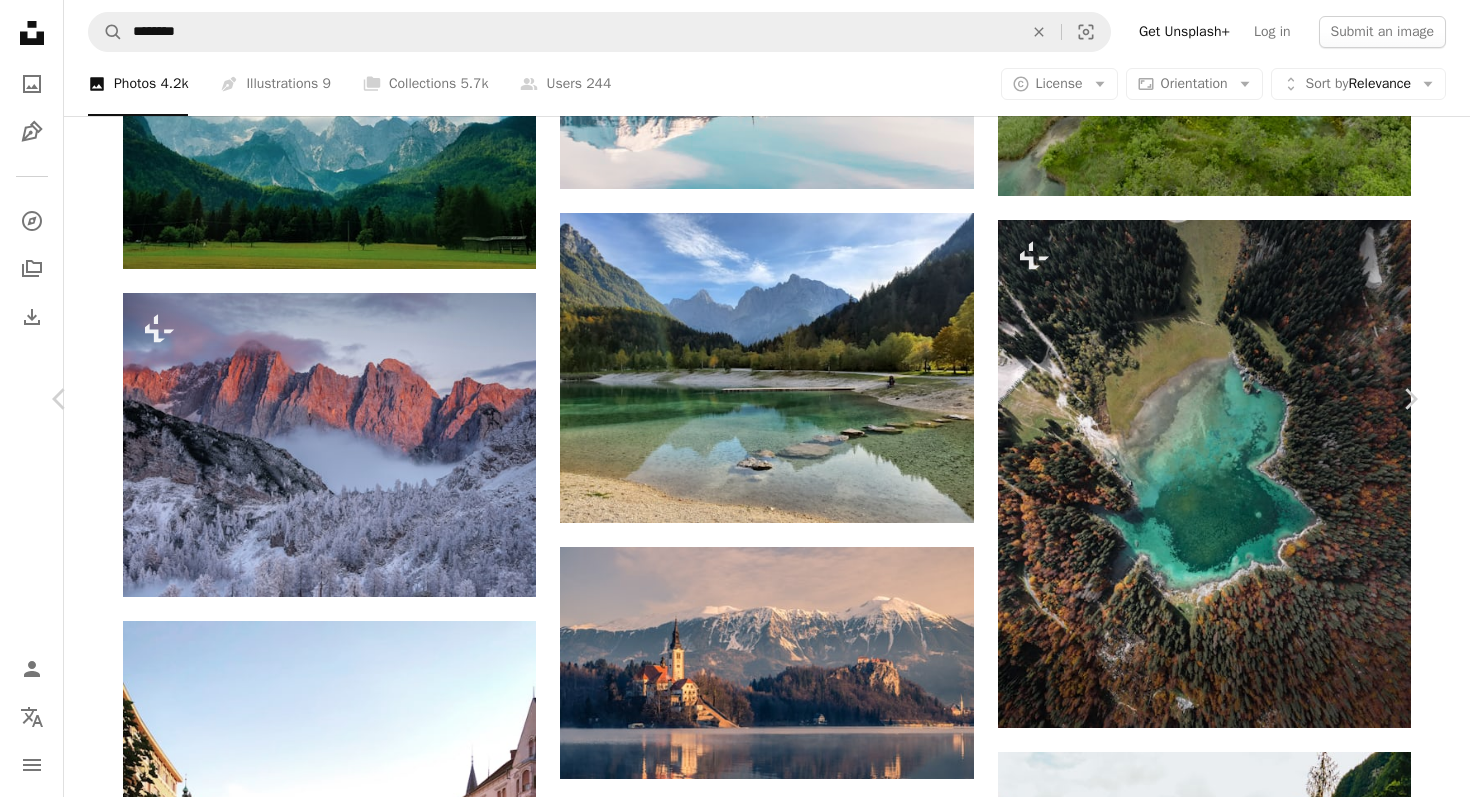 scroll, scrollTop: 99, scrollLeft: 0, axis: vertical 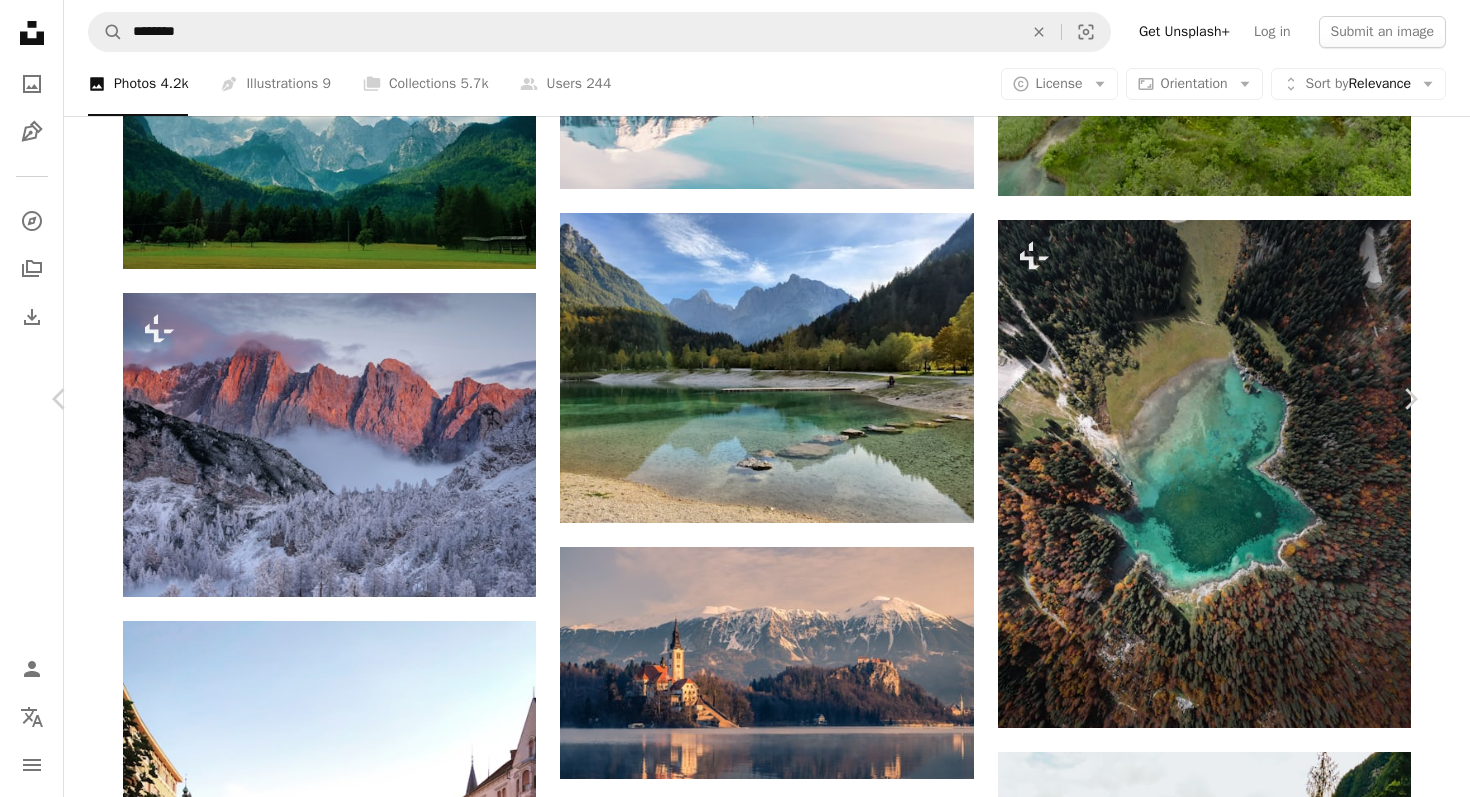 click on "An X shape" at bounding box center (20, 20) 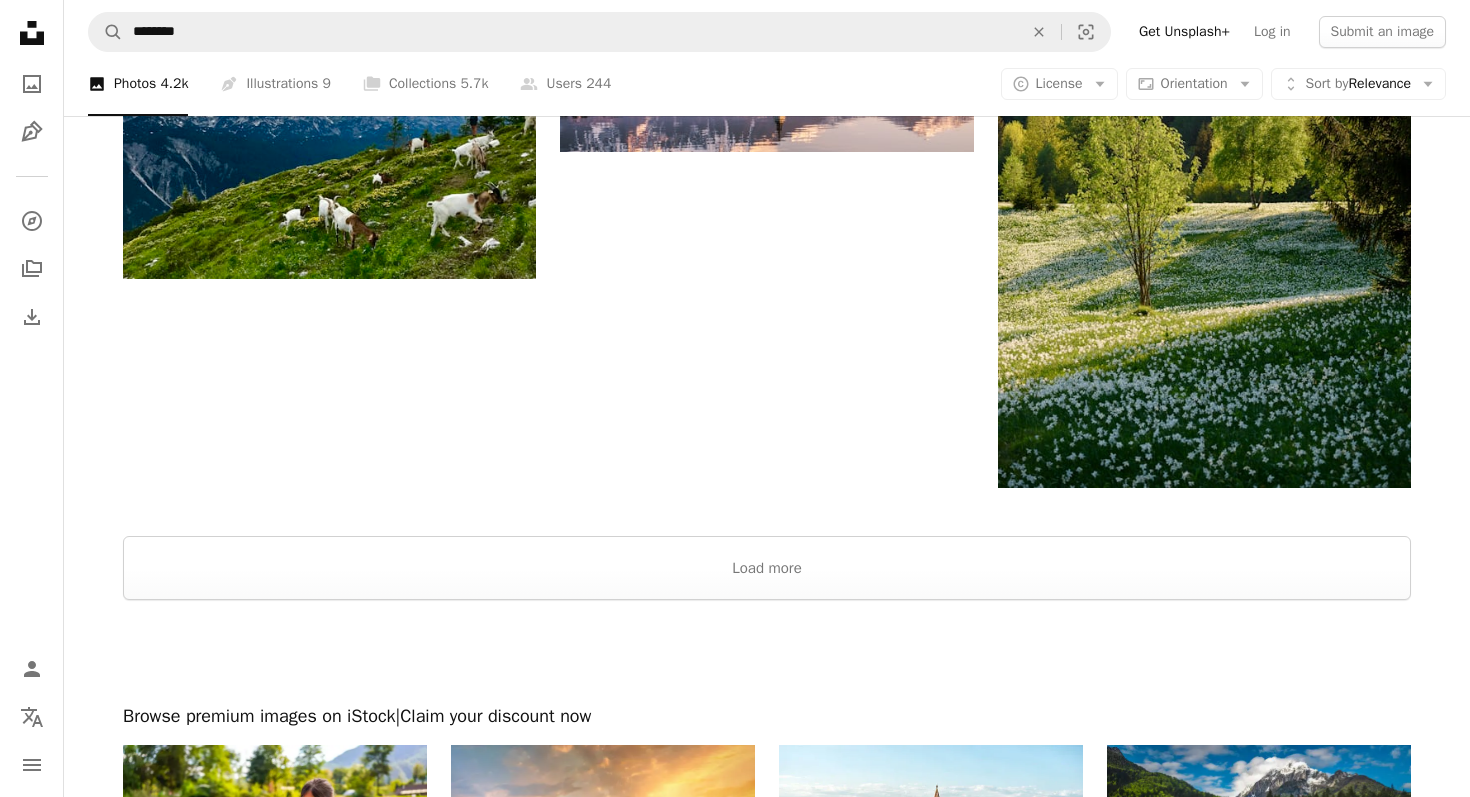 scroll, scrollTop: 3076, scrollLeft: 0, axis: vertical 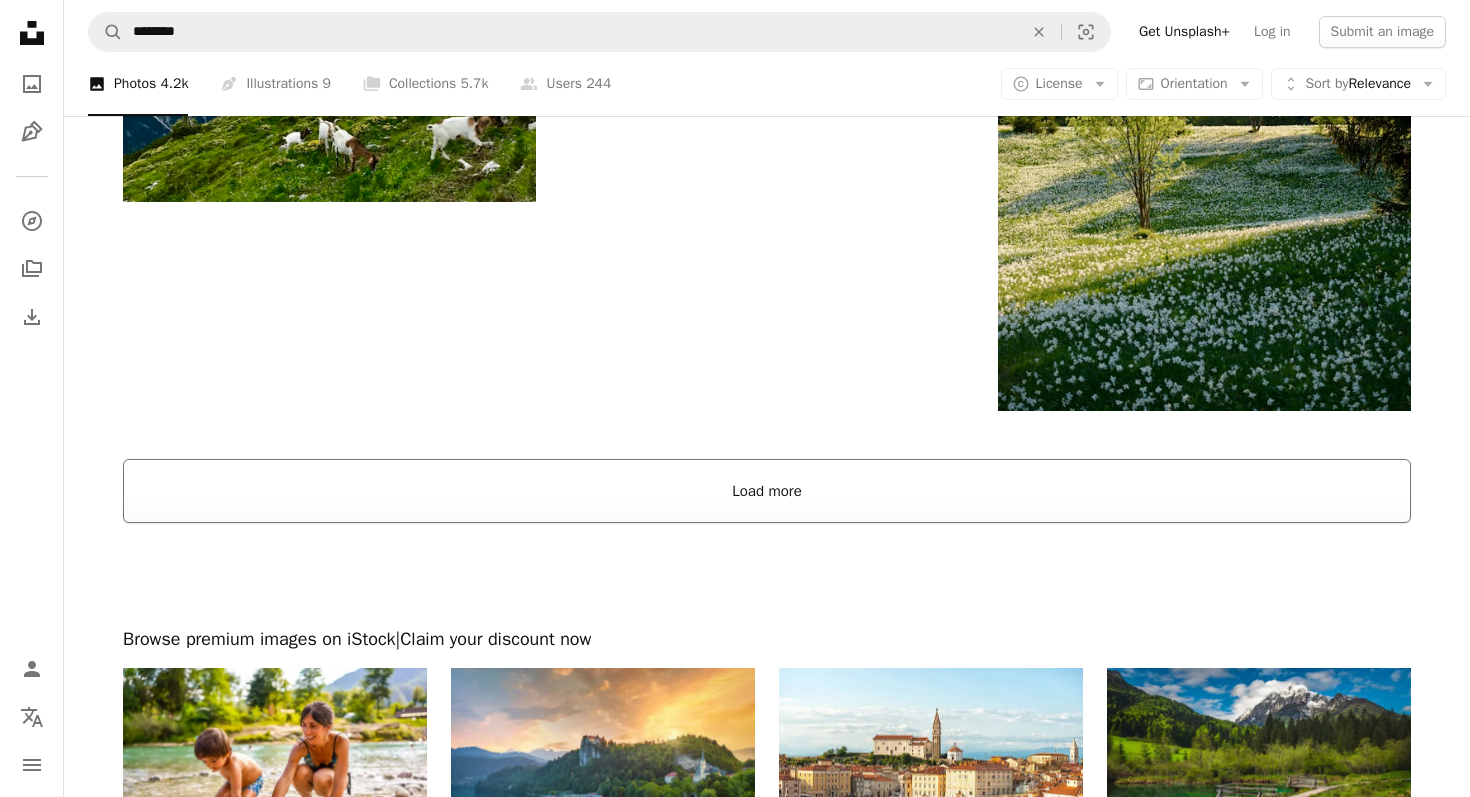 click on "Load more" at bounding box center [767, 491] 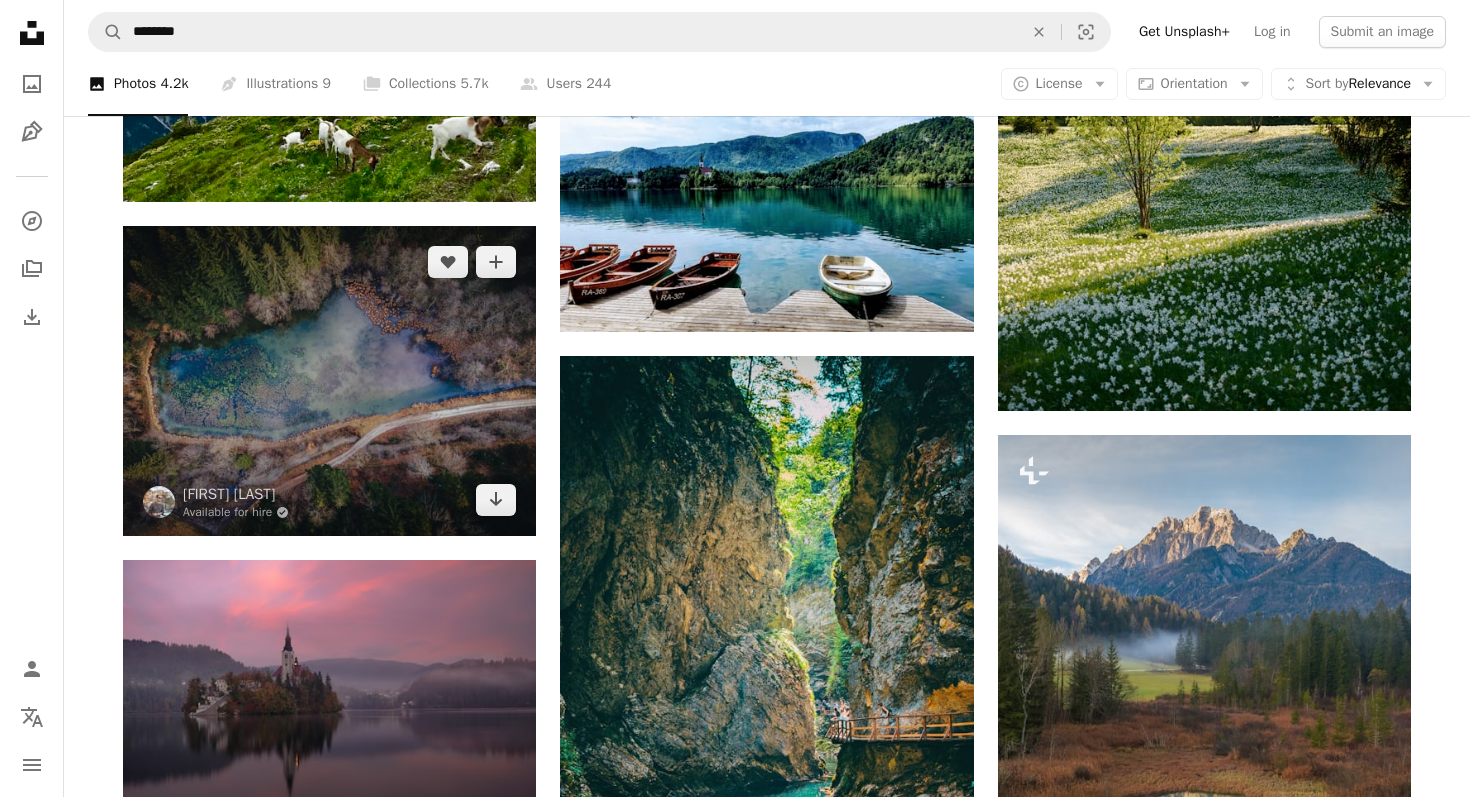 click at bounding box center [329, 381] 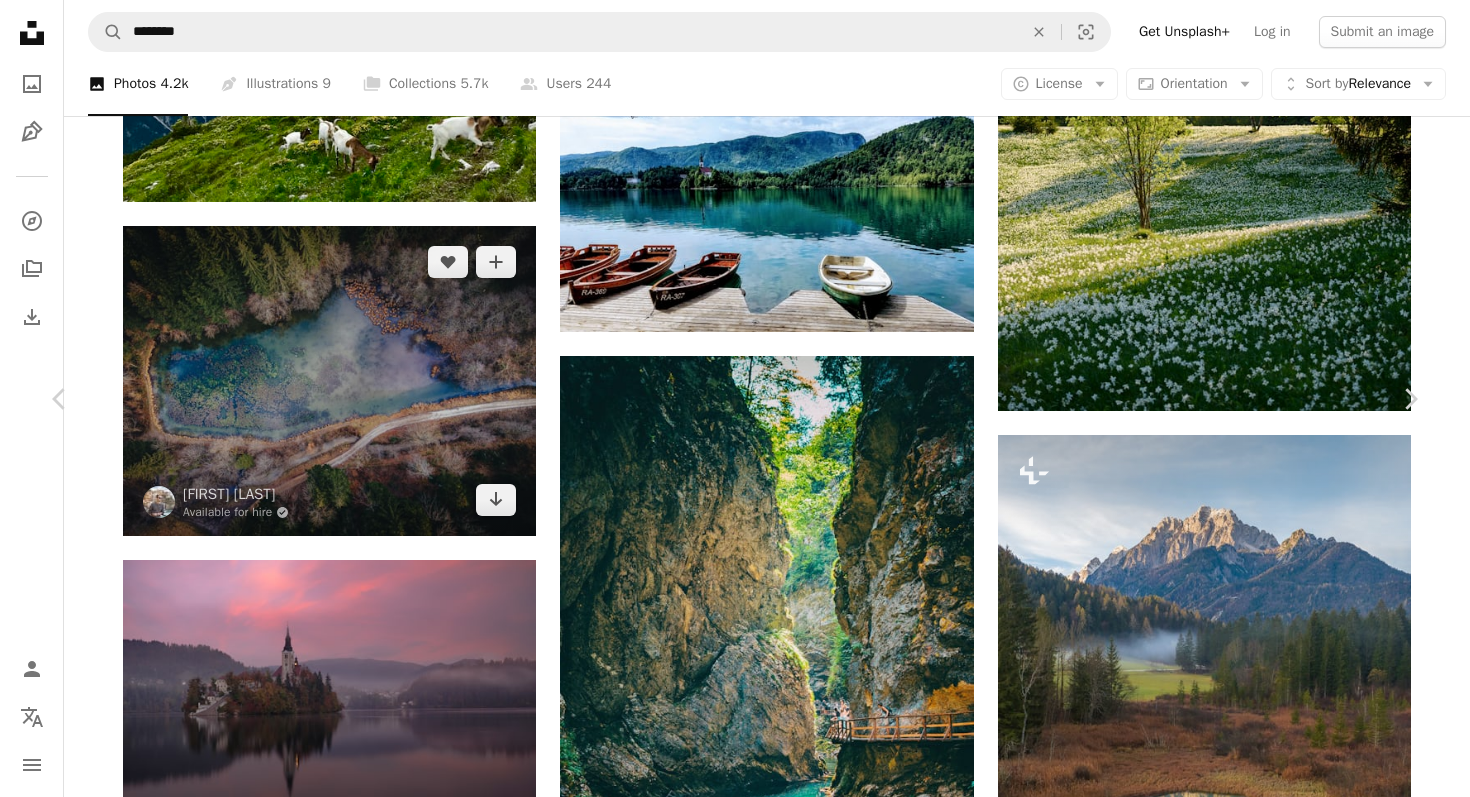 scroll, scrollTop: 50, scrollLeft: 0, axis: vertical 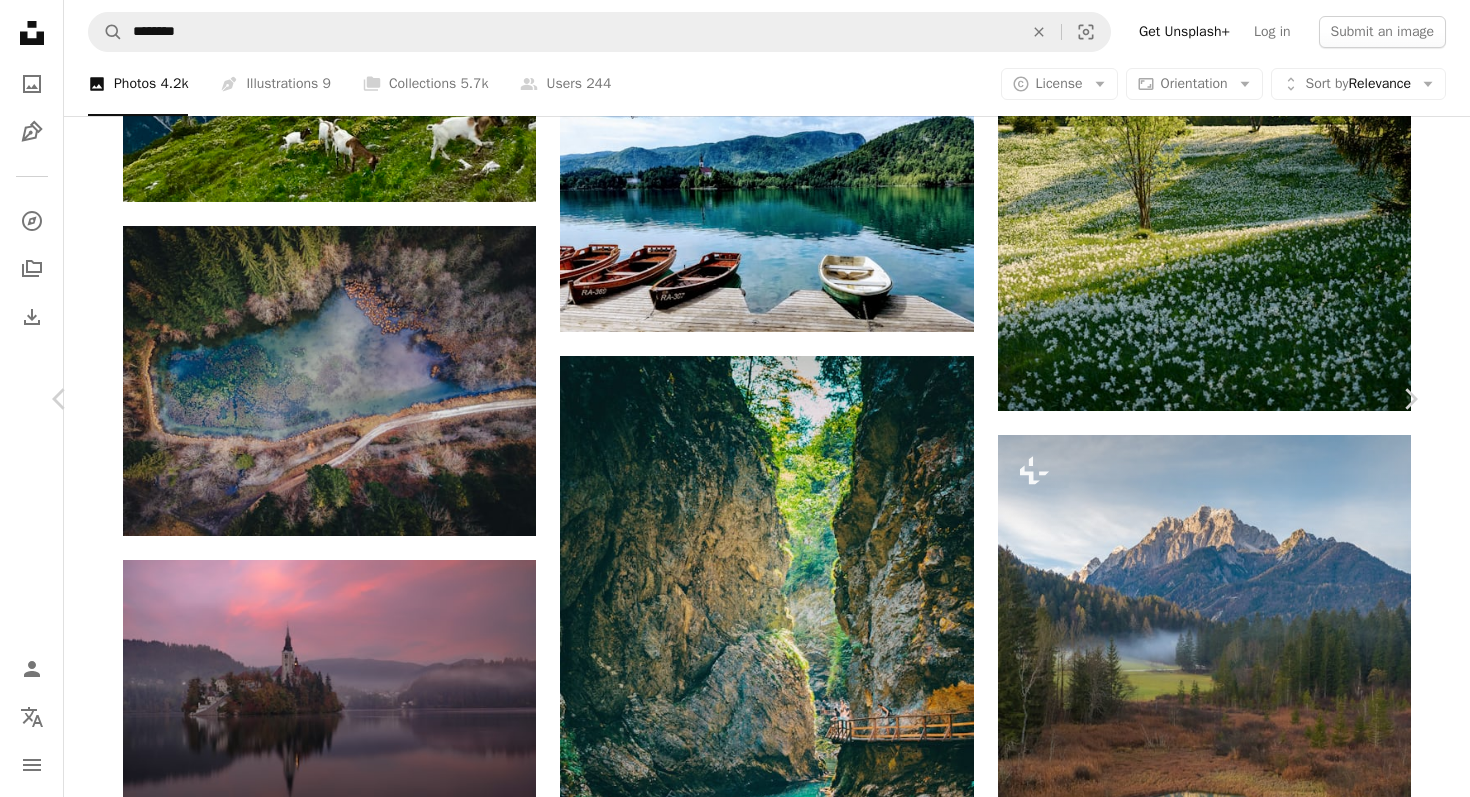 click on "An X shape" at bounding box center (20, 20) 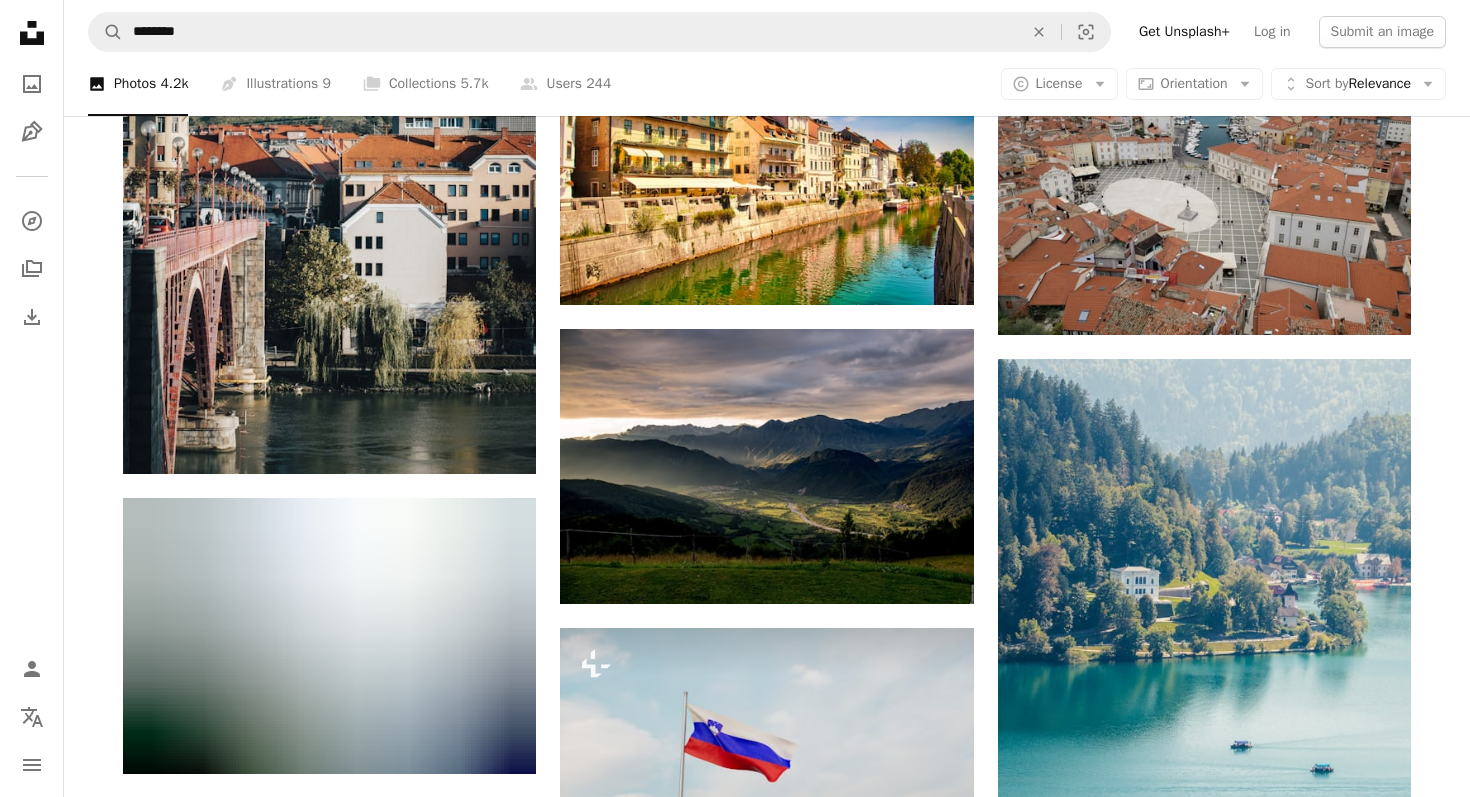 scroll, scrollTop: 5677, scrollLeft: 0, axis: vertical 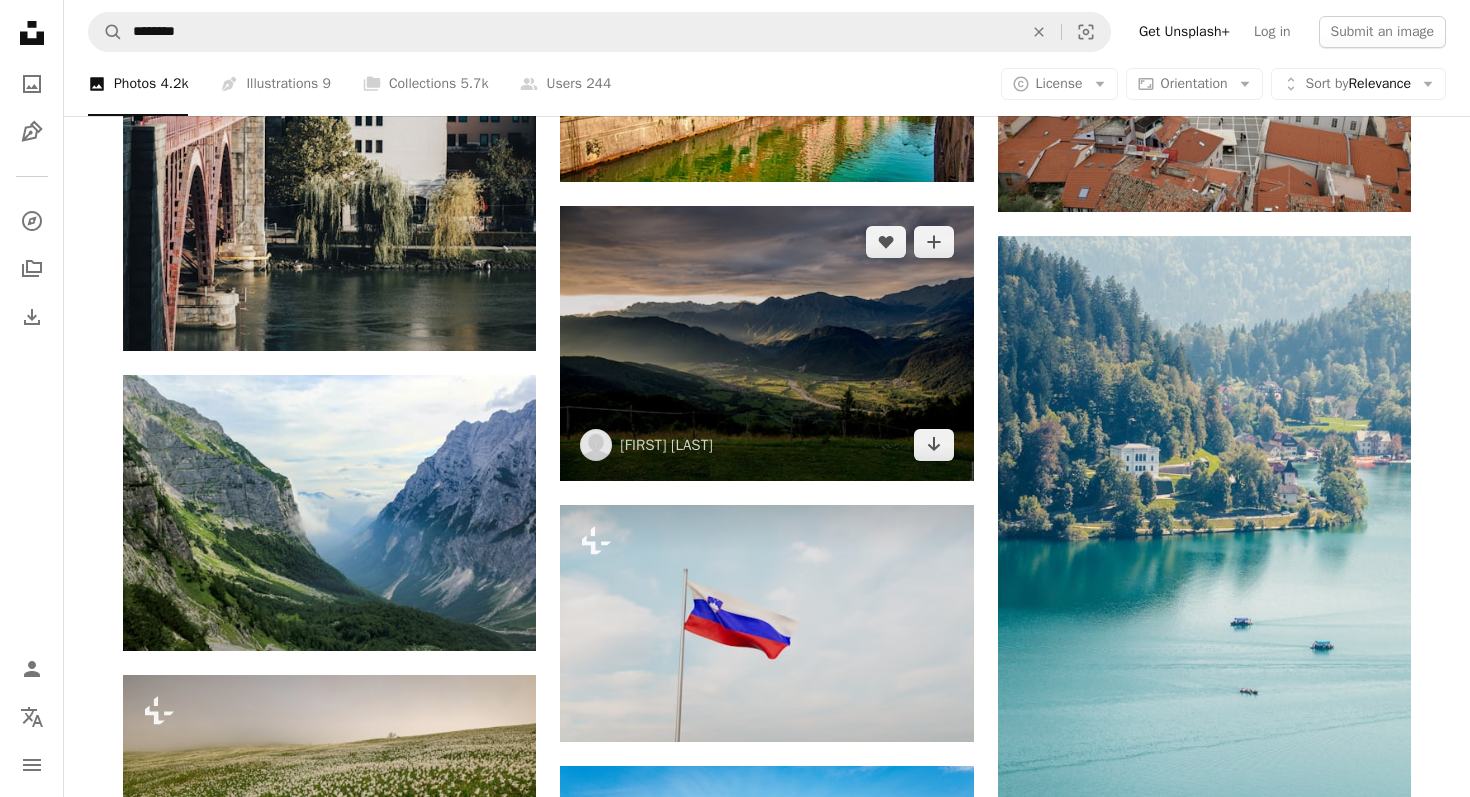 click at bounding box center [766, 343] 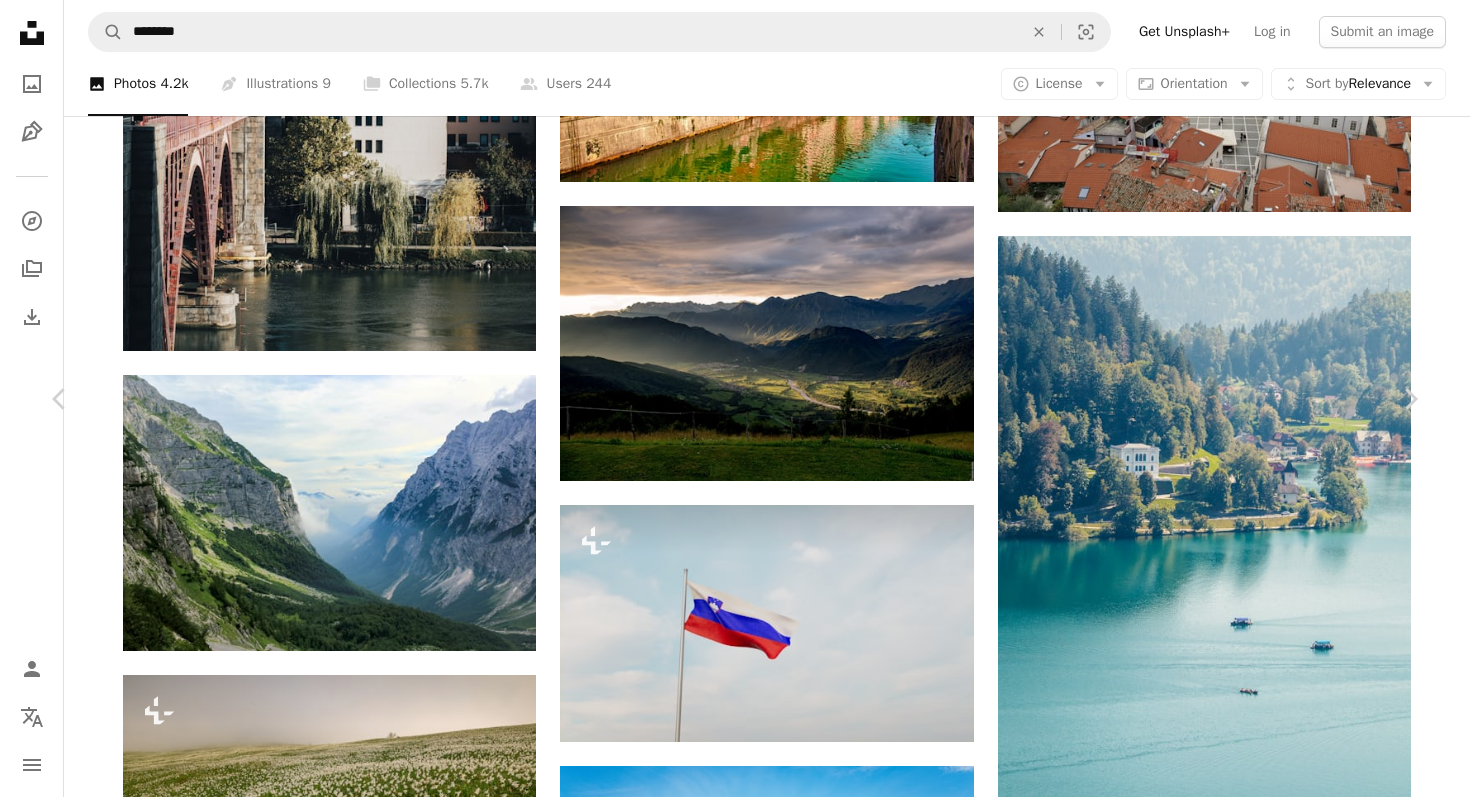 scroll, scrollTop: 0, scrollLeft: 0, axis: both 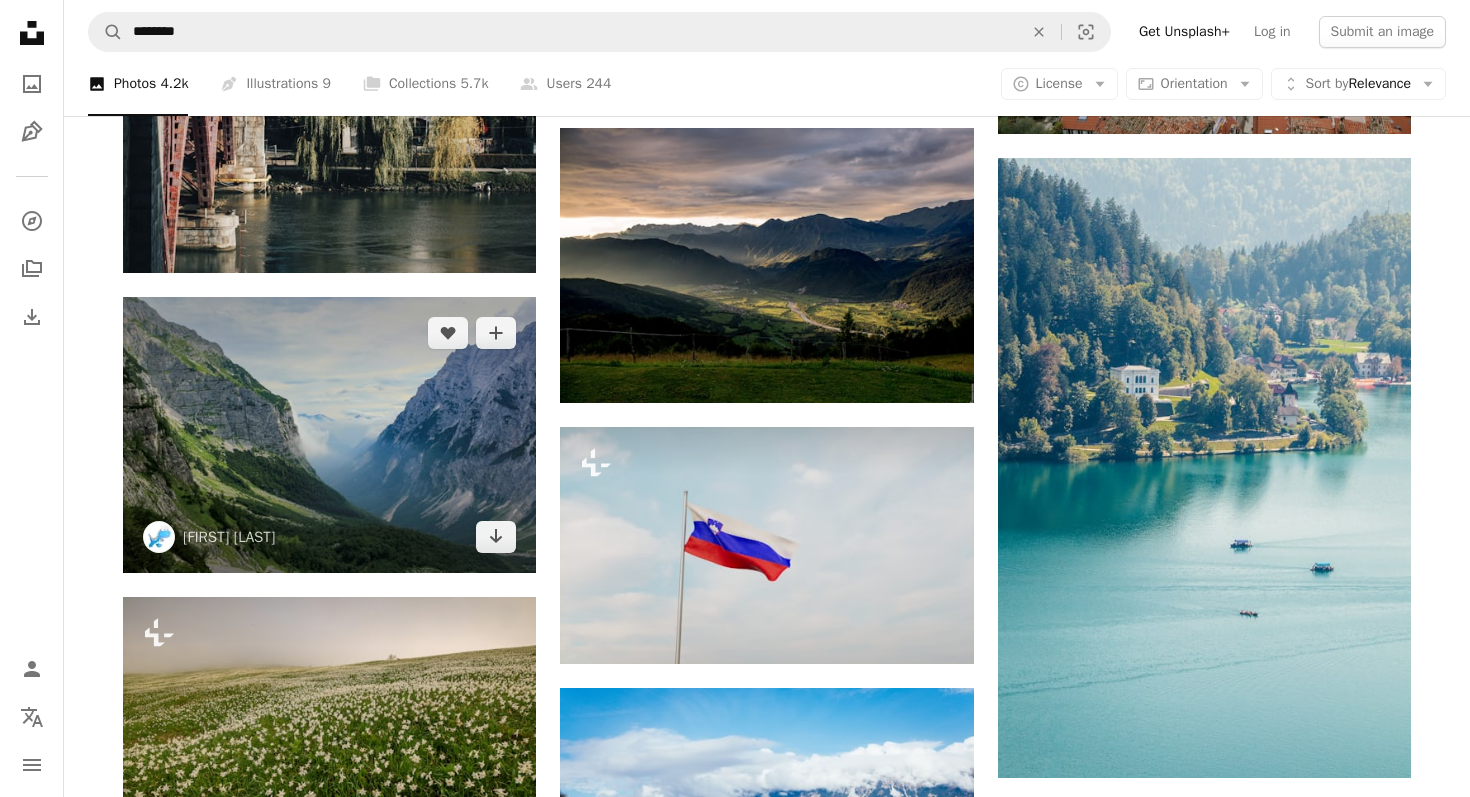 click at bounding box center [329, 434] 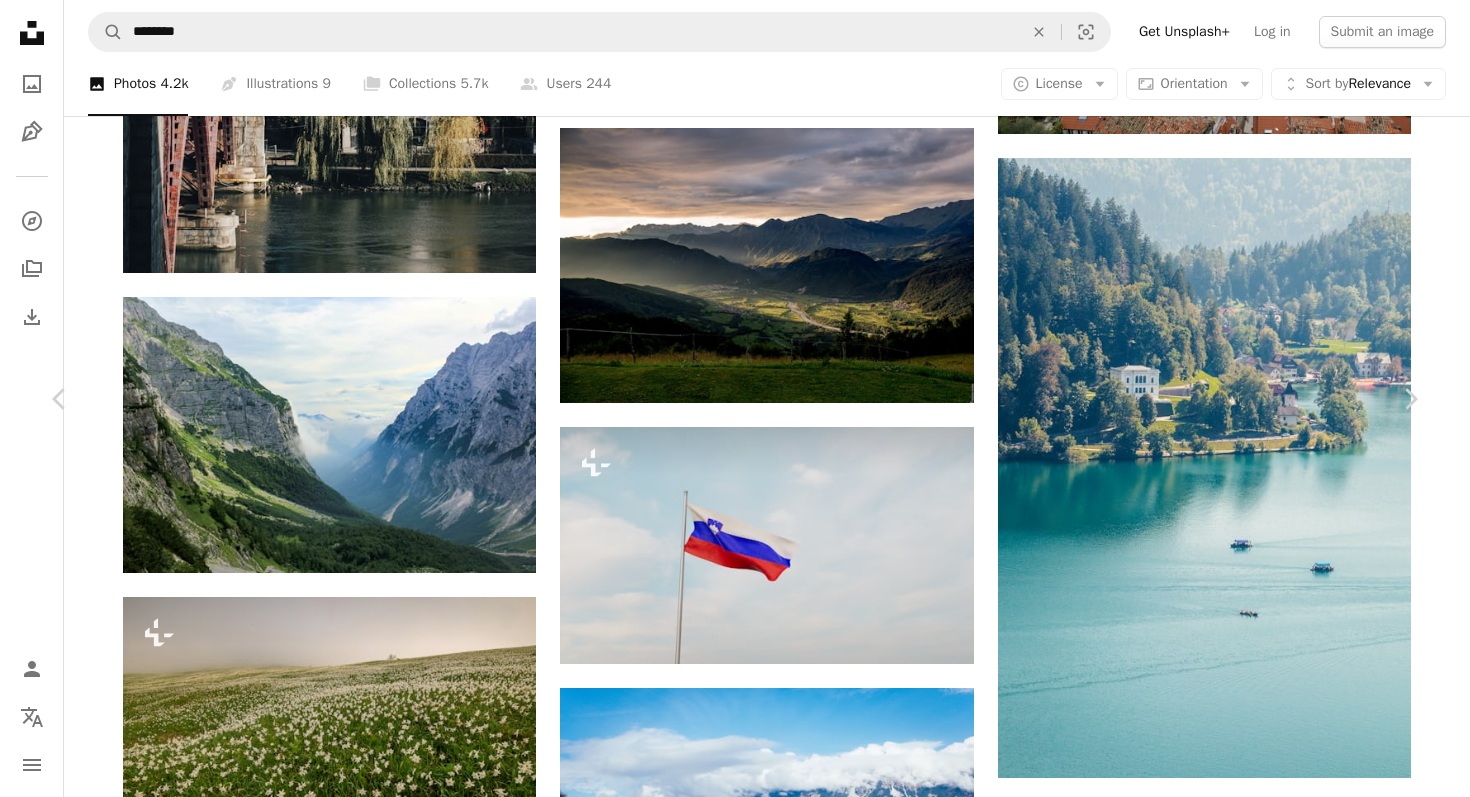 scroll, scrollTop: 1112, scrollLeft: 0, axis: vertical 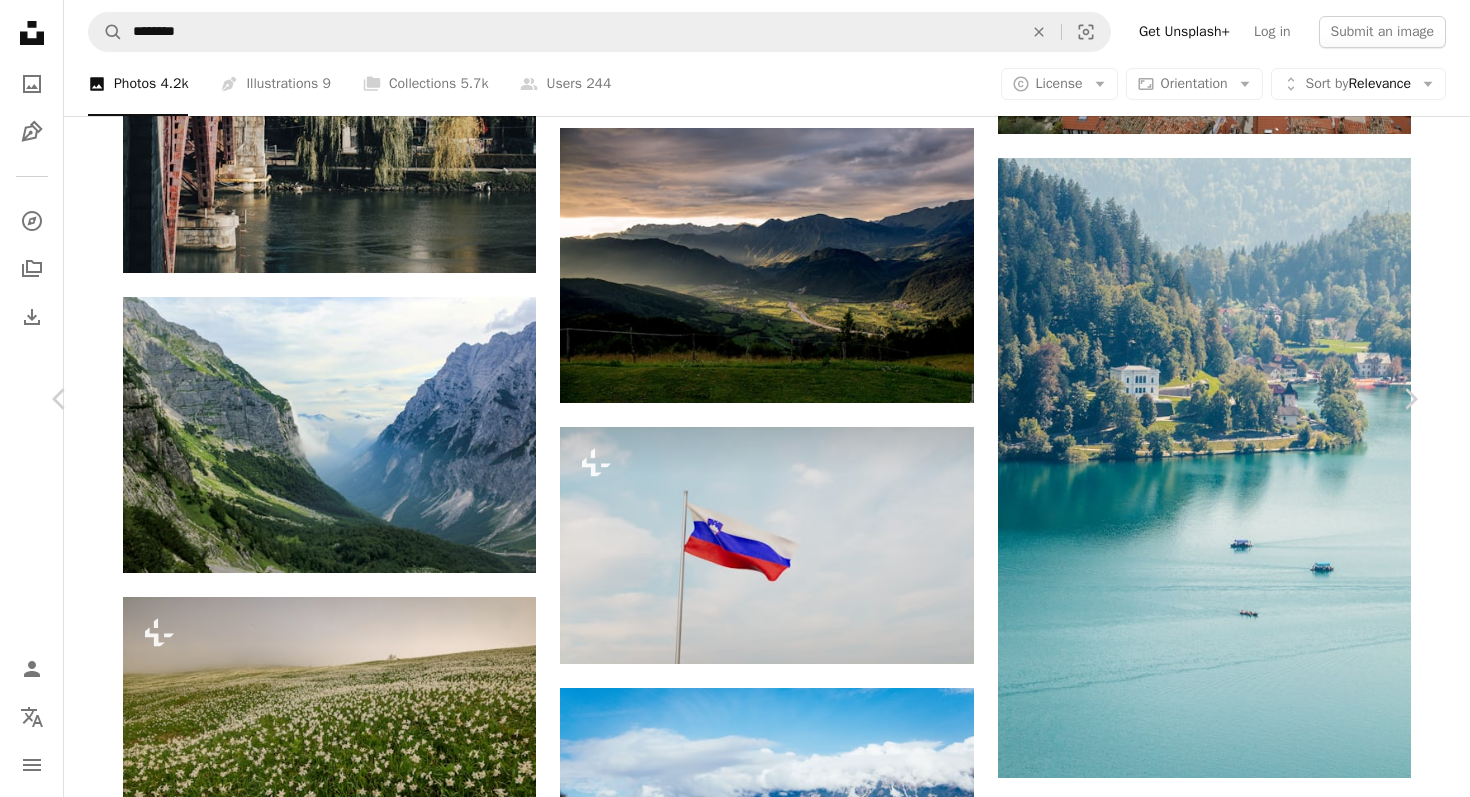 click at bounding box center [727, 4356] 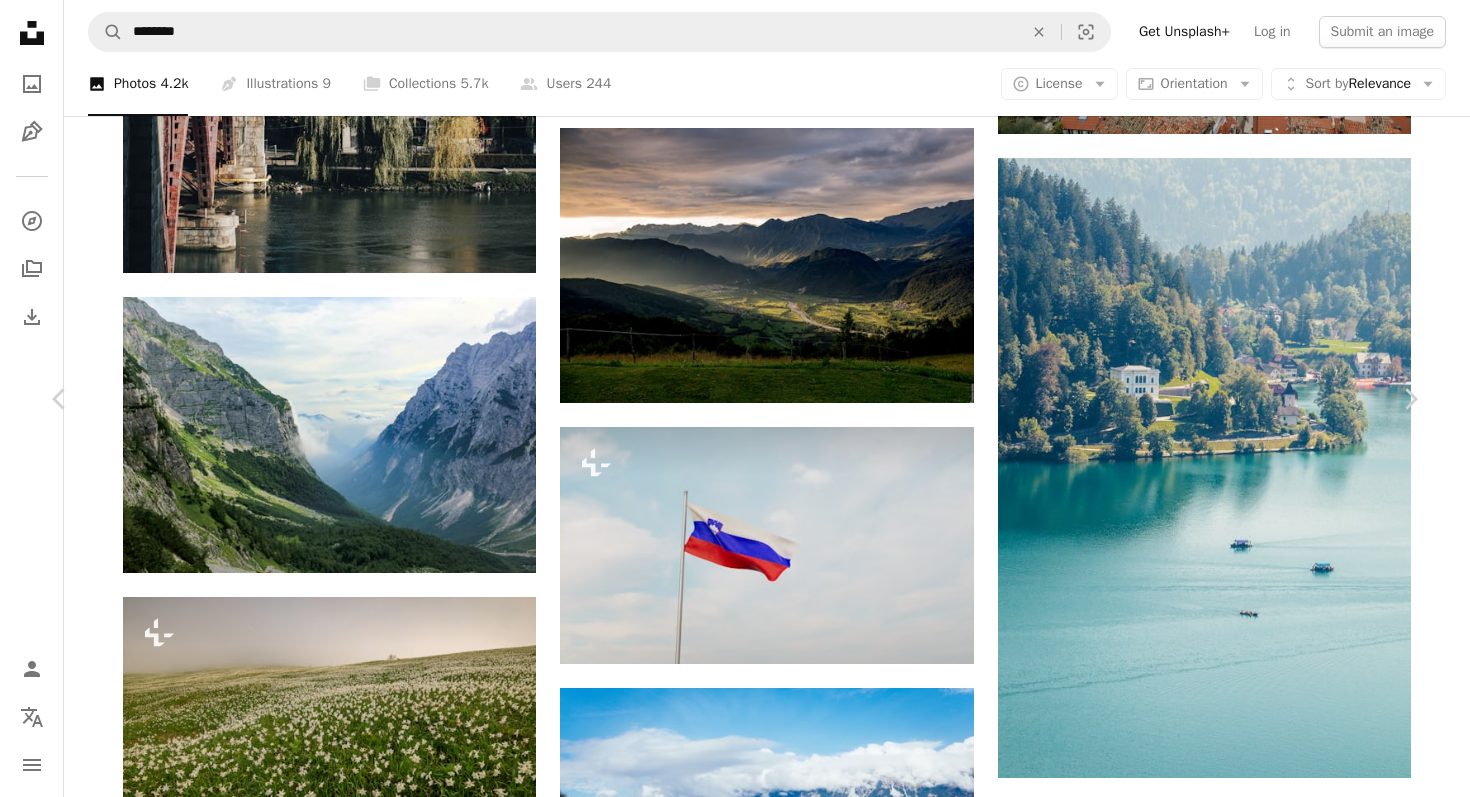 scroll, scrollTop: 0, scrollLeft: 0, axis: both 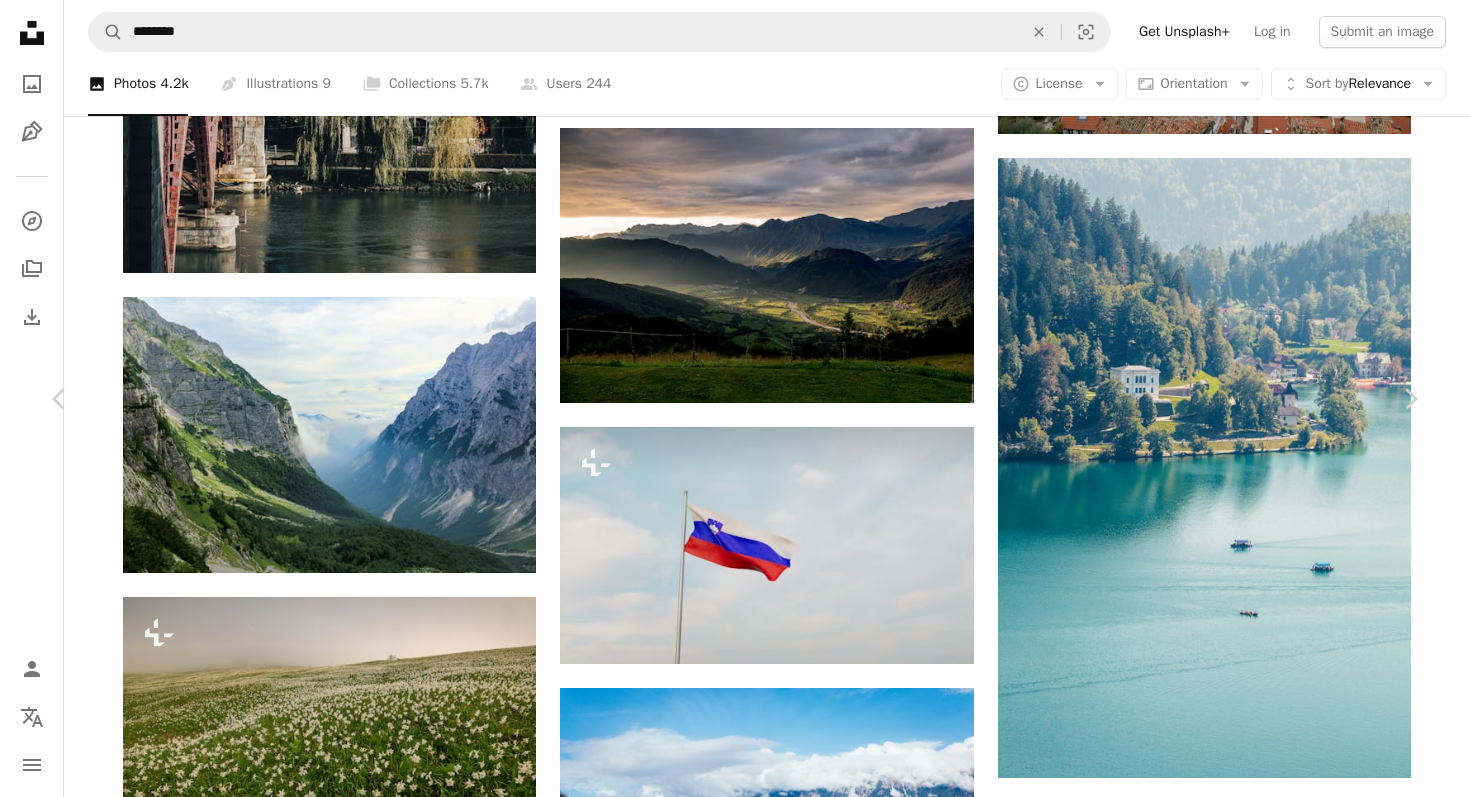 click at bounding box center (727, 4257) 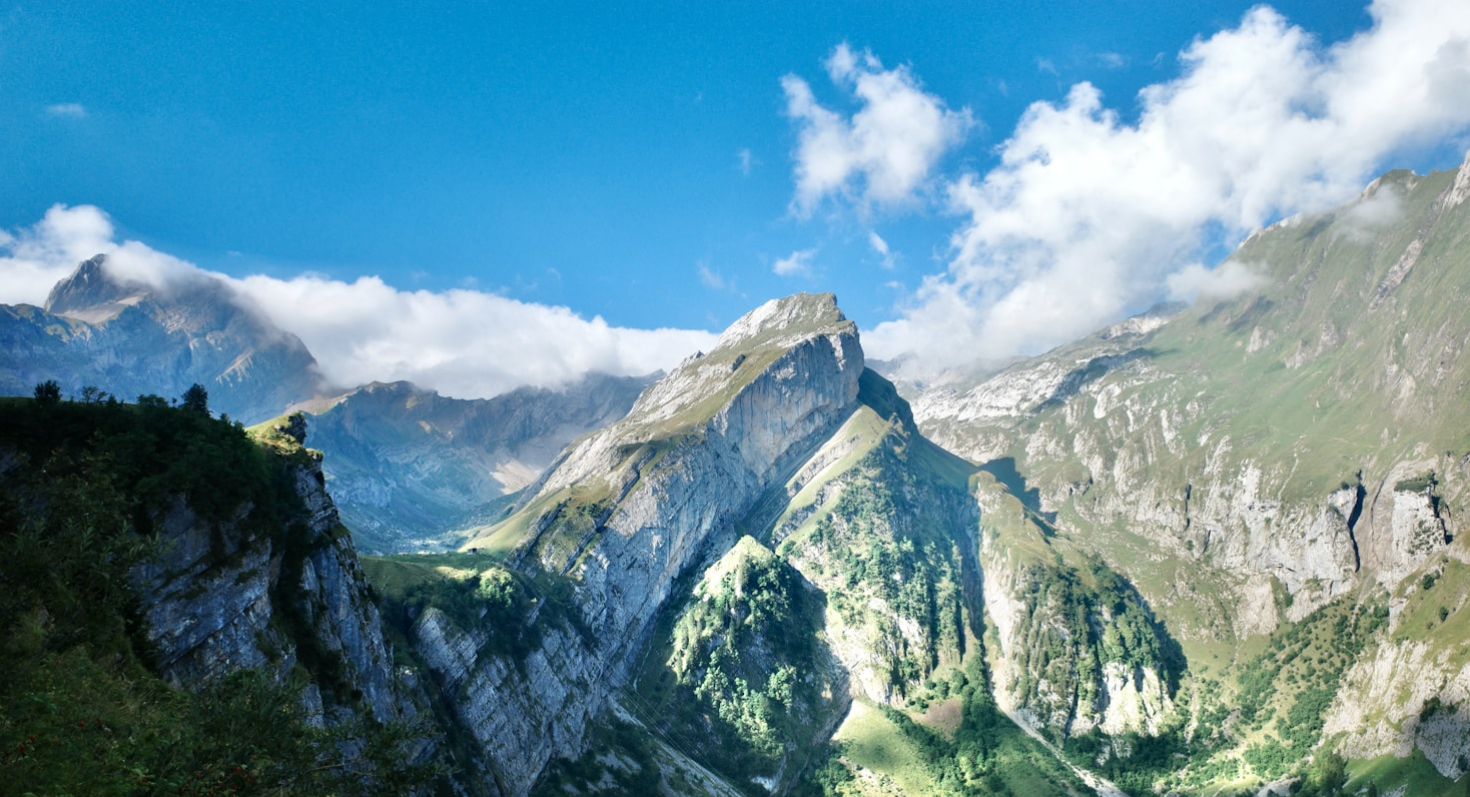 scroll, scrollTop: 92, scrollLeft: 0, axis: vertical 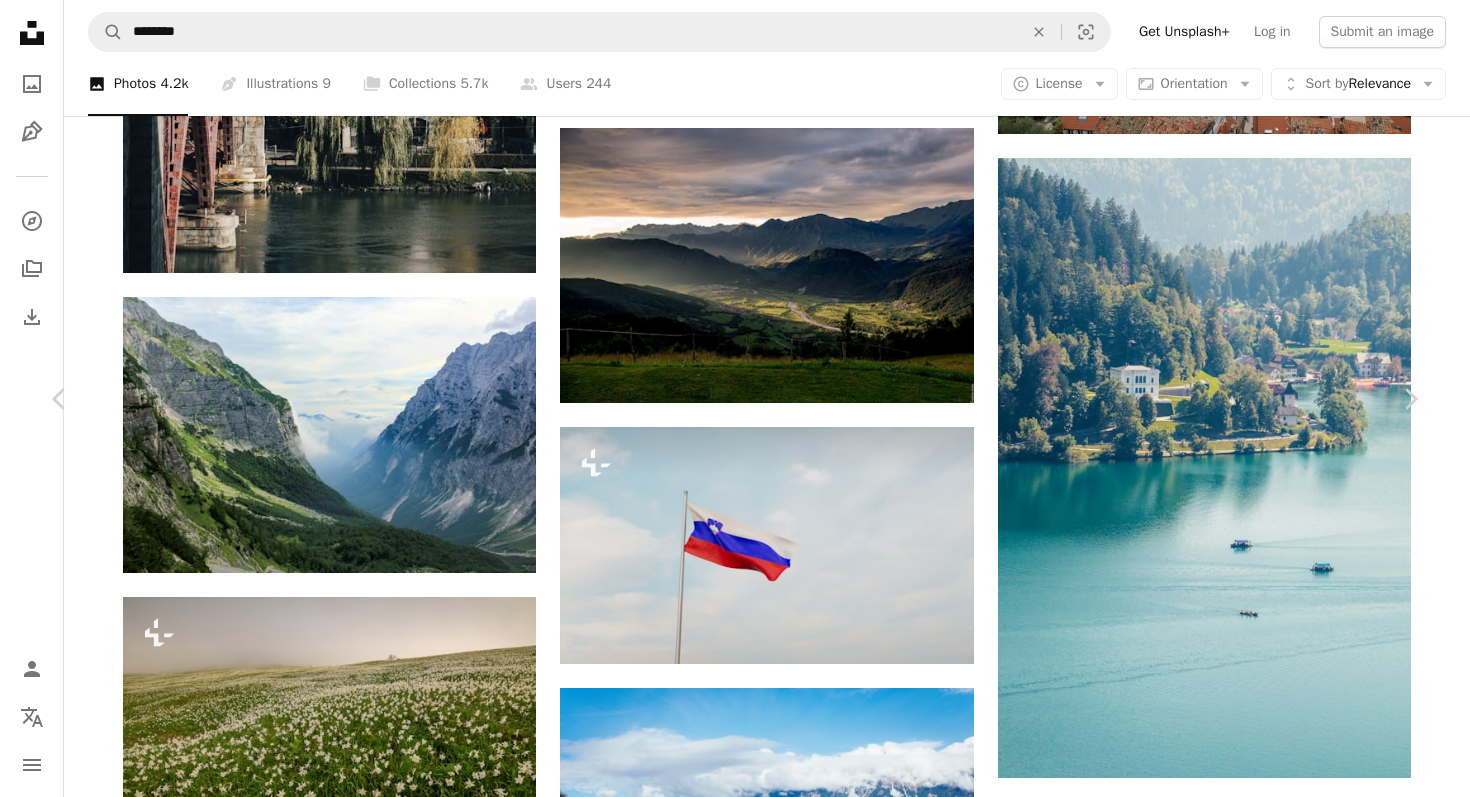 click at bounding box center [727, 4306] 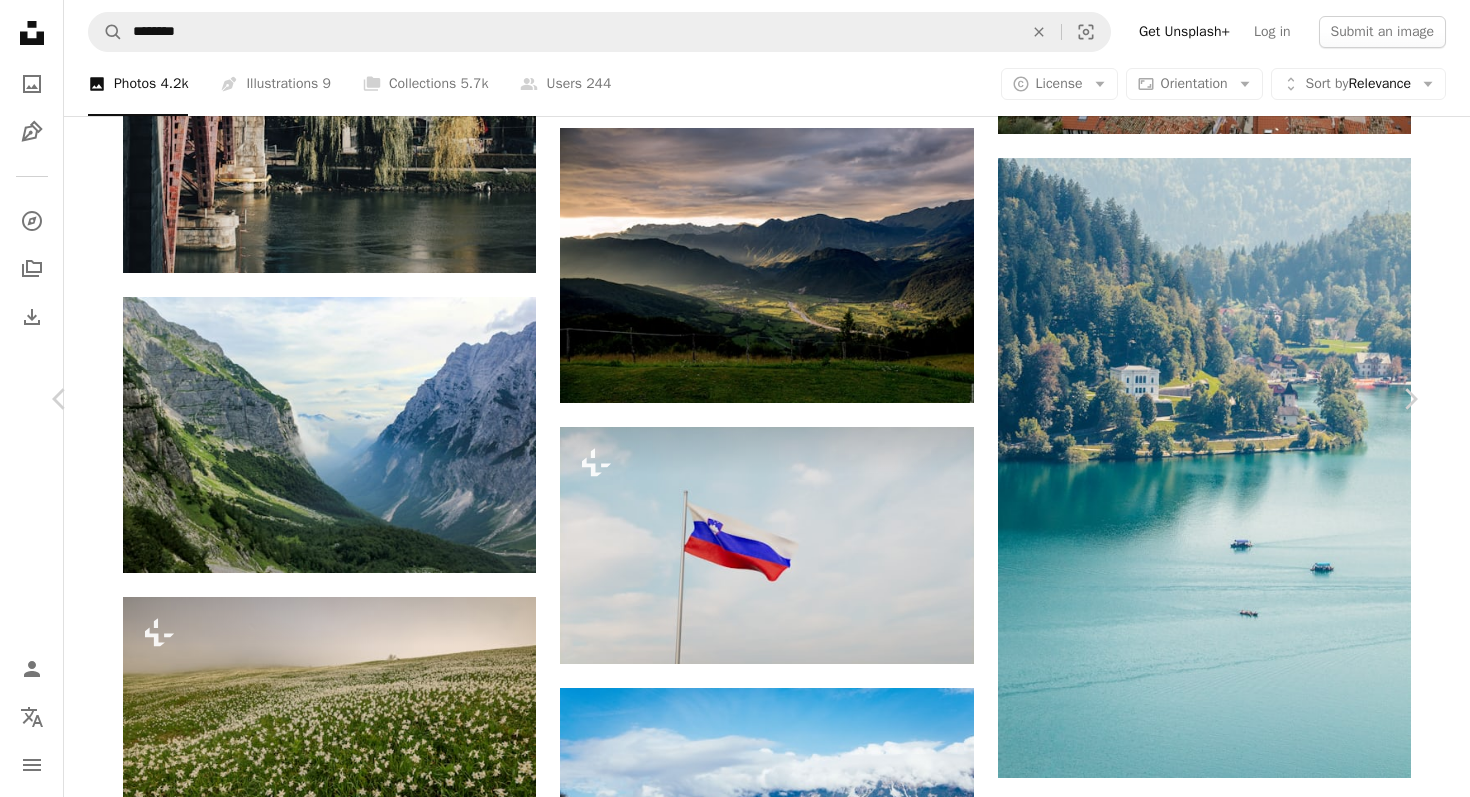 click on "An X shape" at bounding box center [20, 20] 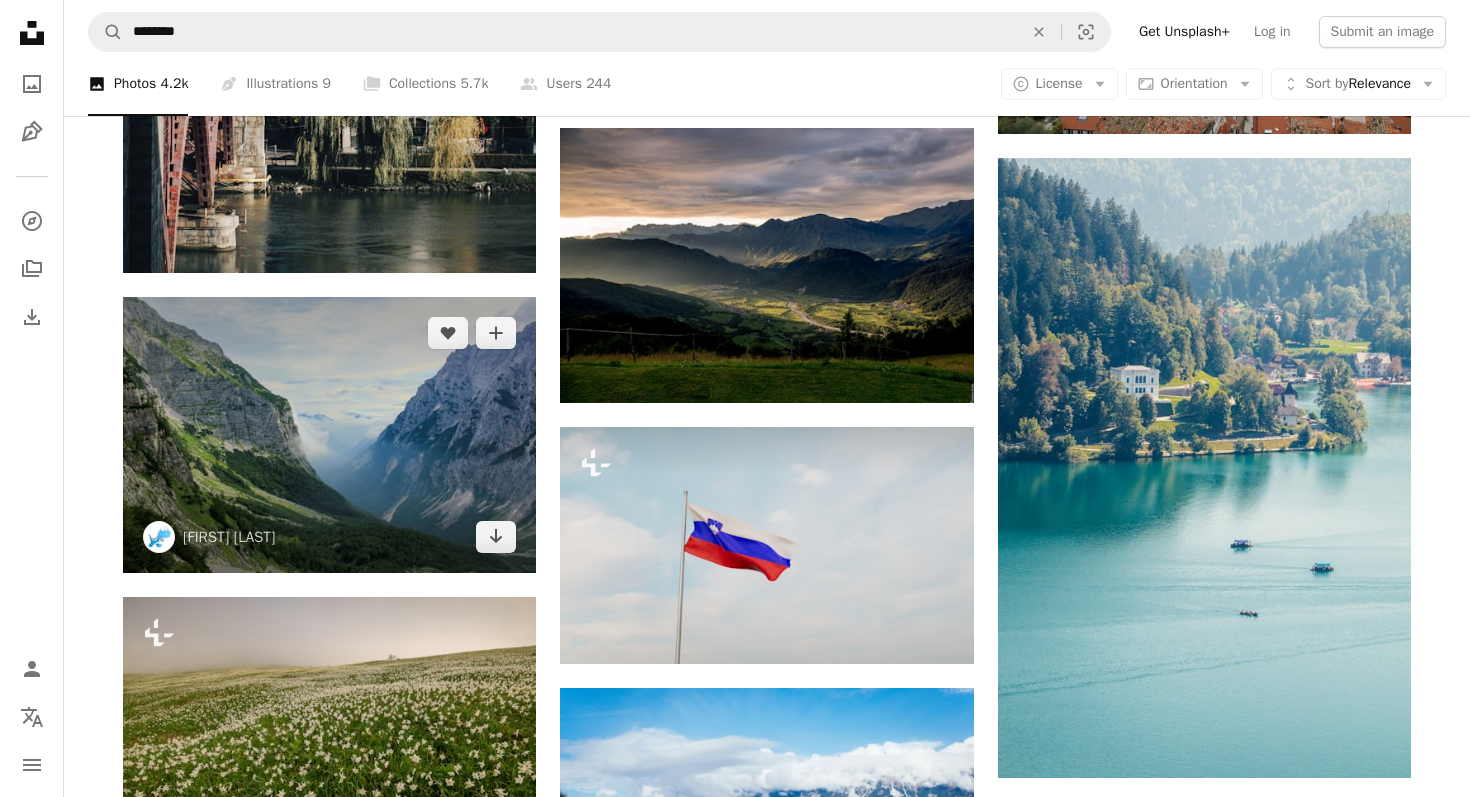 click at bounding box center [329, 434] 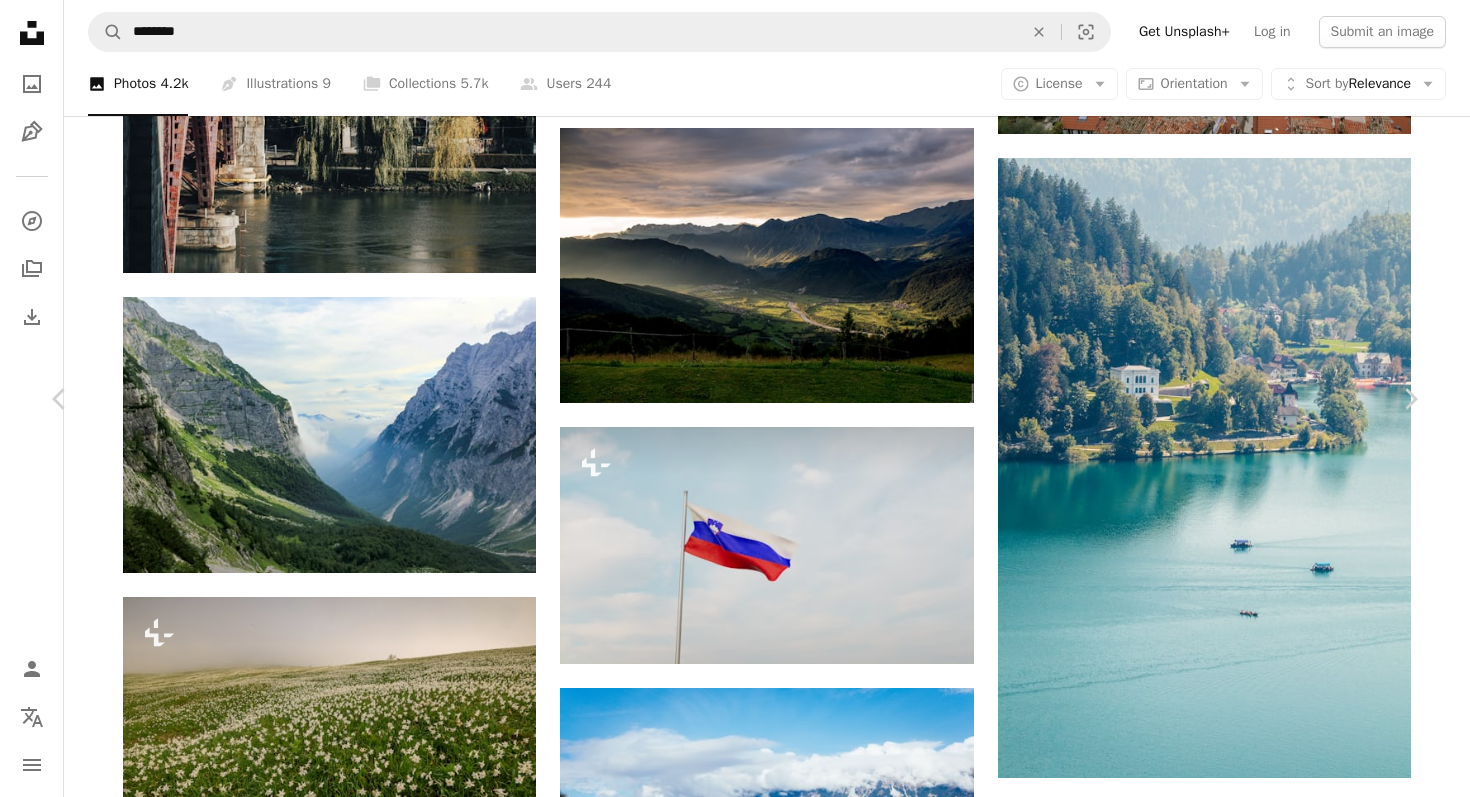 scroll, scrollTop: 1919, scrollLeft: 0, axis: vertical 